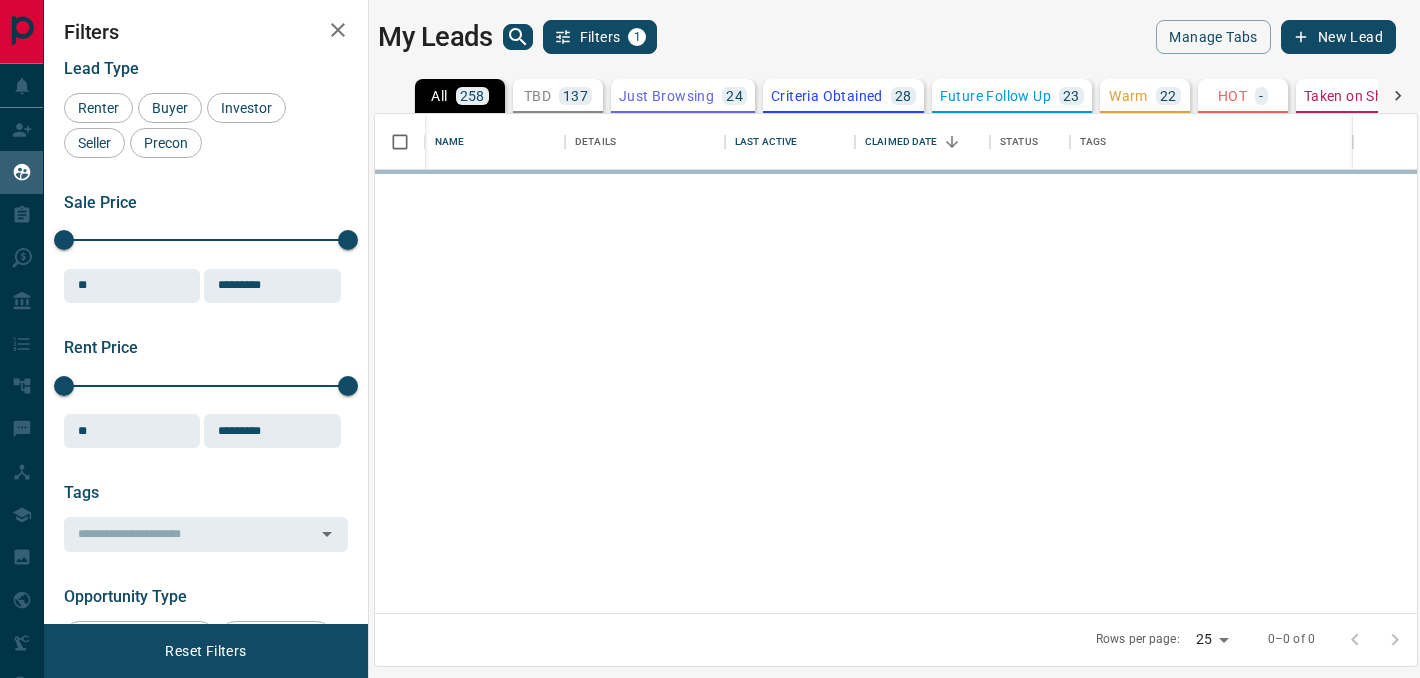 scroll, scrollTop: 0, scrollLeft: 0, axis: both 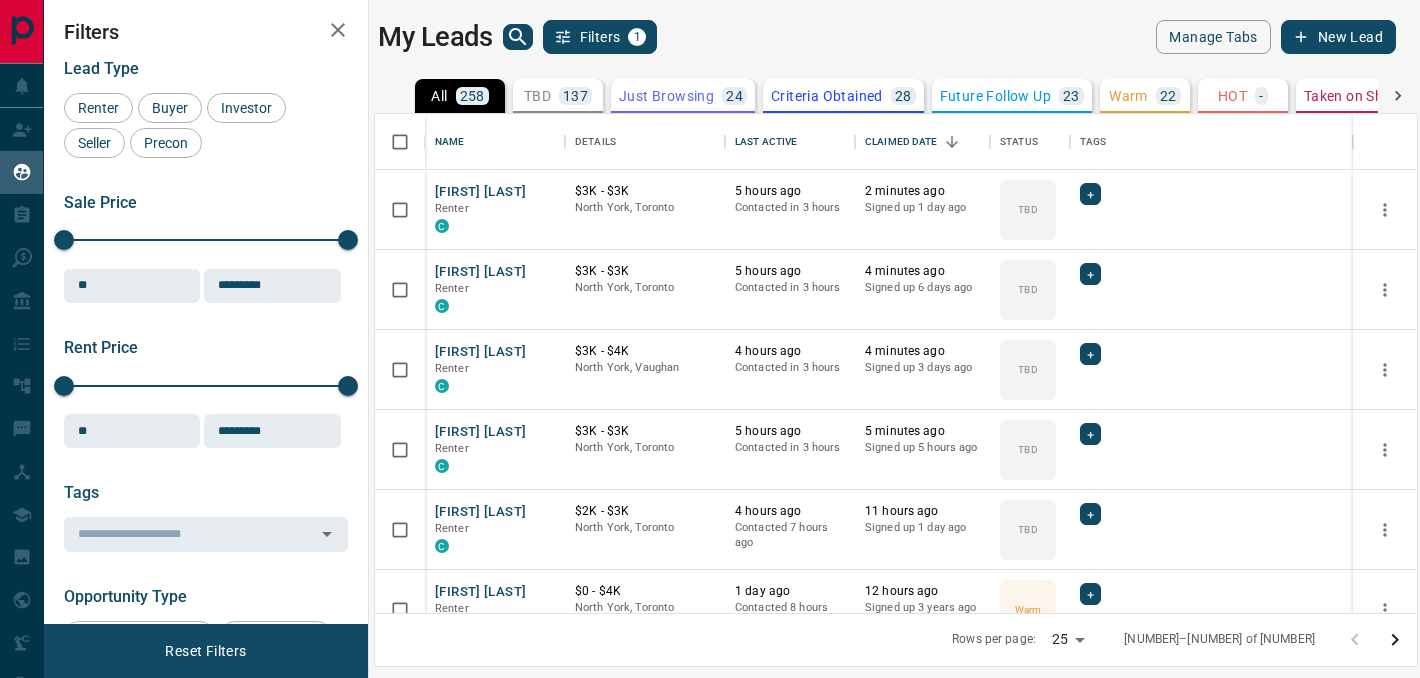 click on "Taken on Showings" at bounding box center (1367, 96) 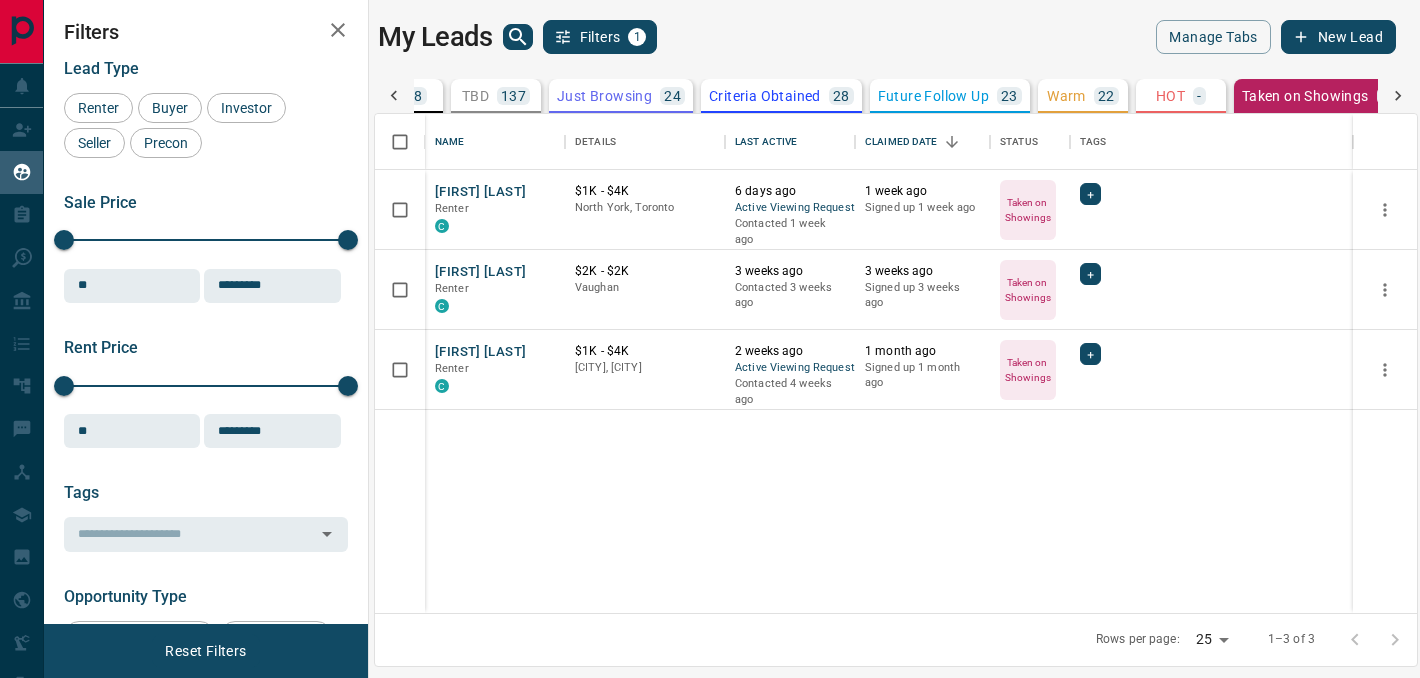 scroll, scrollTop: 0, scrollLeft: 84, axis: horizontal 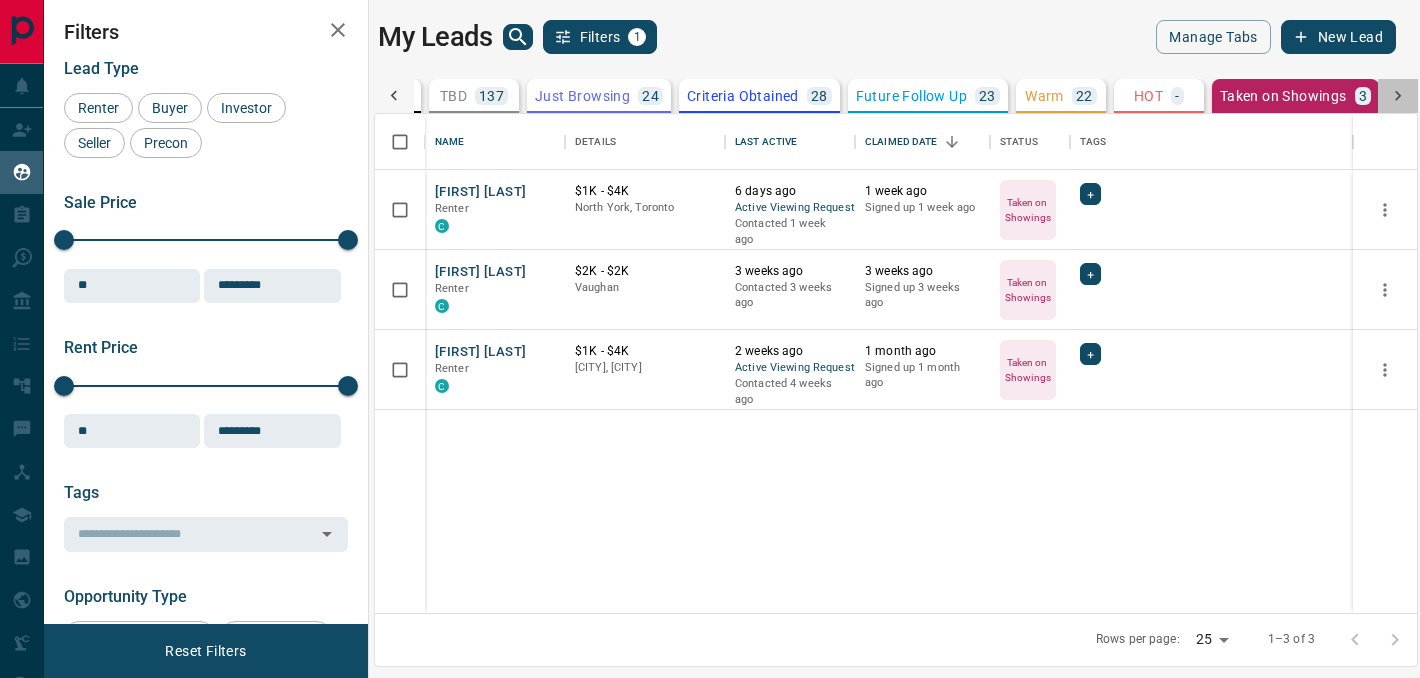click 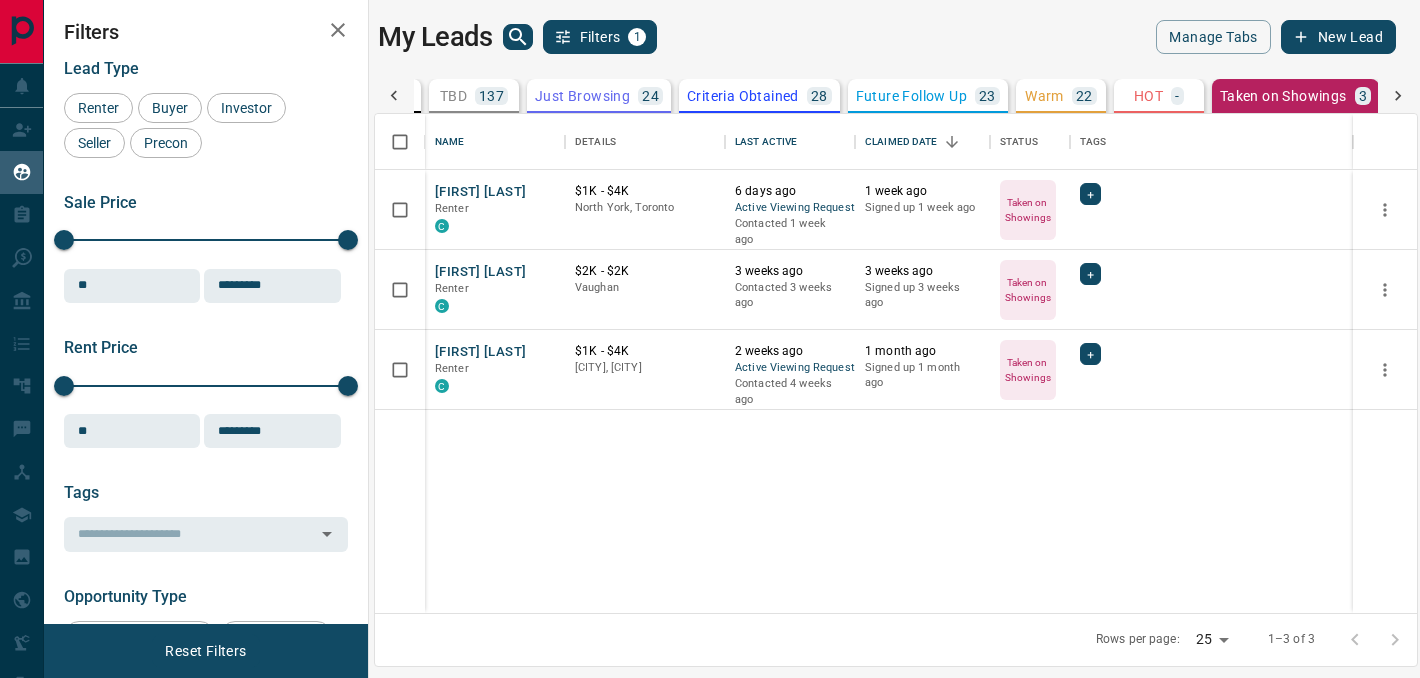 scroll, scrollTop: 0, scrollLeft: 334, axis: horizontal 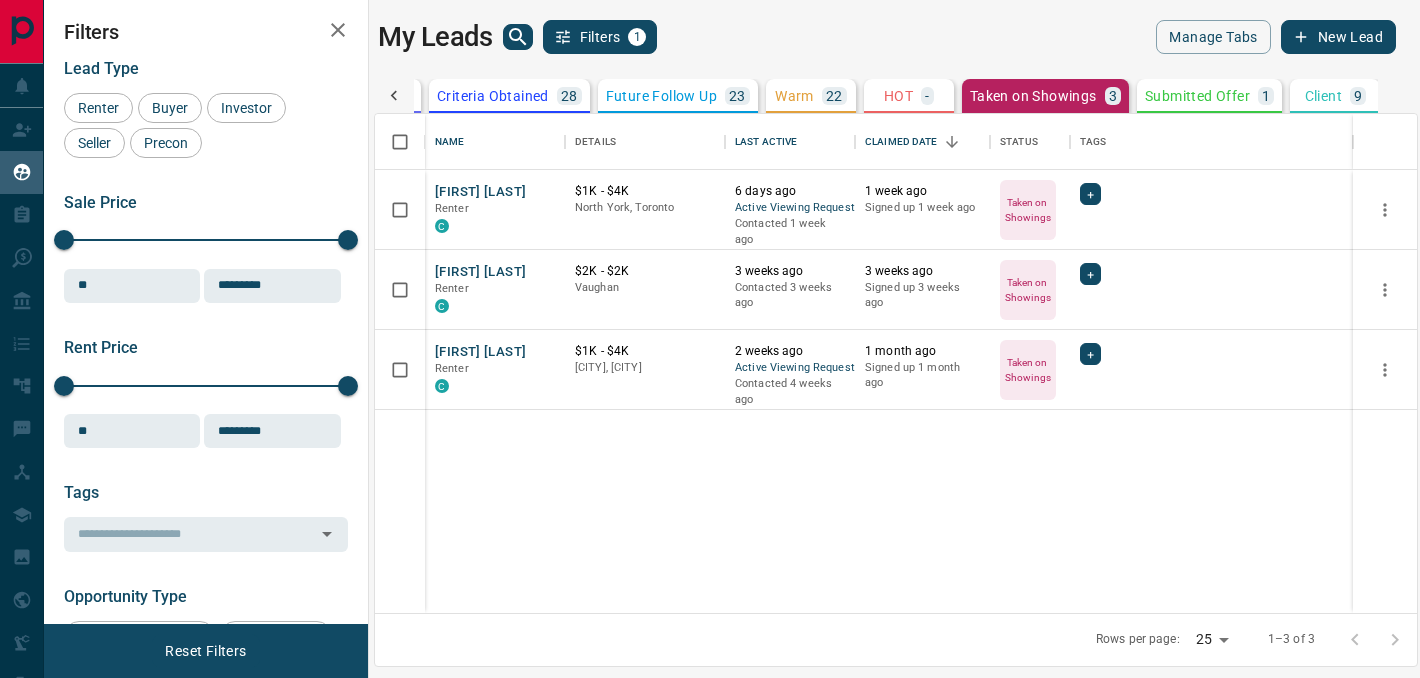 click on "Submitted Offer 1" at bounding box center [1209, 96] 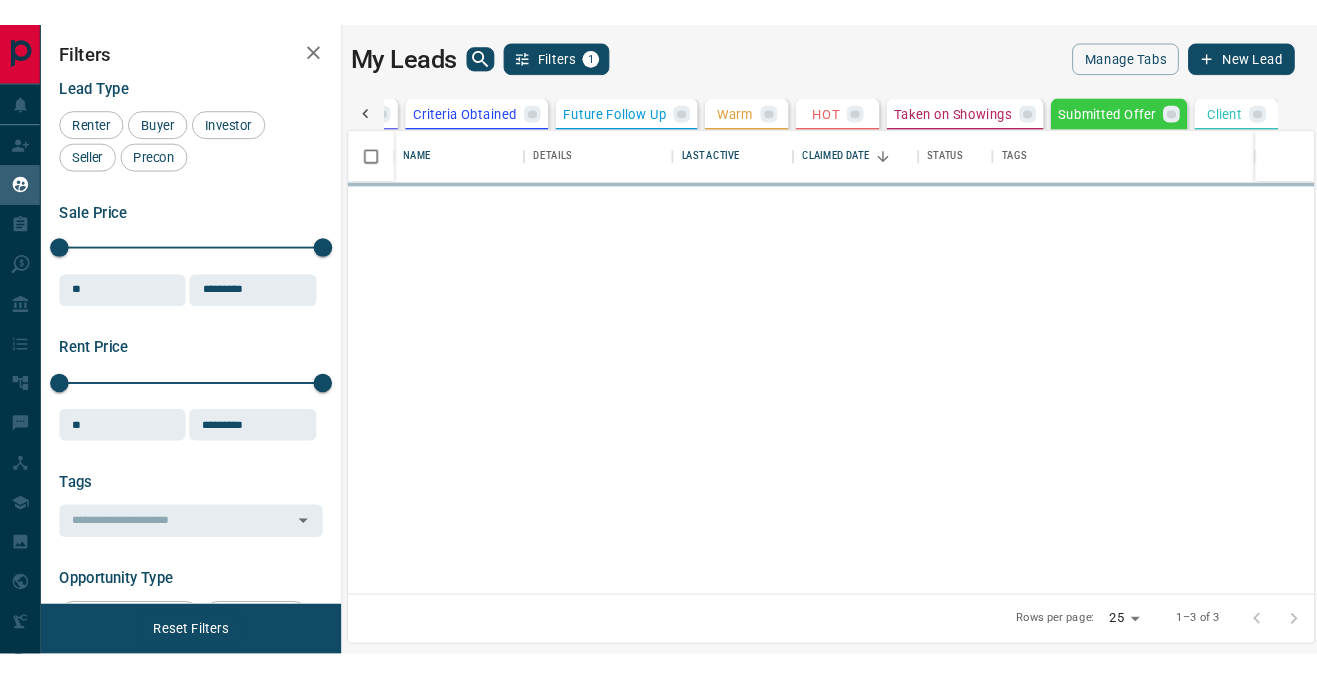 scroll, scrollTop: 0, scrollLeft: 319, axis: horizontal 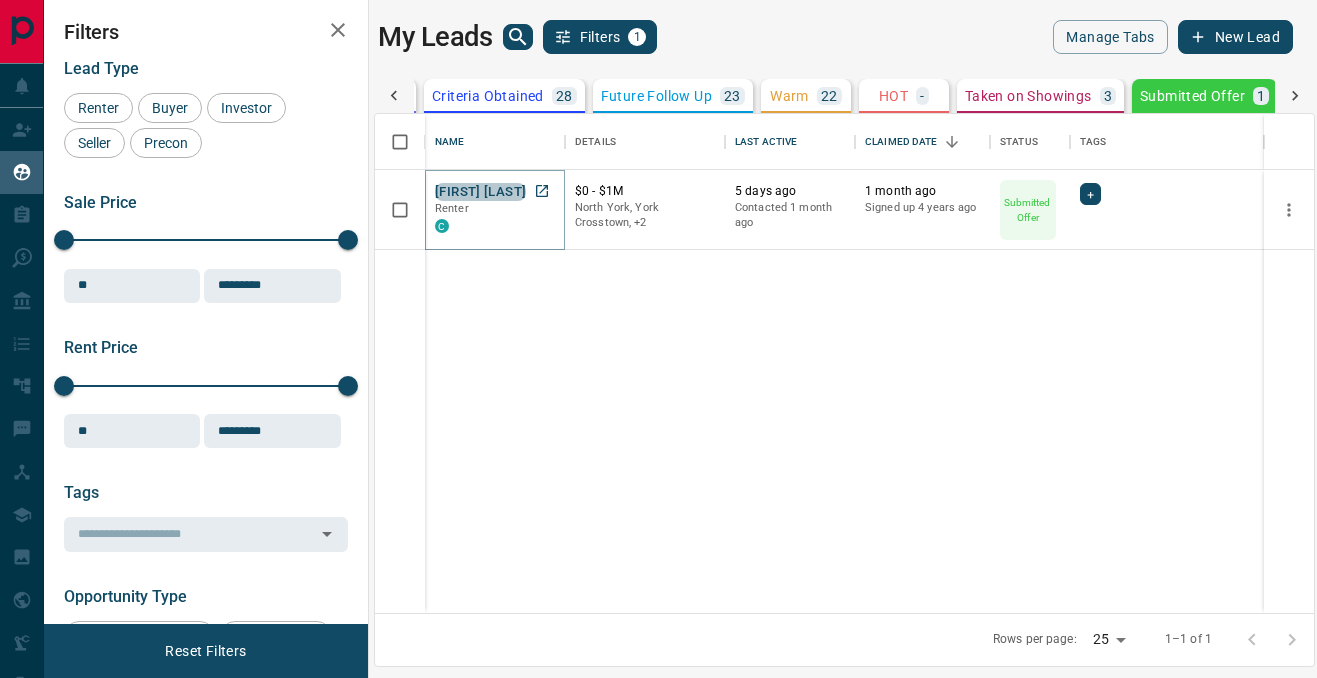 click on "[FIRST] [LAST]" at bounding box center (480, 192) 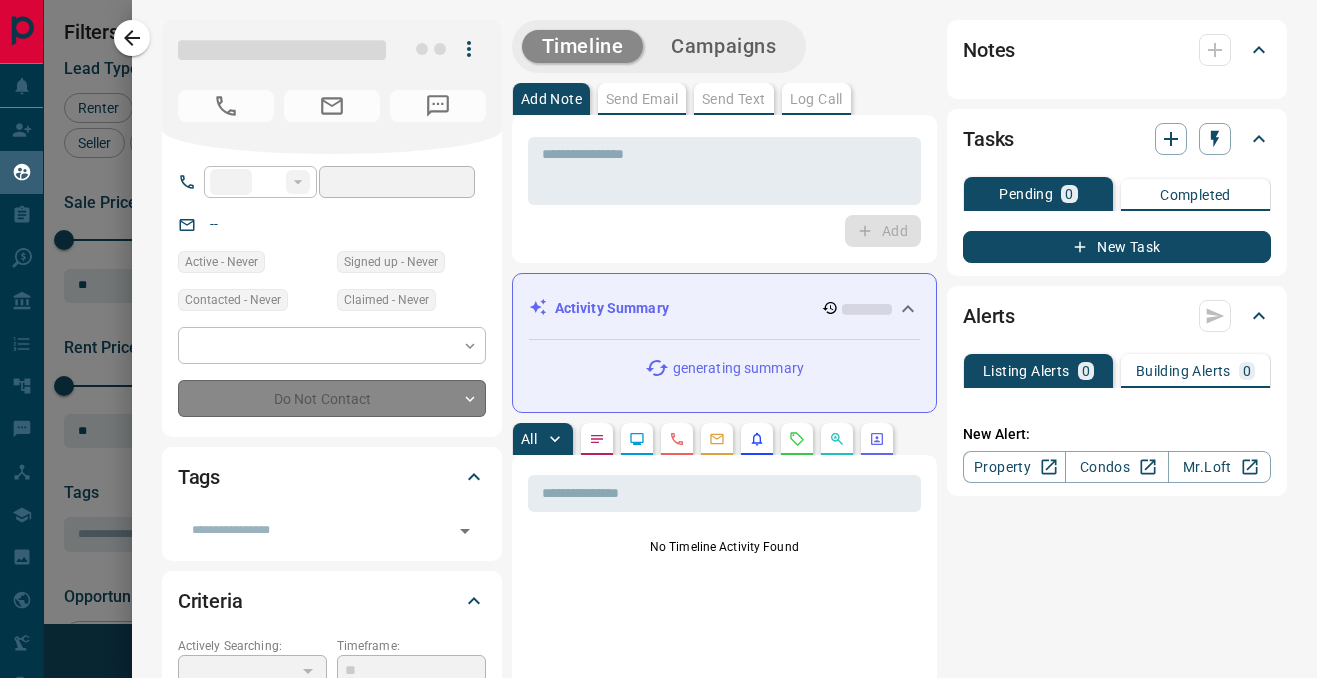 type on "**" 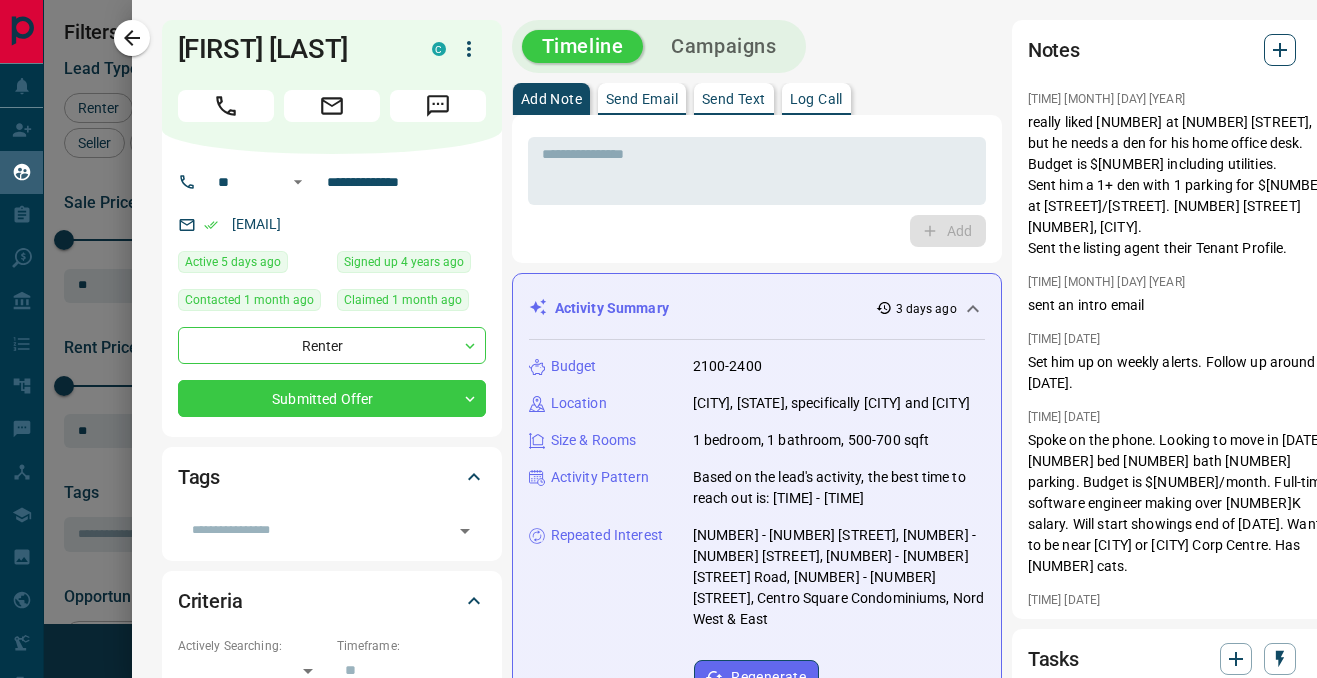 click 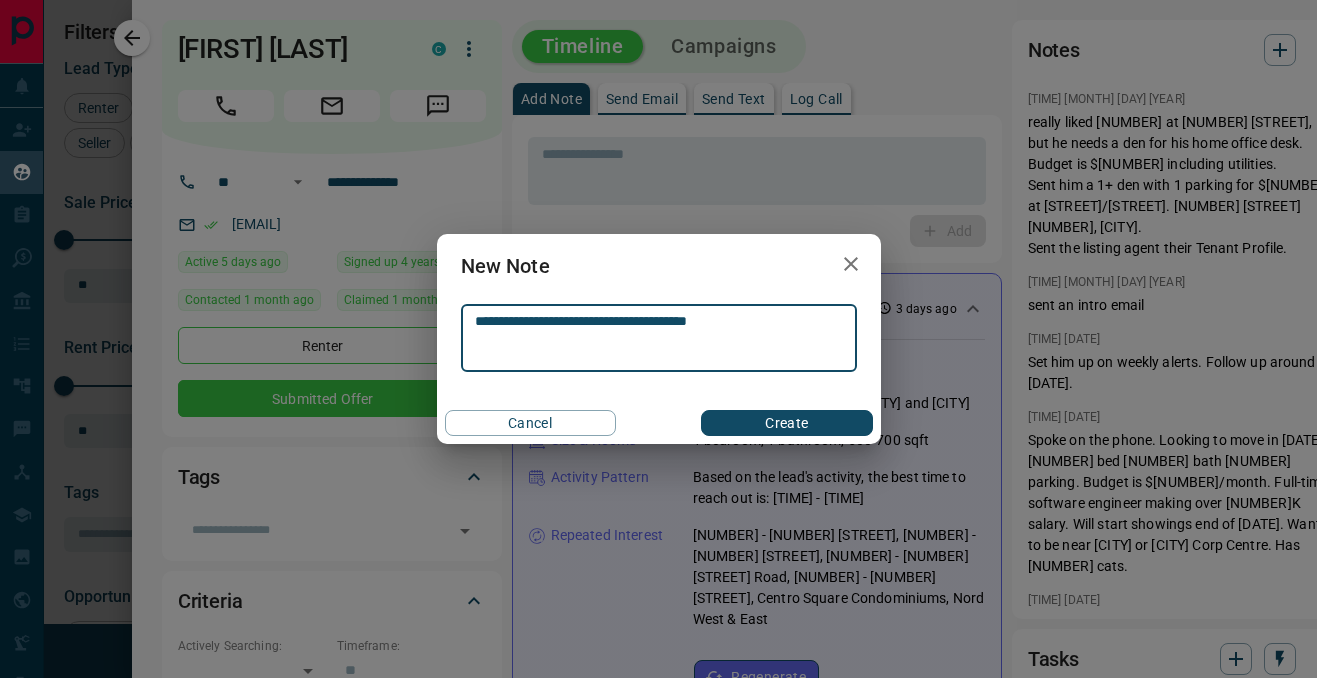 type on "**********" 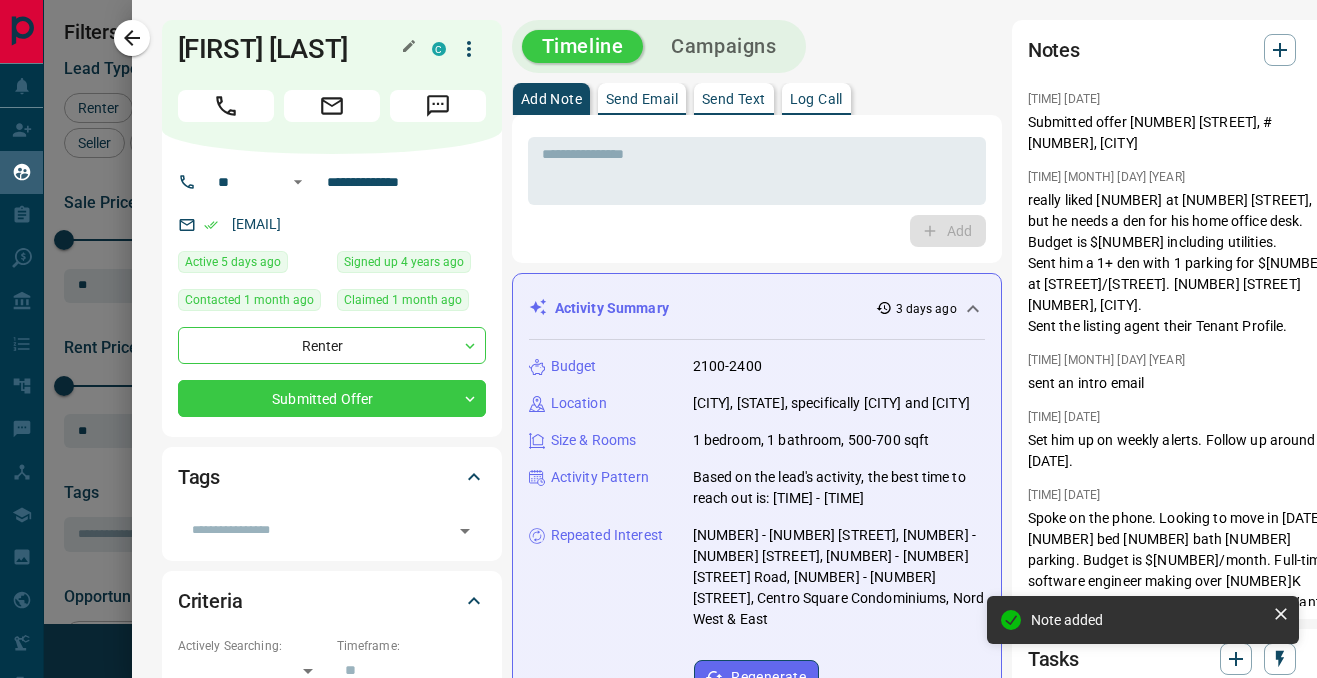 click 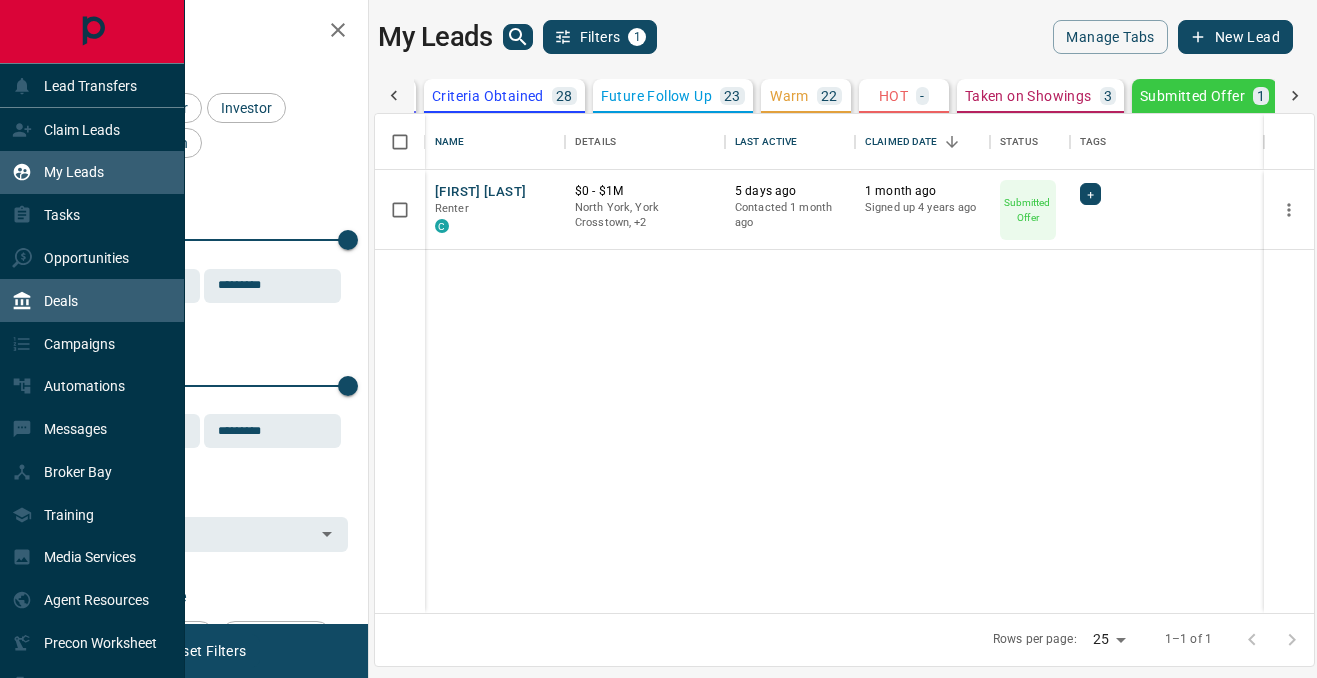 click on "Deals" at bounding box center (61, 301) 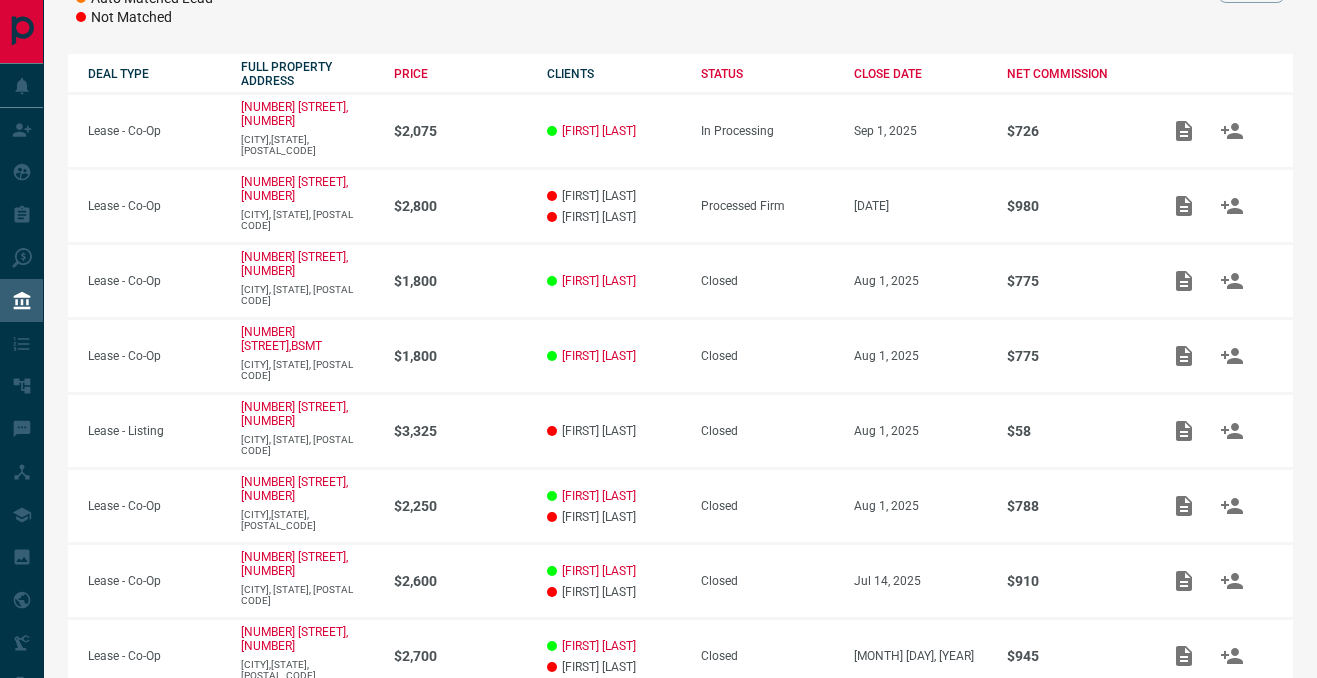 scroll, scrollTop: 0, scrollLeft: 0, axis: both 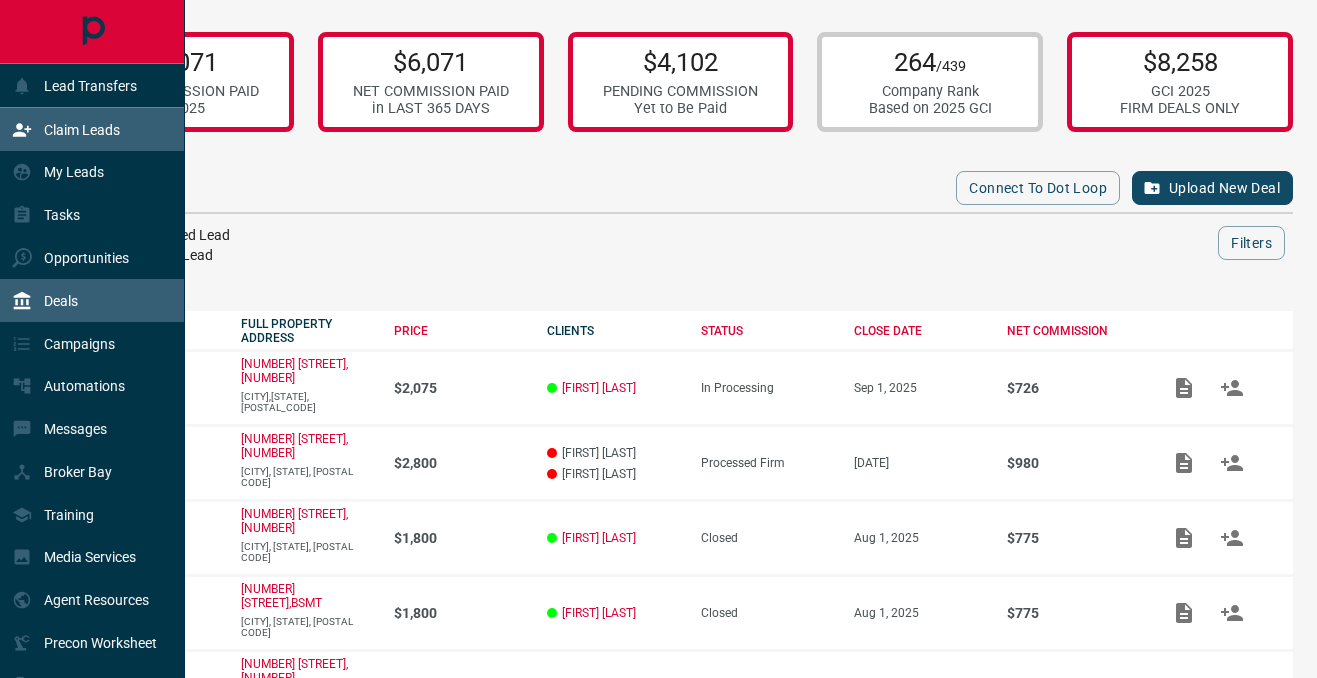 click on "Claim Leads" at bounding box center (66, 129) 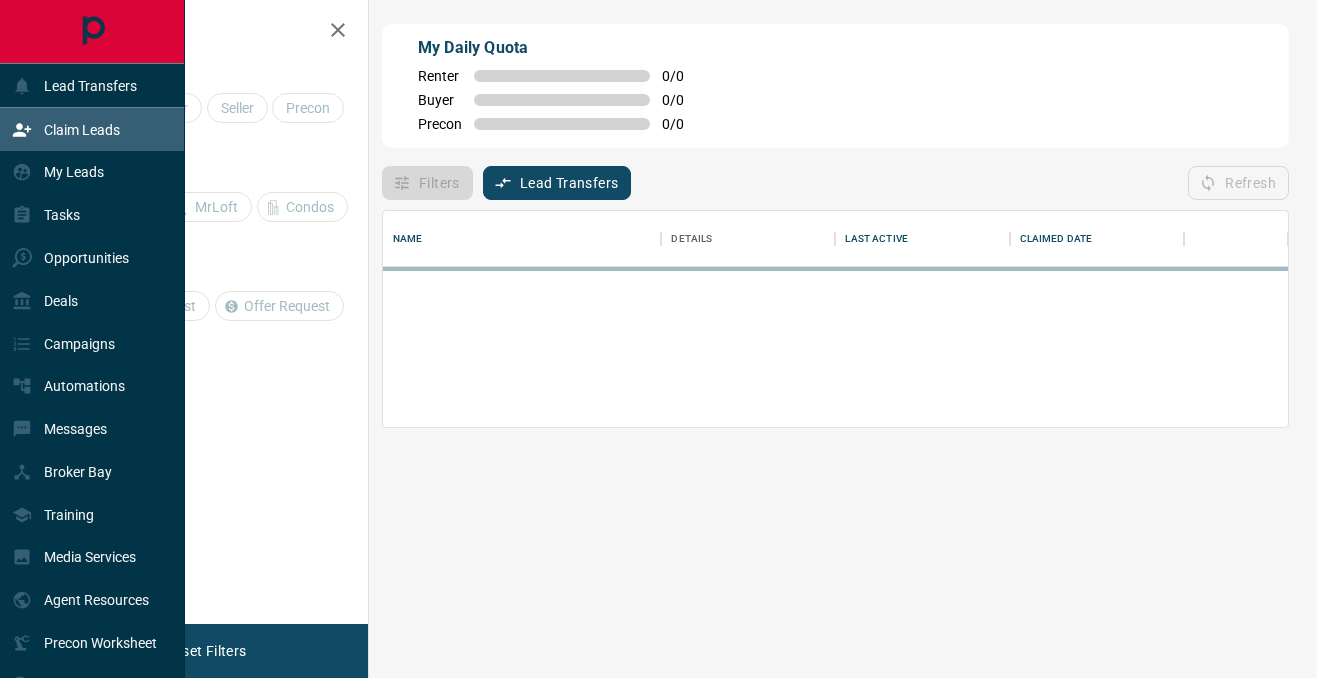 scroll, scrollTop: 0, scrollLeft: 0, axis: both 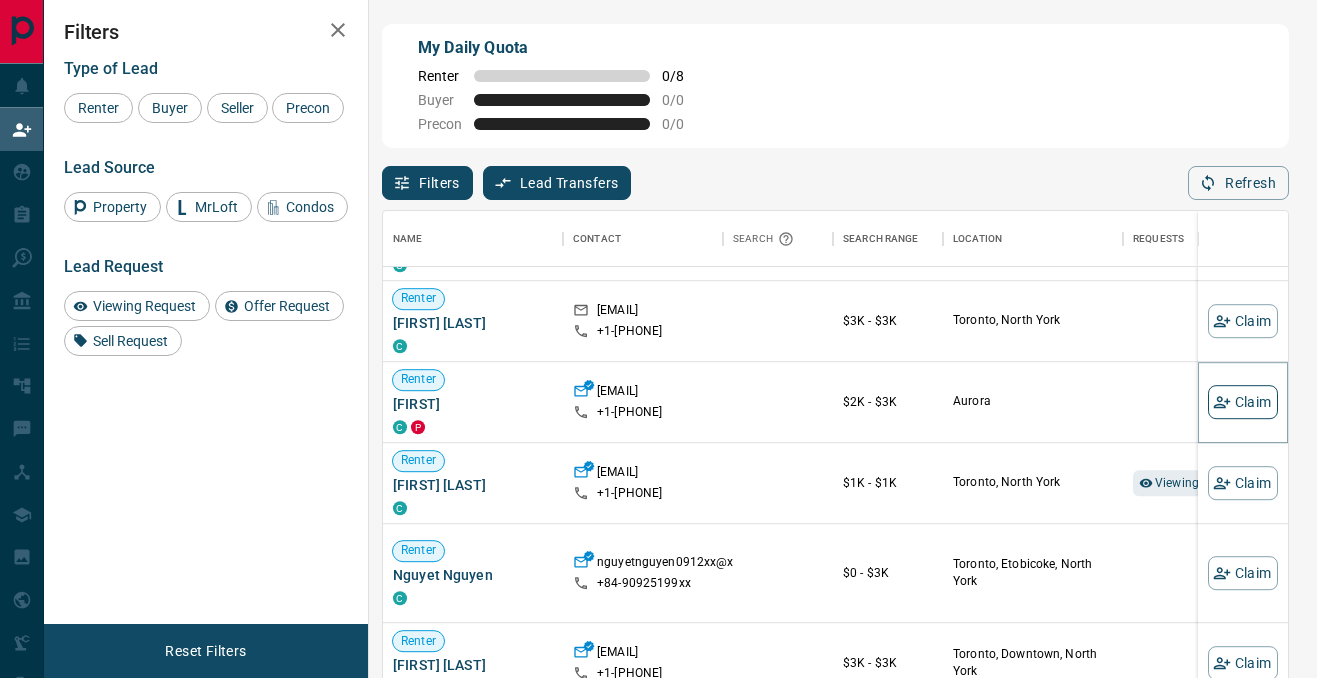 click on "Claim" at bounding box center (1243, 402) 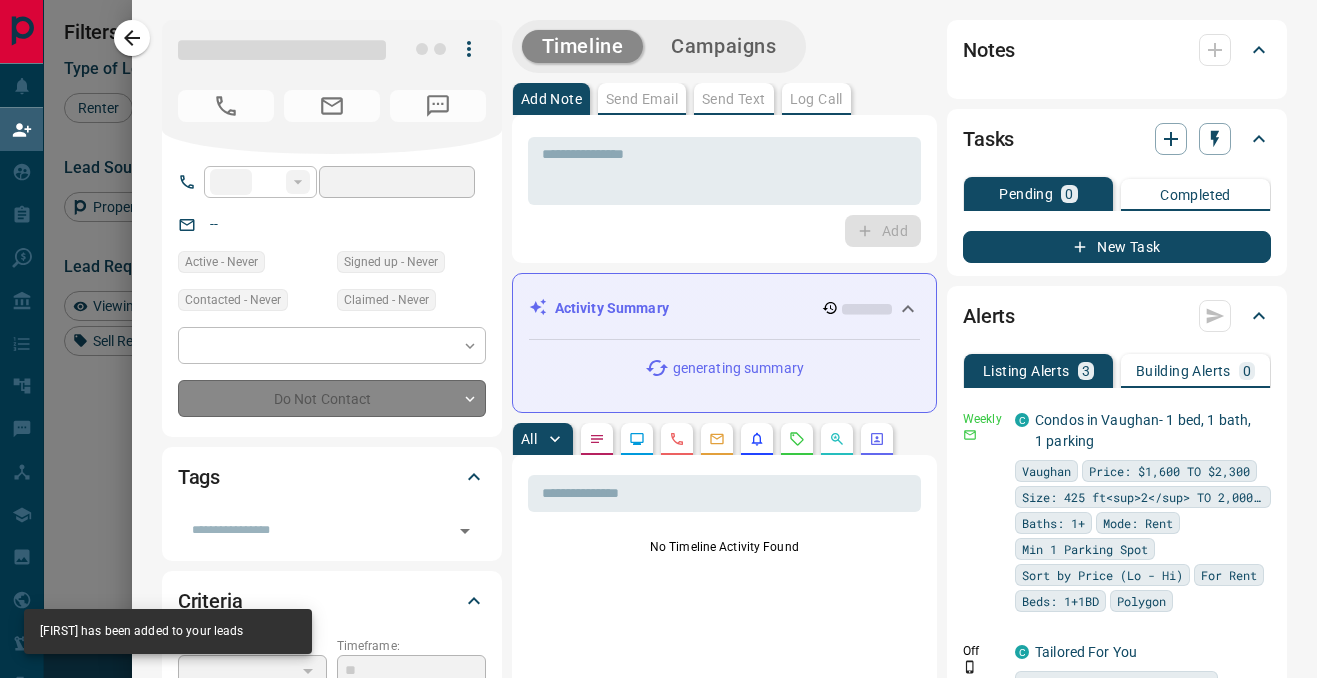 type on "**" 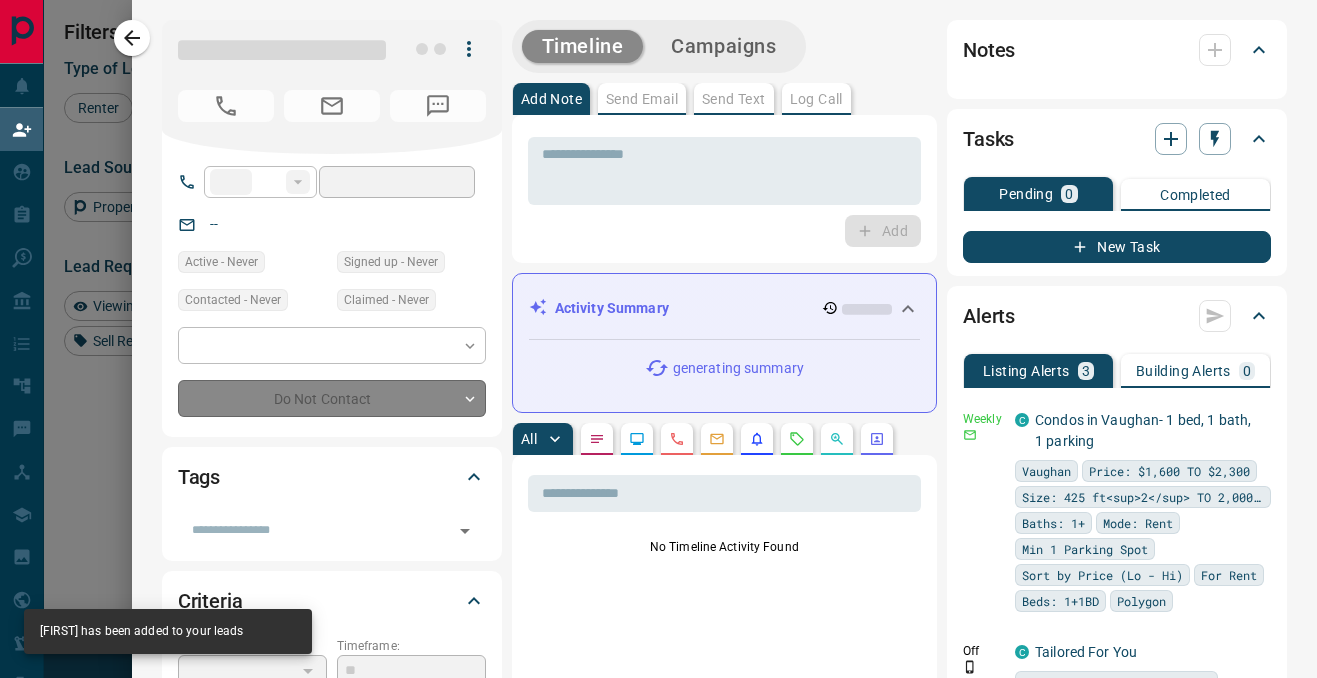 type on "**********" 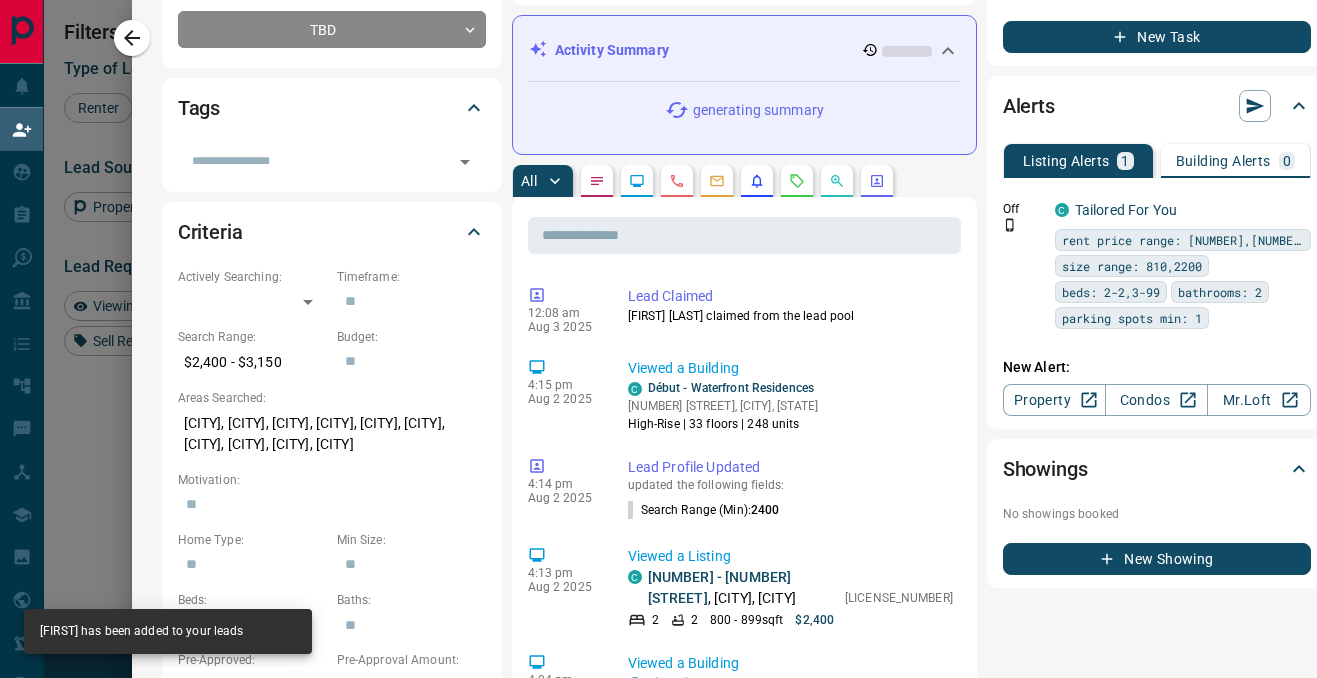 scroll, scrollTop: 360, scrollLeft: 0, axis: vertical 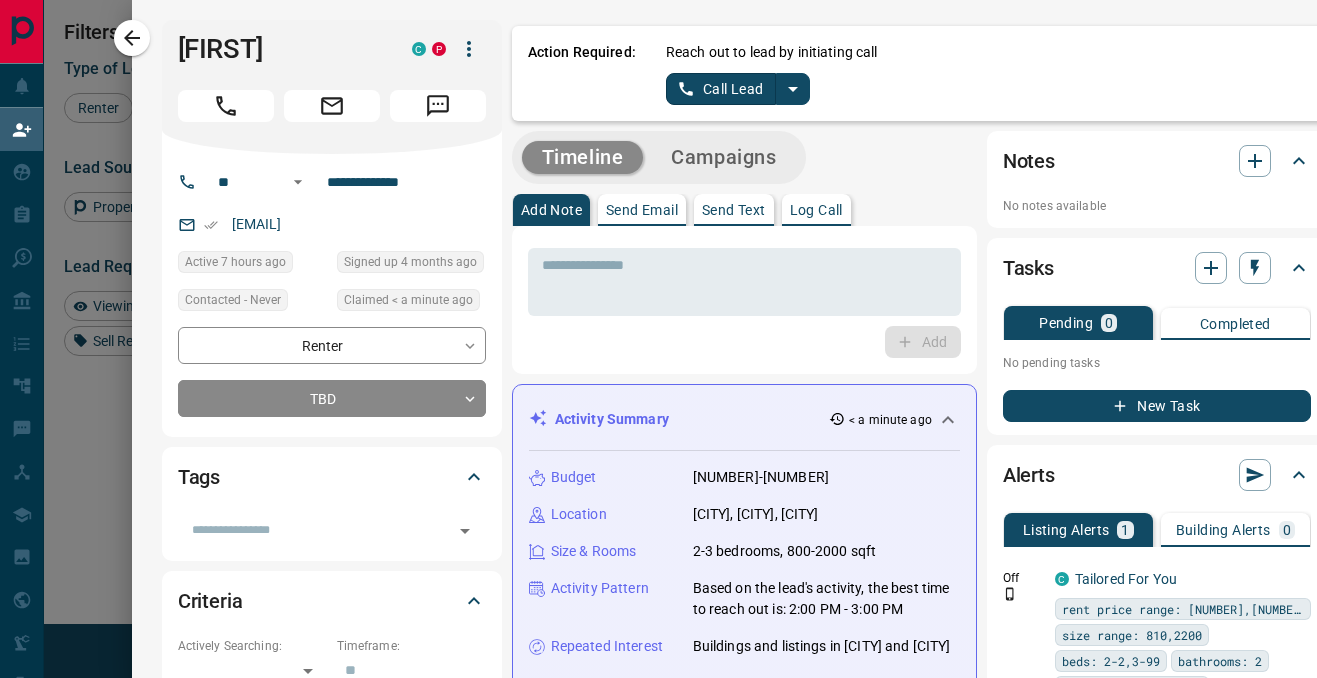 click 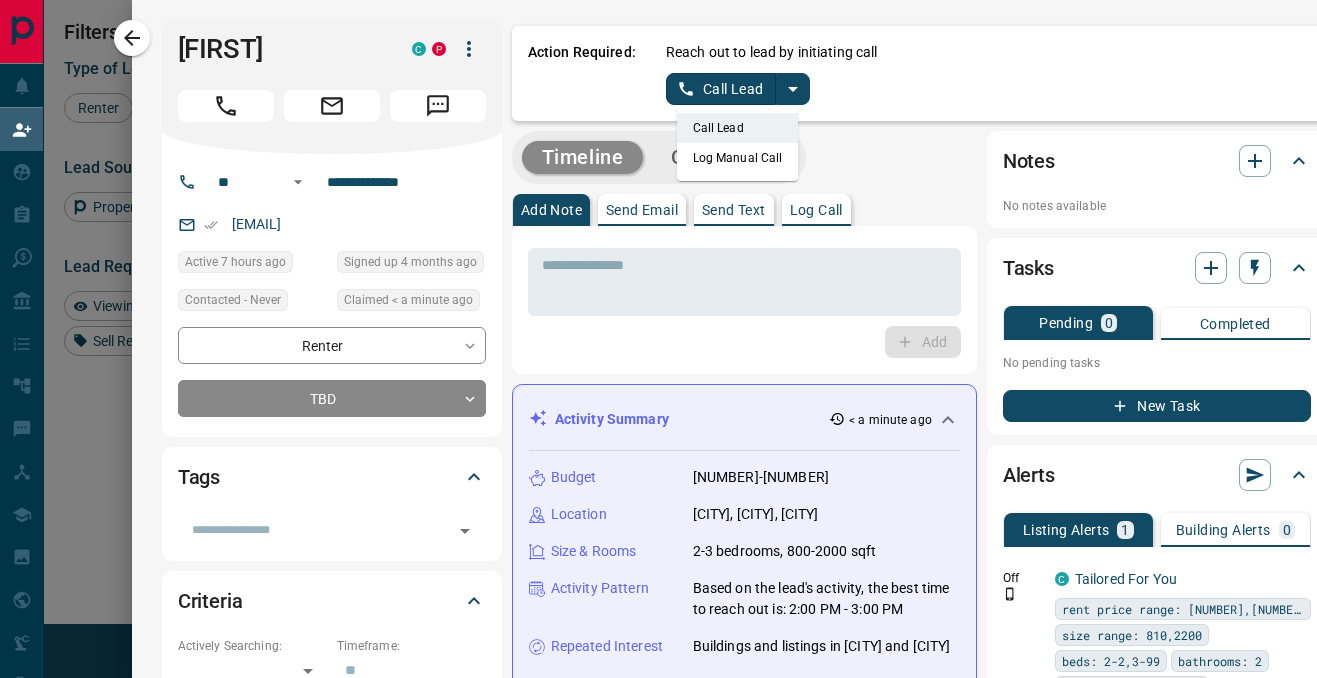 click on "Log Manual Call" at bounding box center (738, 158) 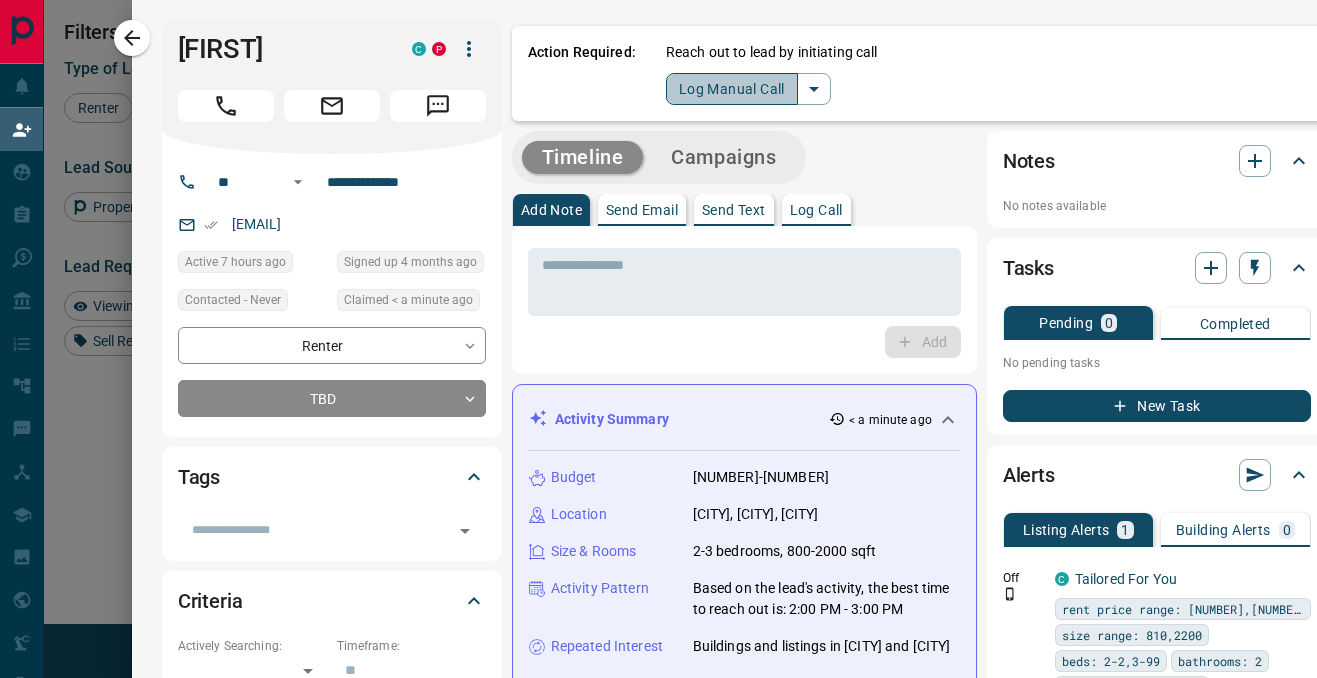 click on "Log Manual Call" at bounding box center [732, 89] 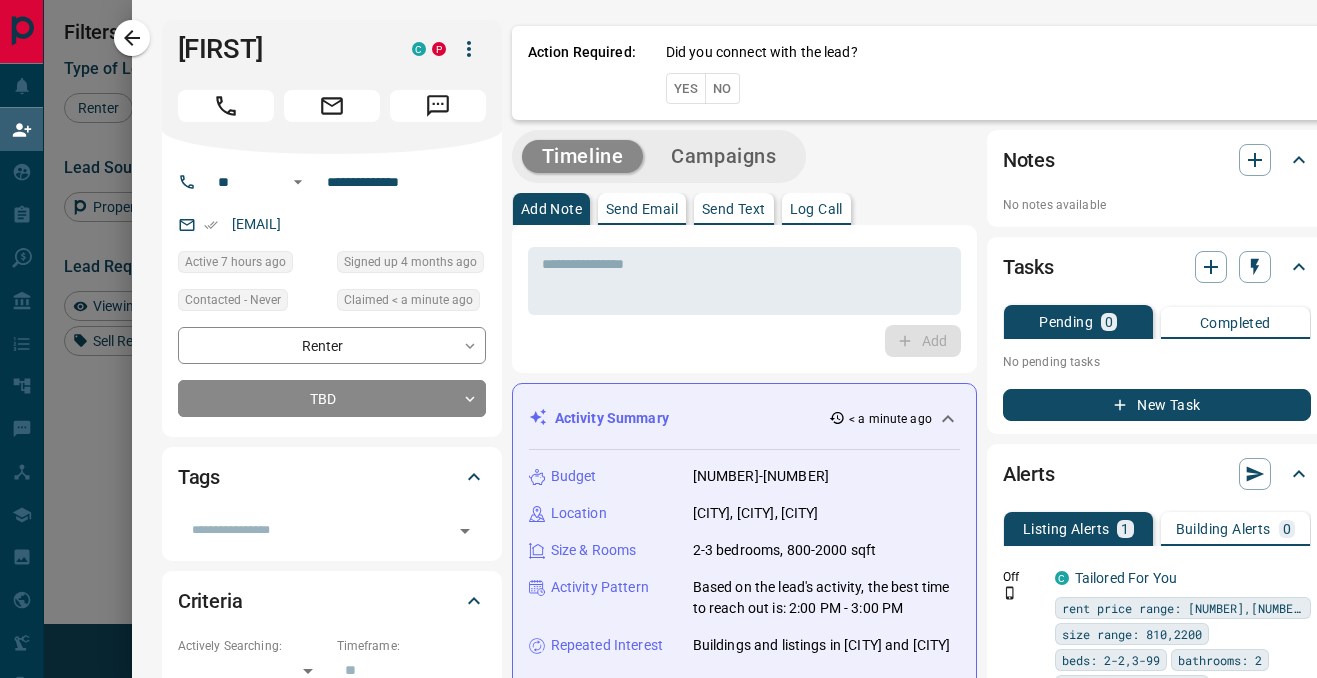 click on "Yes" at bounding box center (686, 88) 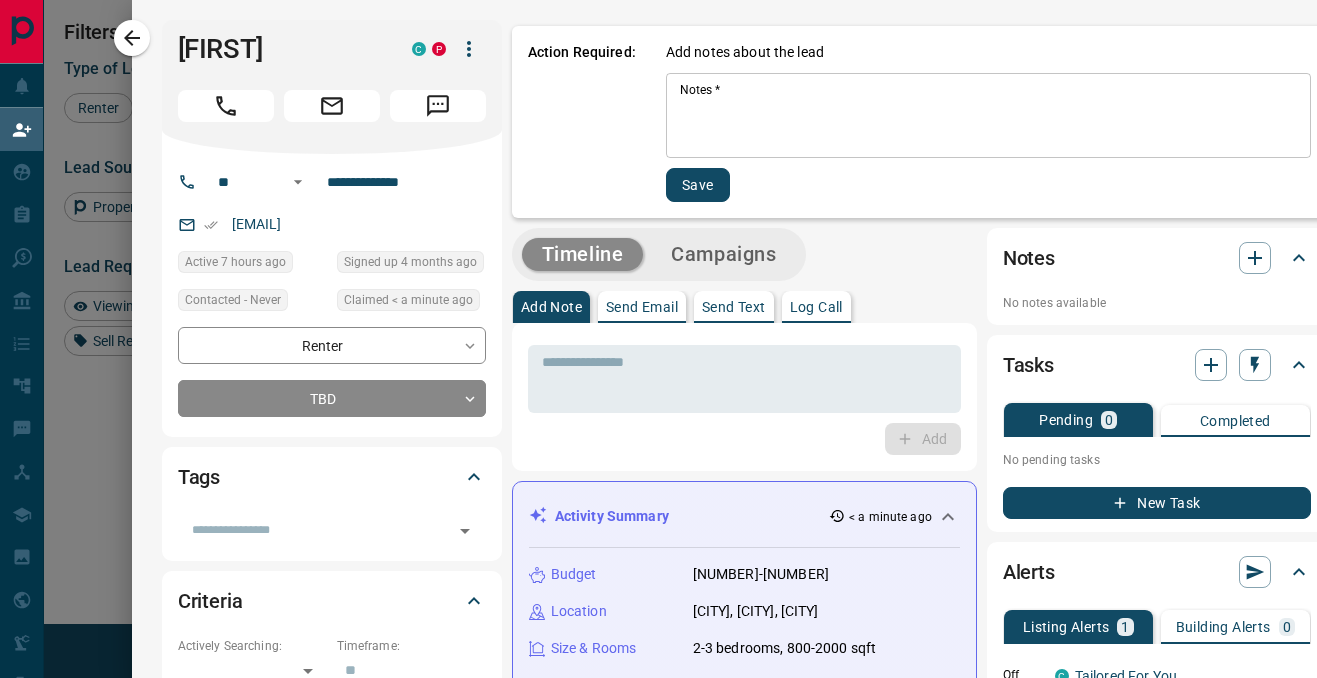click on "Notes   *" at bounding box center (988, 116) 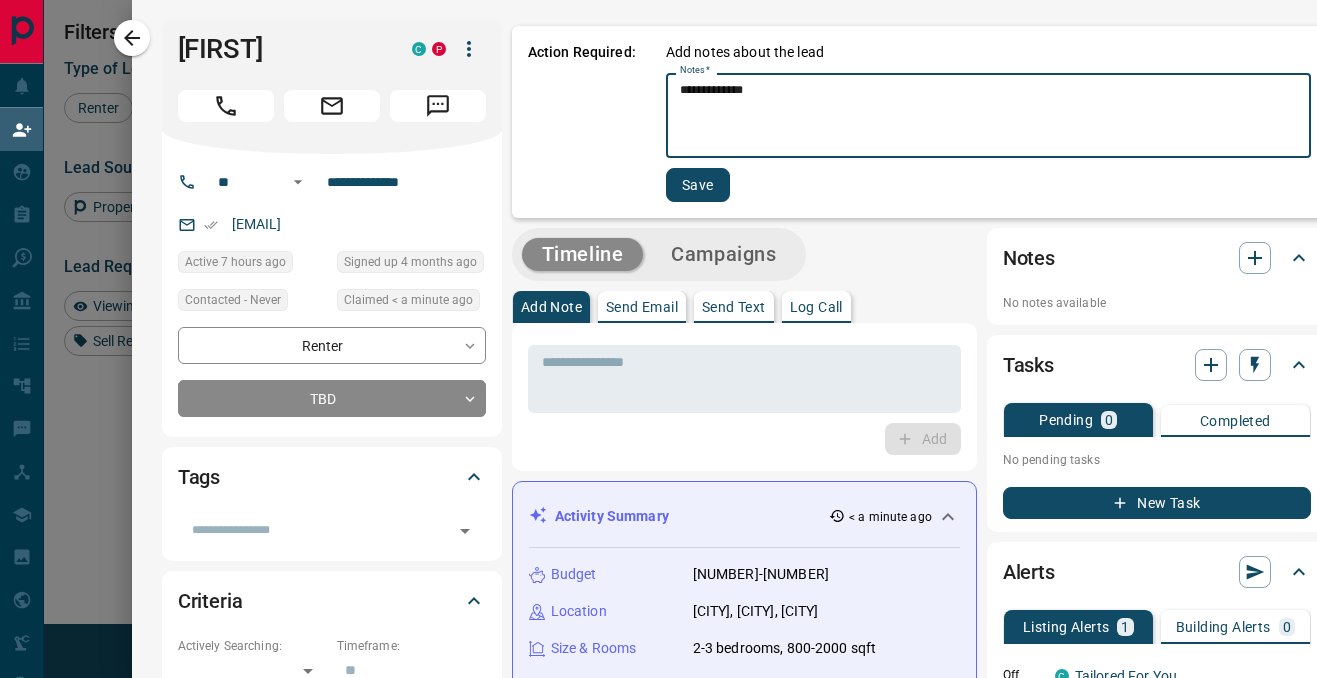 type on "**********" 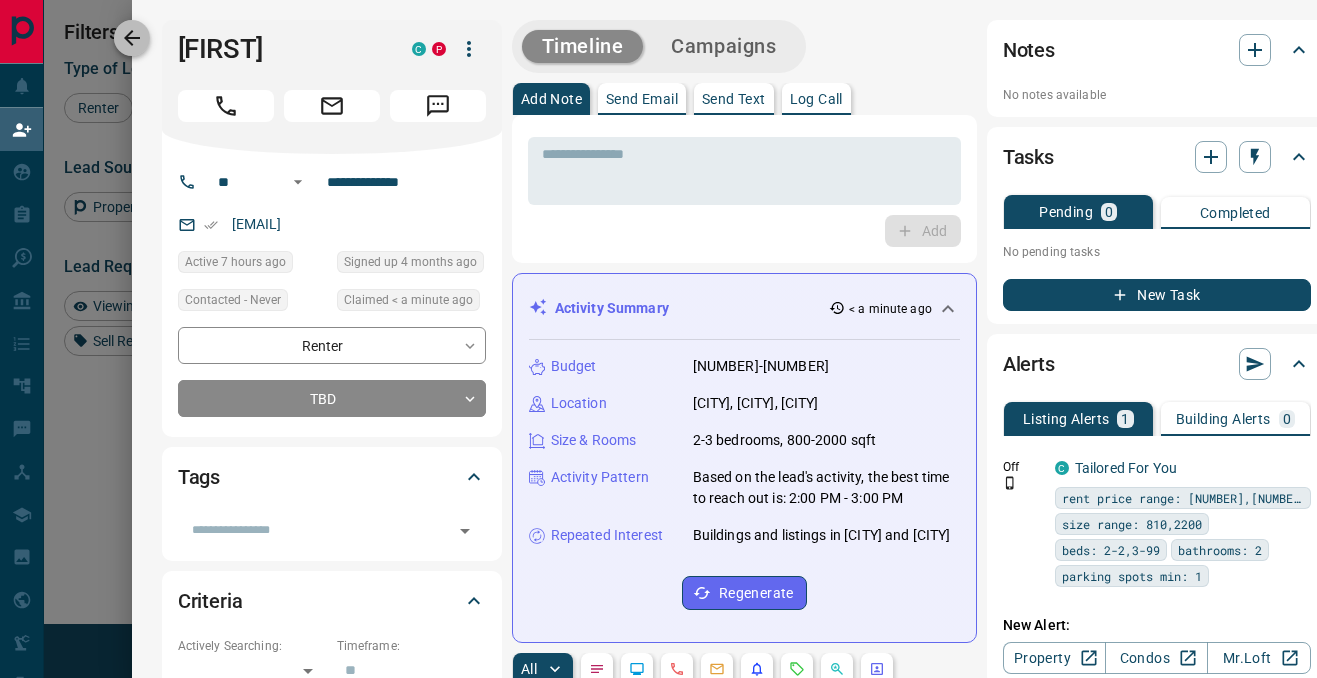click at bounding box center [132, 38] 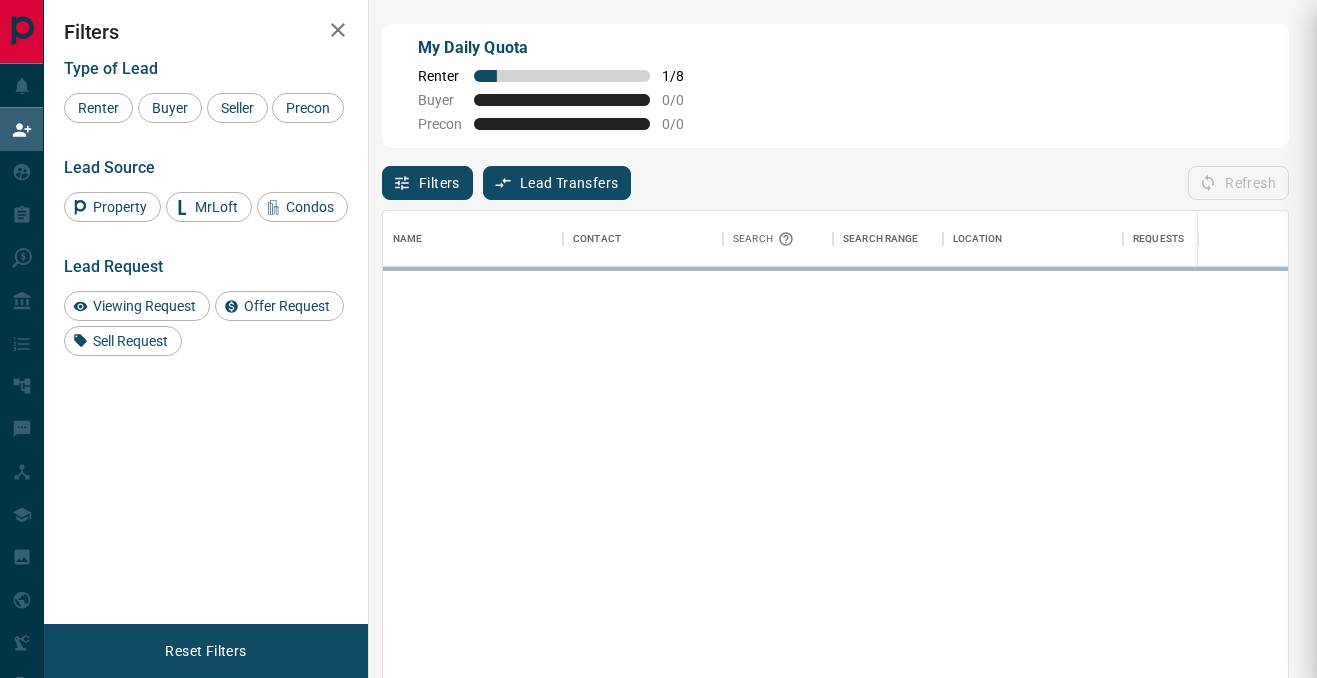 scroll, scrollTop: 0, scrollLeft: 1, axis: horizontal 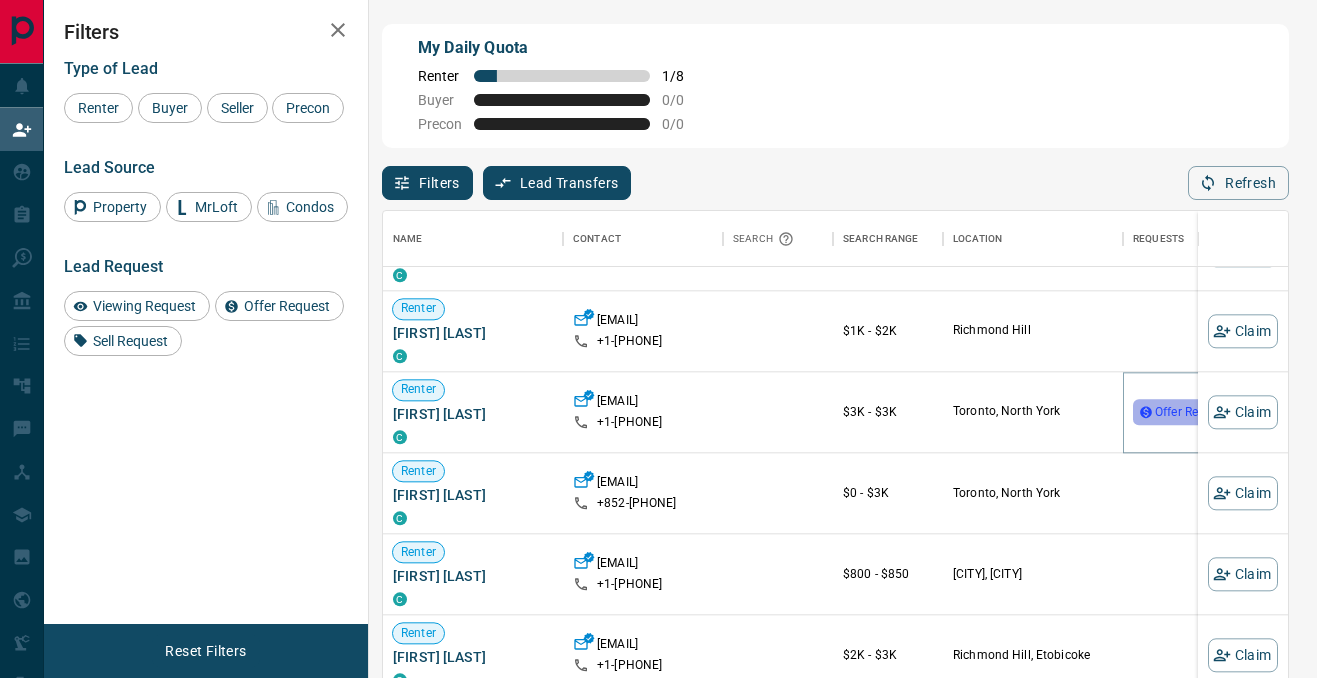 click on "Offer Request   ( 1 )" at bounding box center (1201, 412) 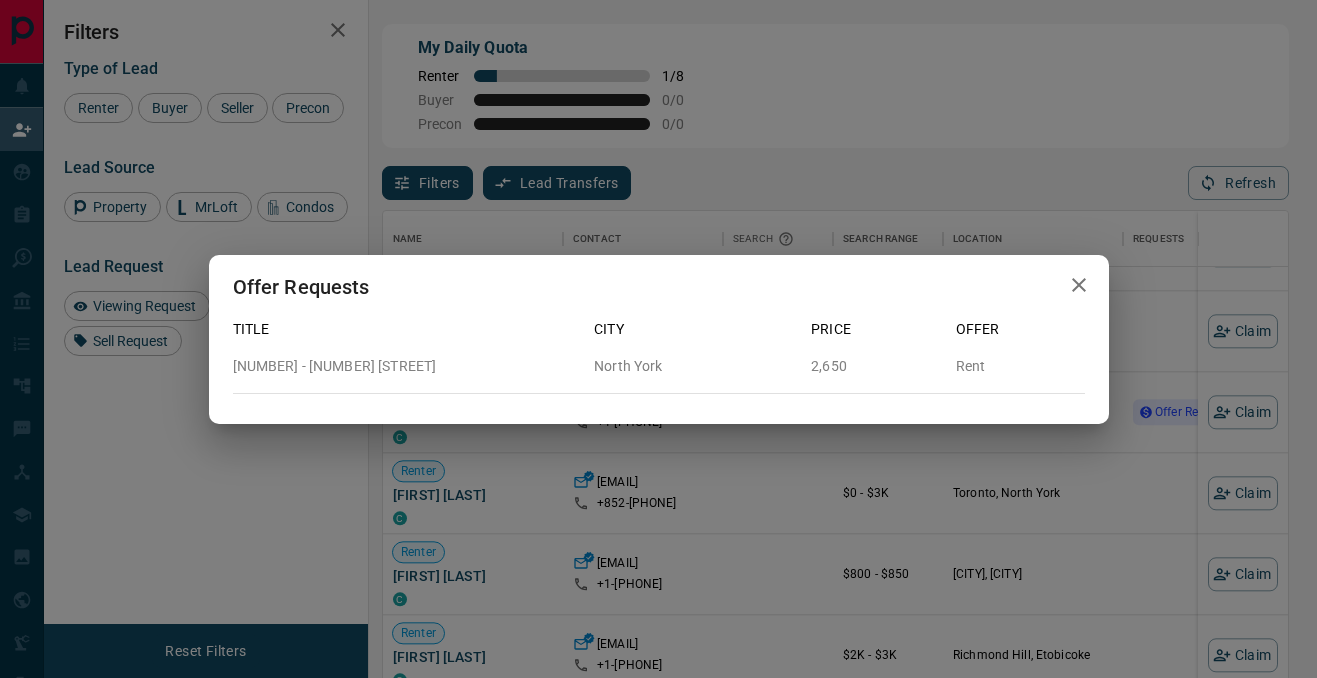 click 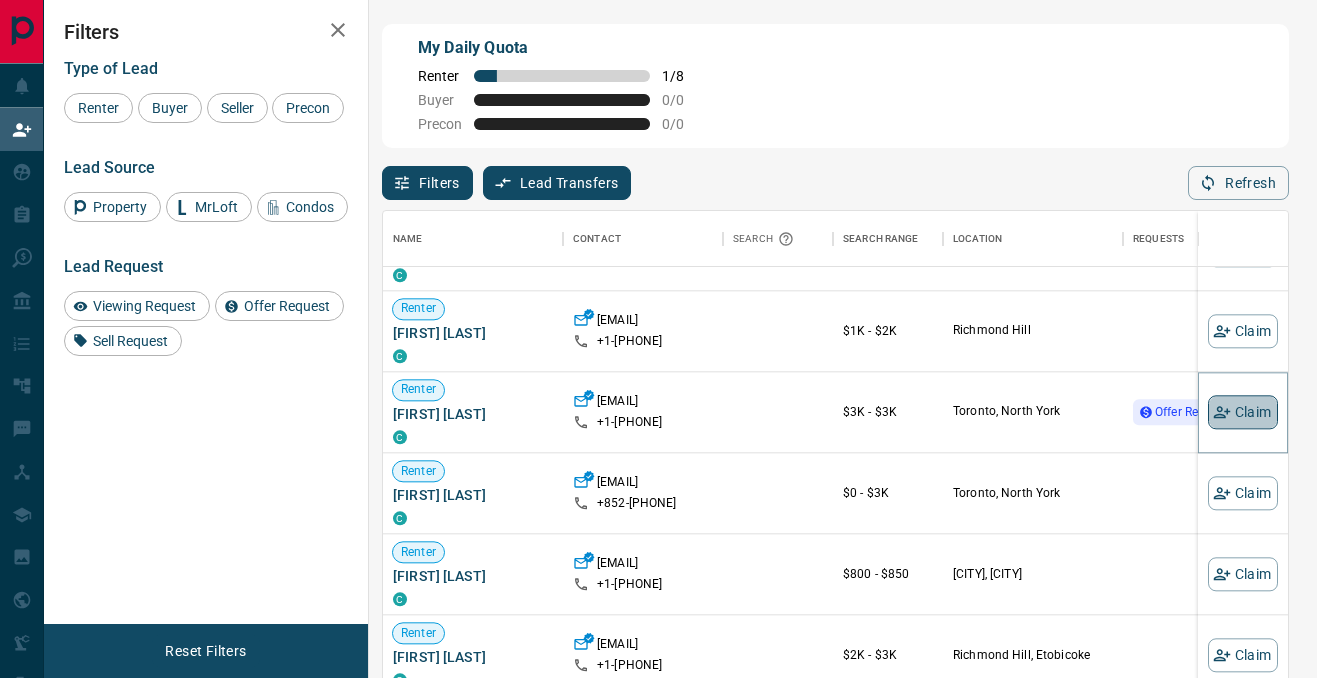 click on "Claim" at bounding box center [1243, 412] 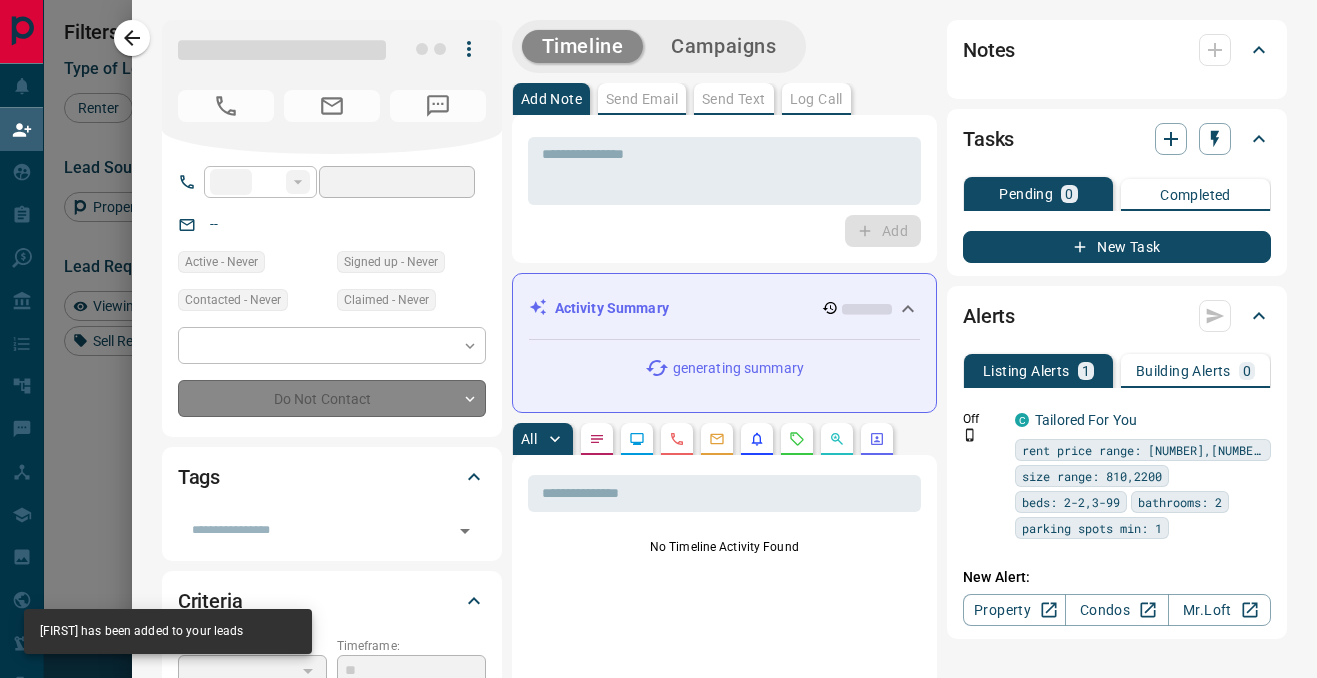 type on "**" 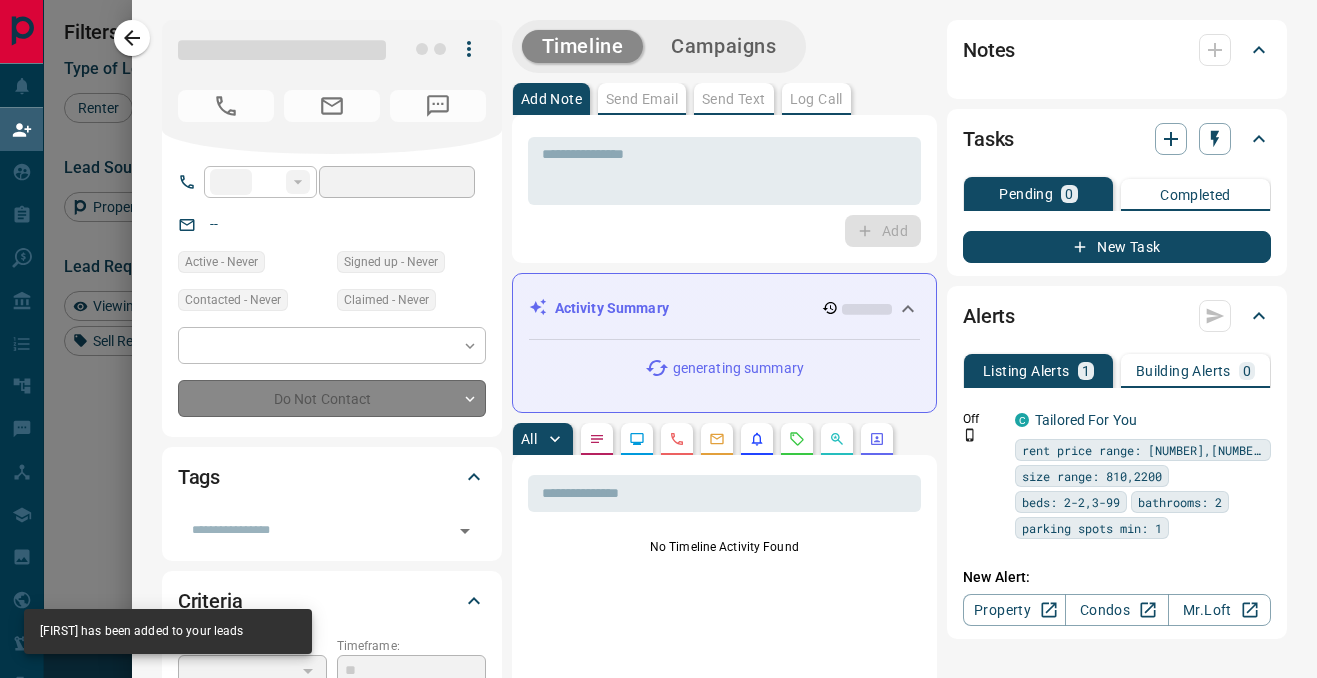type on "**********" 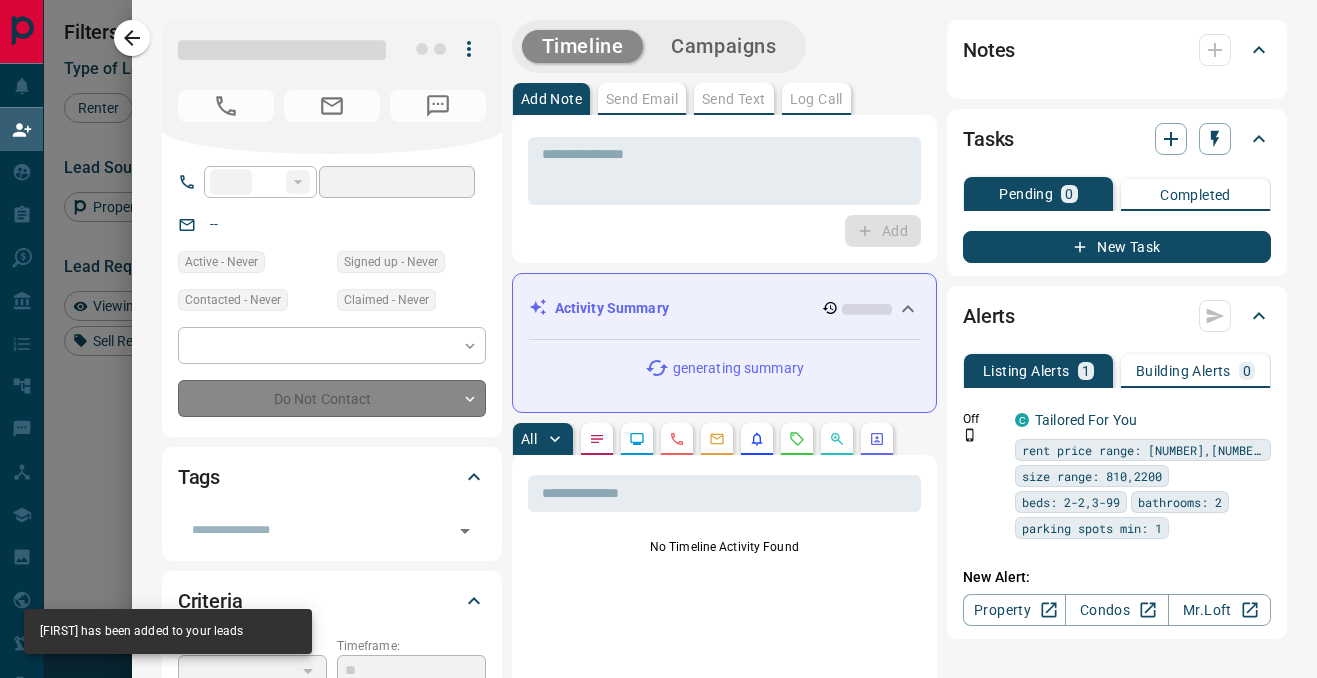 type on "**********" 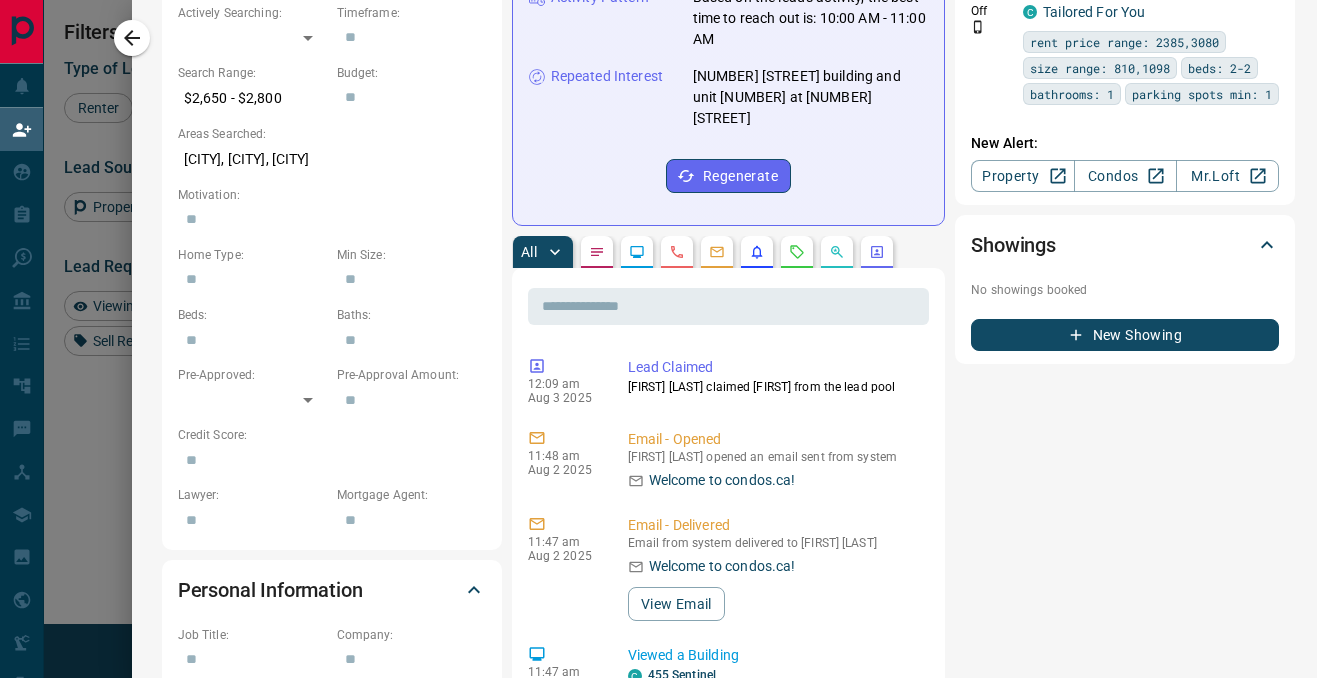 scroll, scrollTop: 635, scrollLeft: 0, axis: vertical 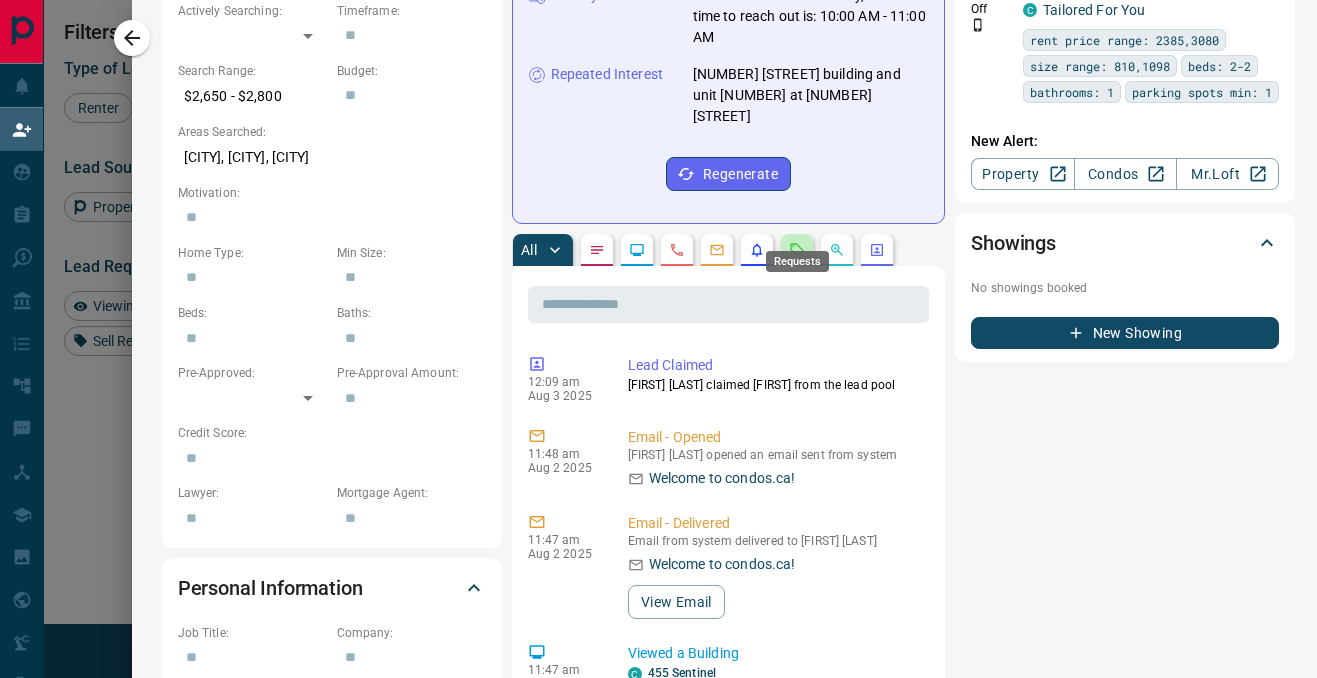 click 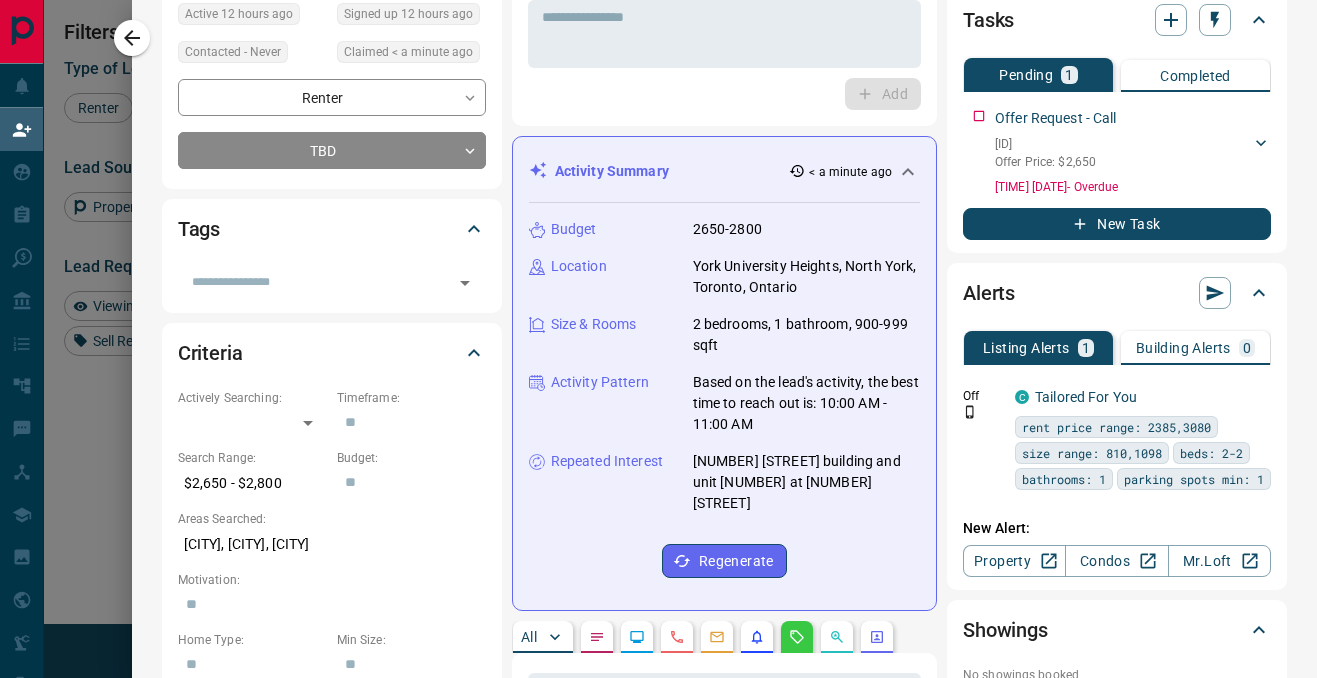 scroll, scrollTop: 0, scrollLeft: 0, axis: both 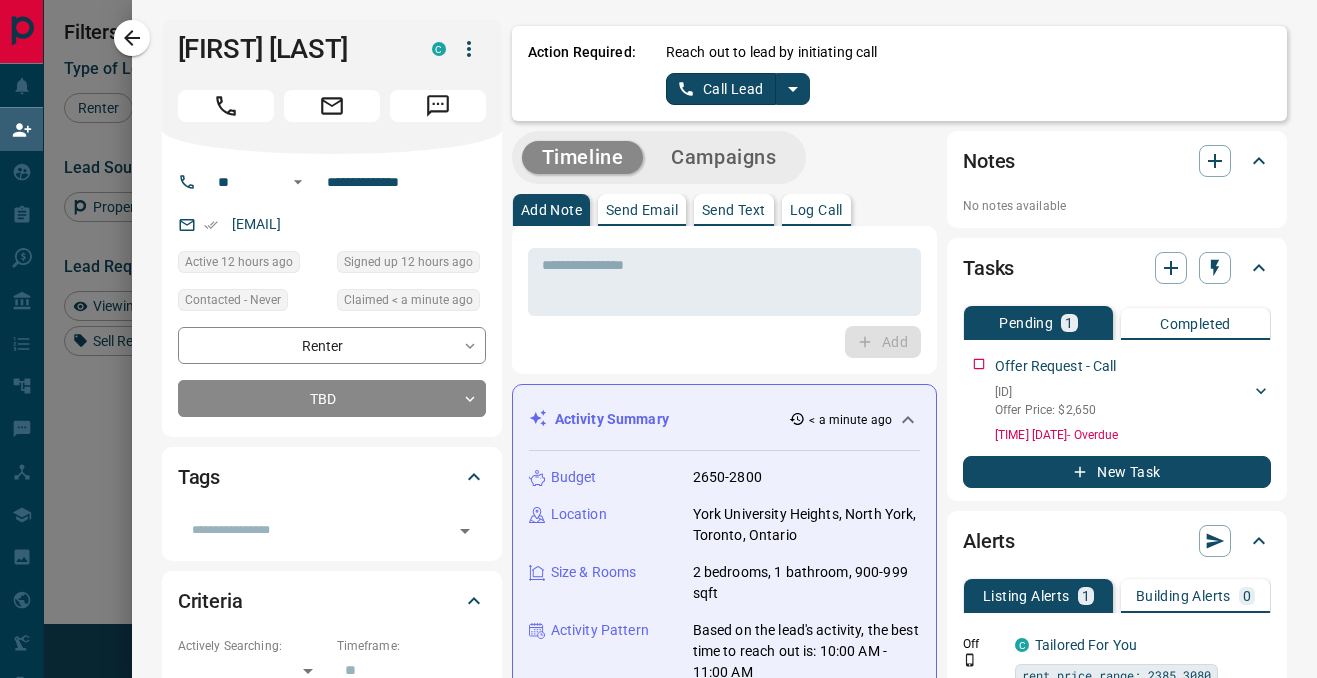 click 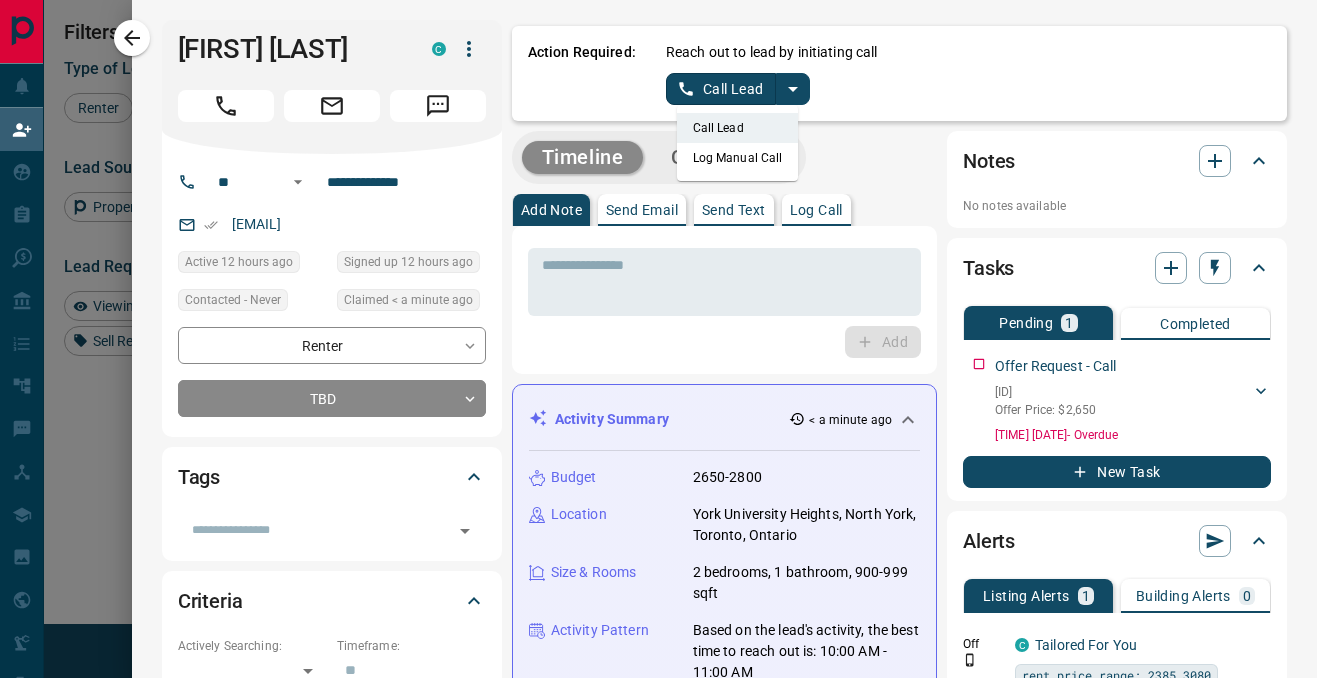 click on "Log Manual Call" at bounding box center (738, 158) 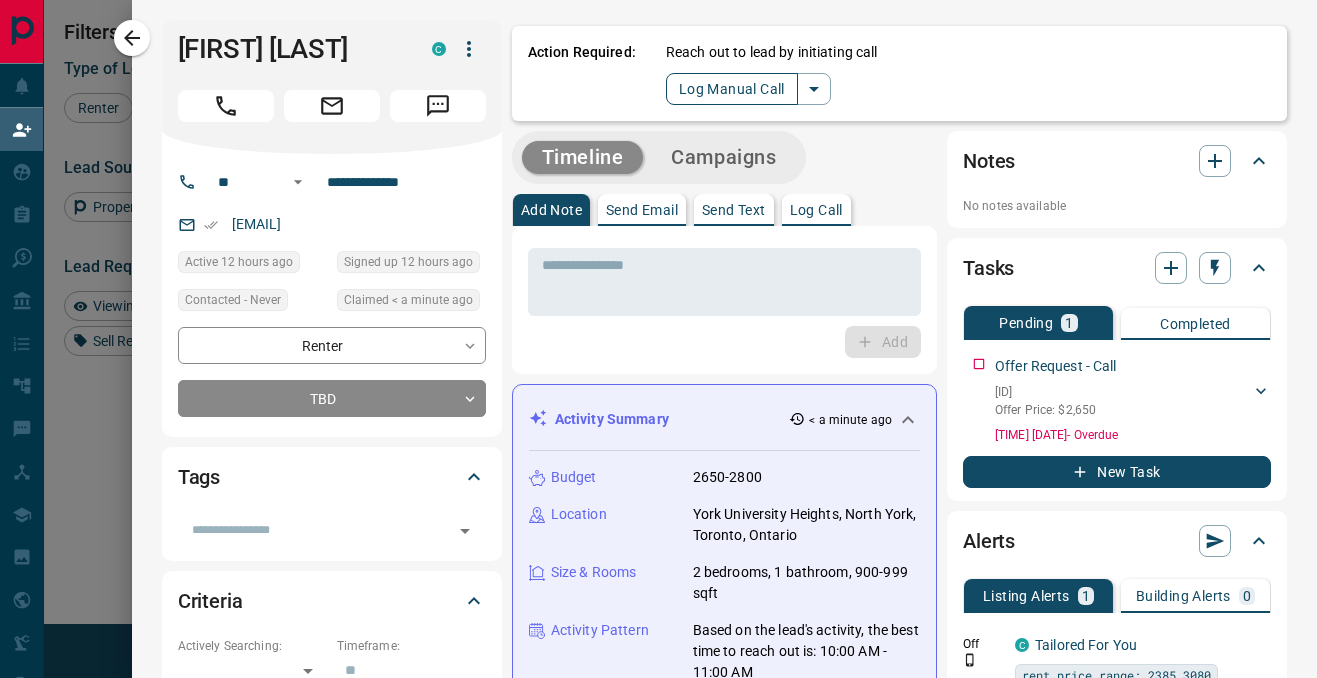 click on "Log Manual Call" at bounding box center (732, 89) 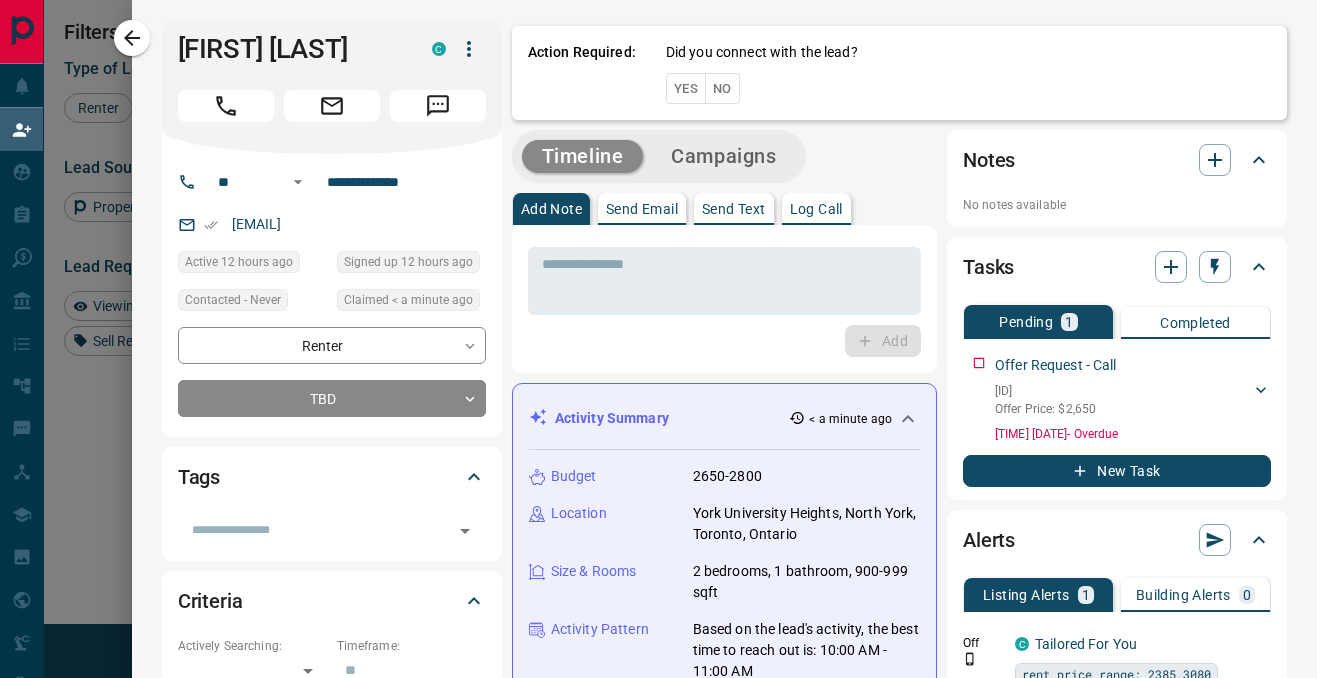 click on "Yes" at bounding box center (686, 88) 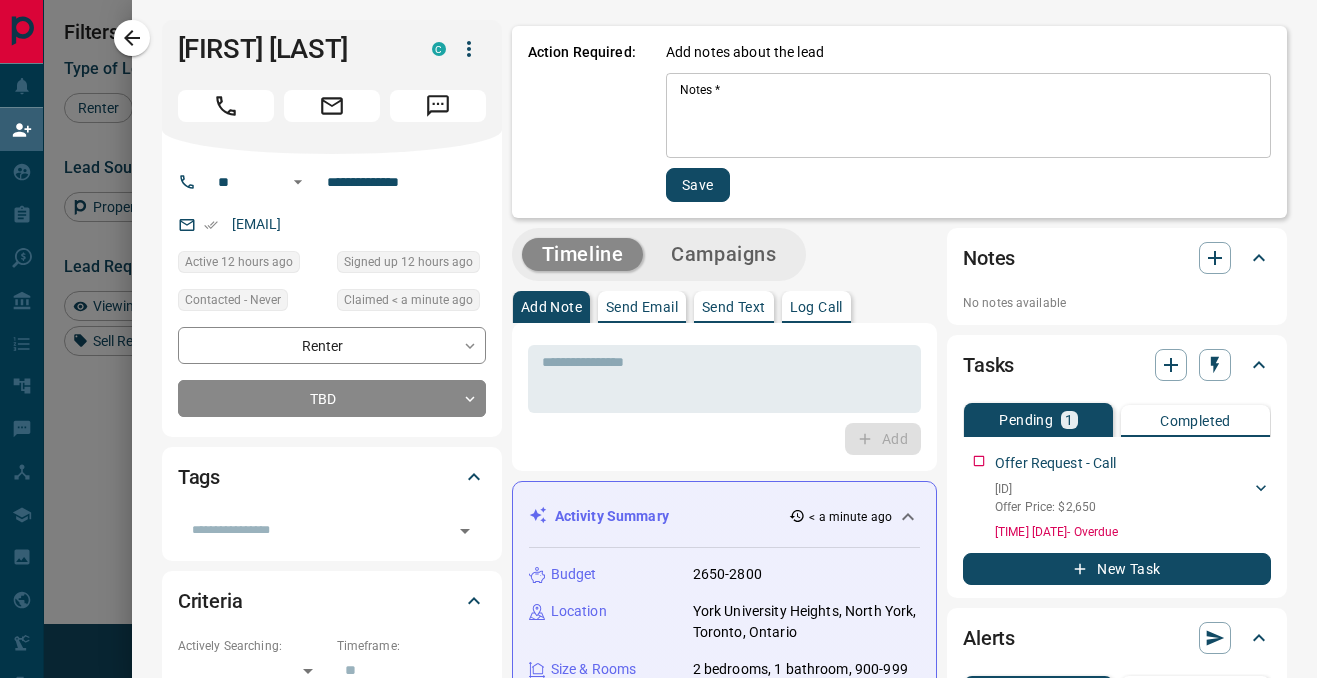 click on "* Notes   *" at bounding box center (968, 115) 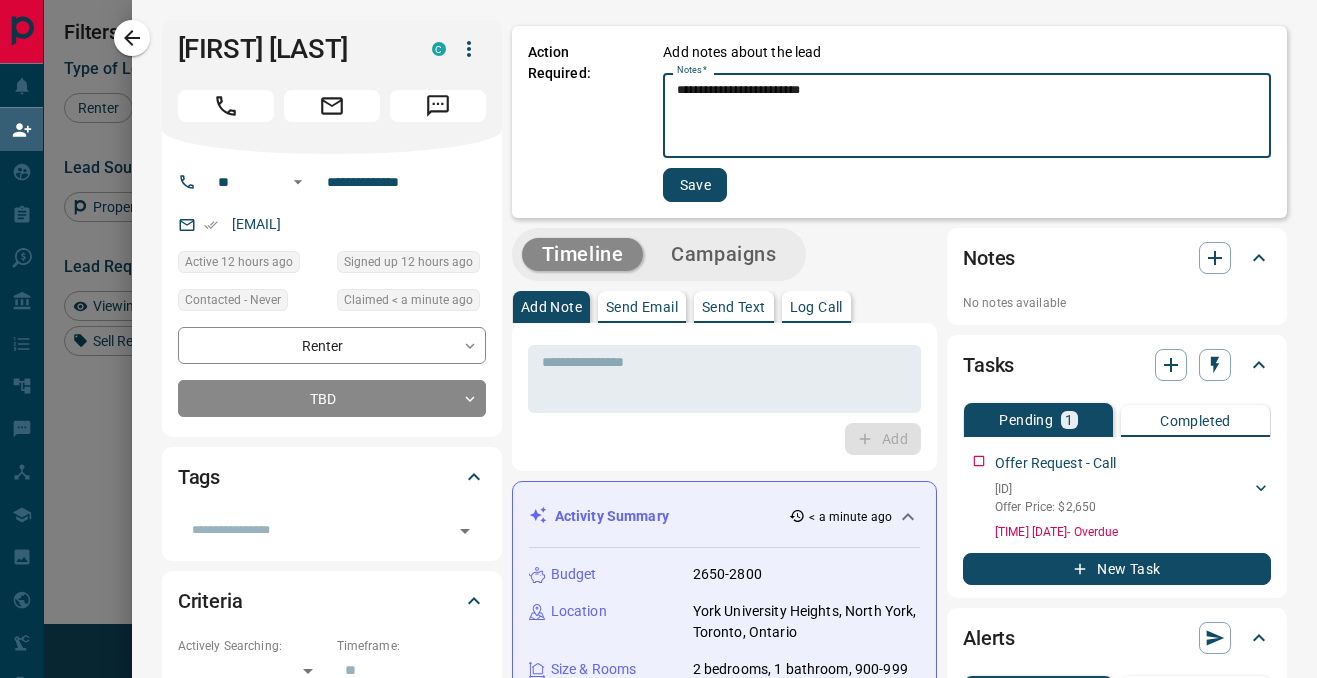 type on "**********" 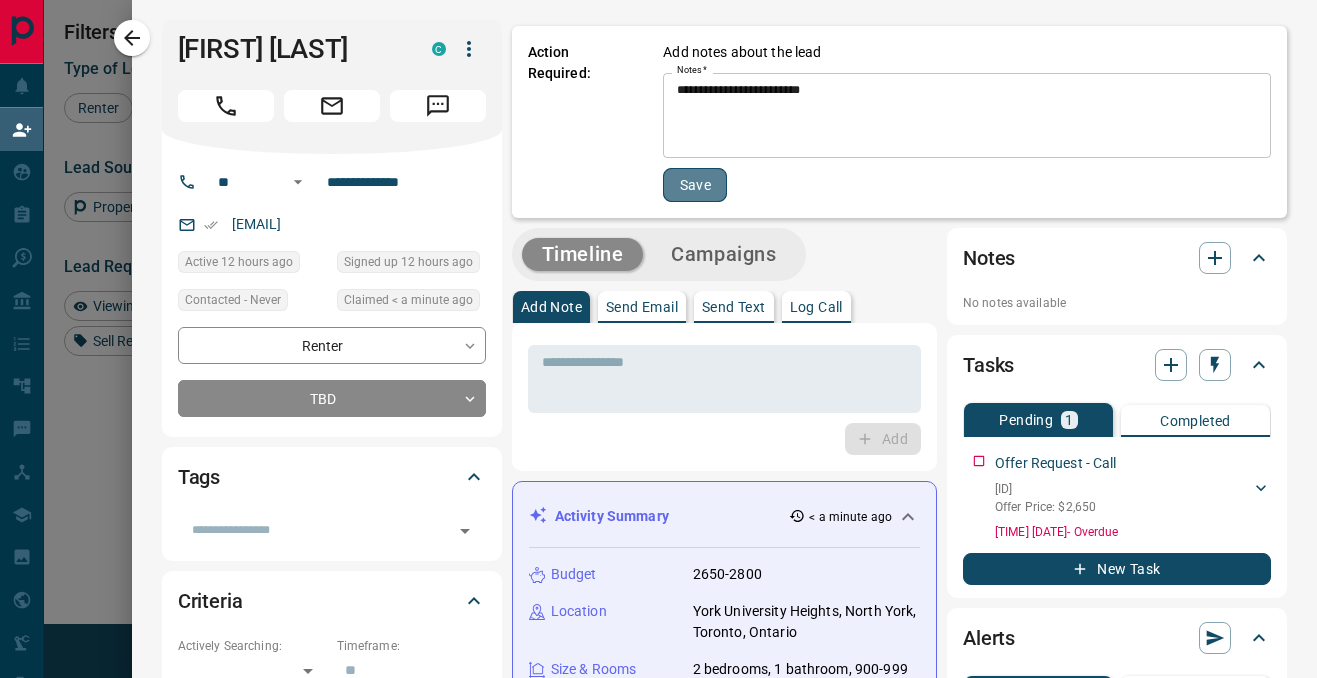 click on "Save" at bounding box center (695, 185) 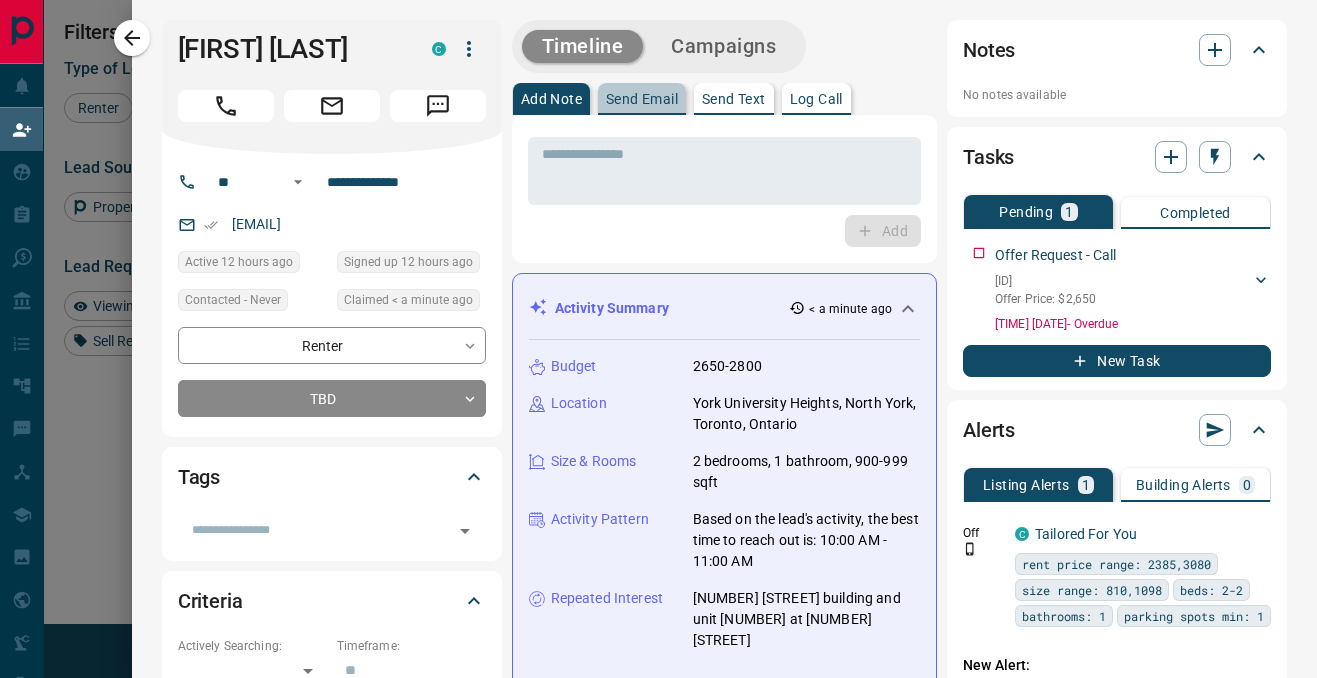 click on "Send Email" at bounding box center [642, 99] 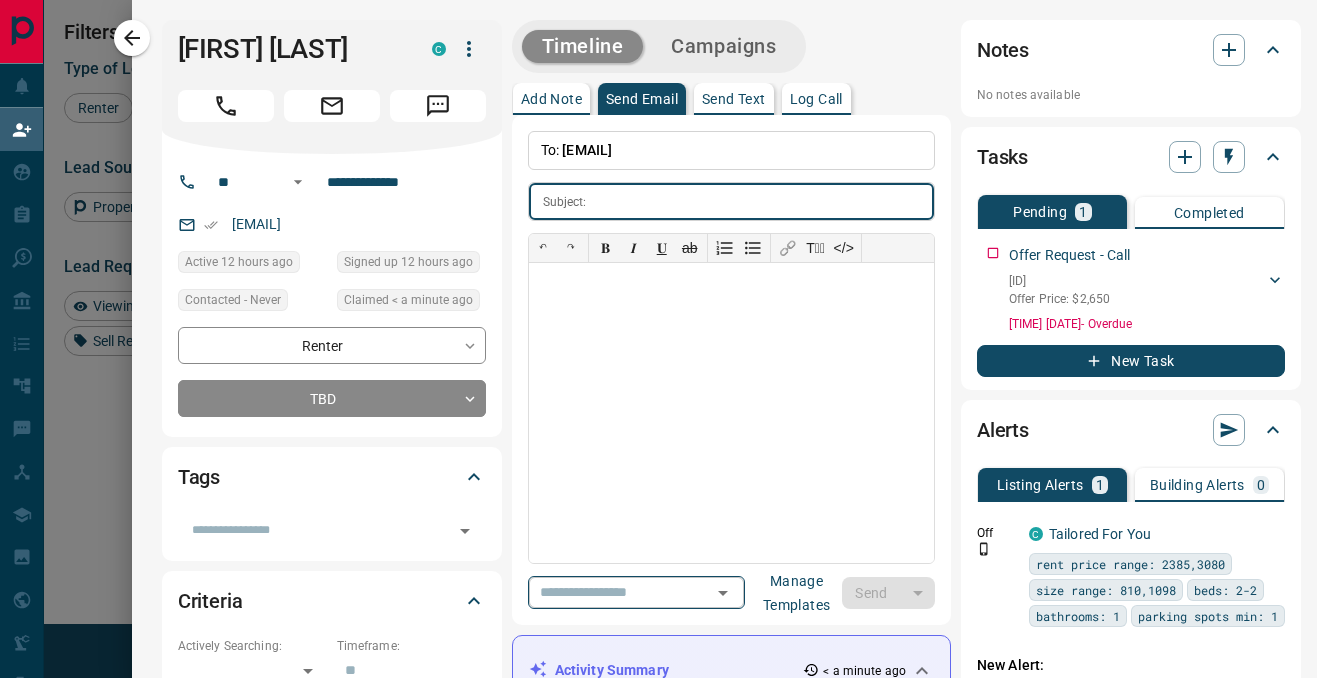 click on "​" at bounding box center (636, 592) 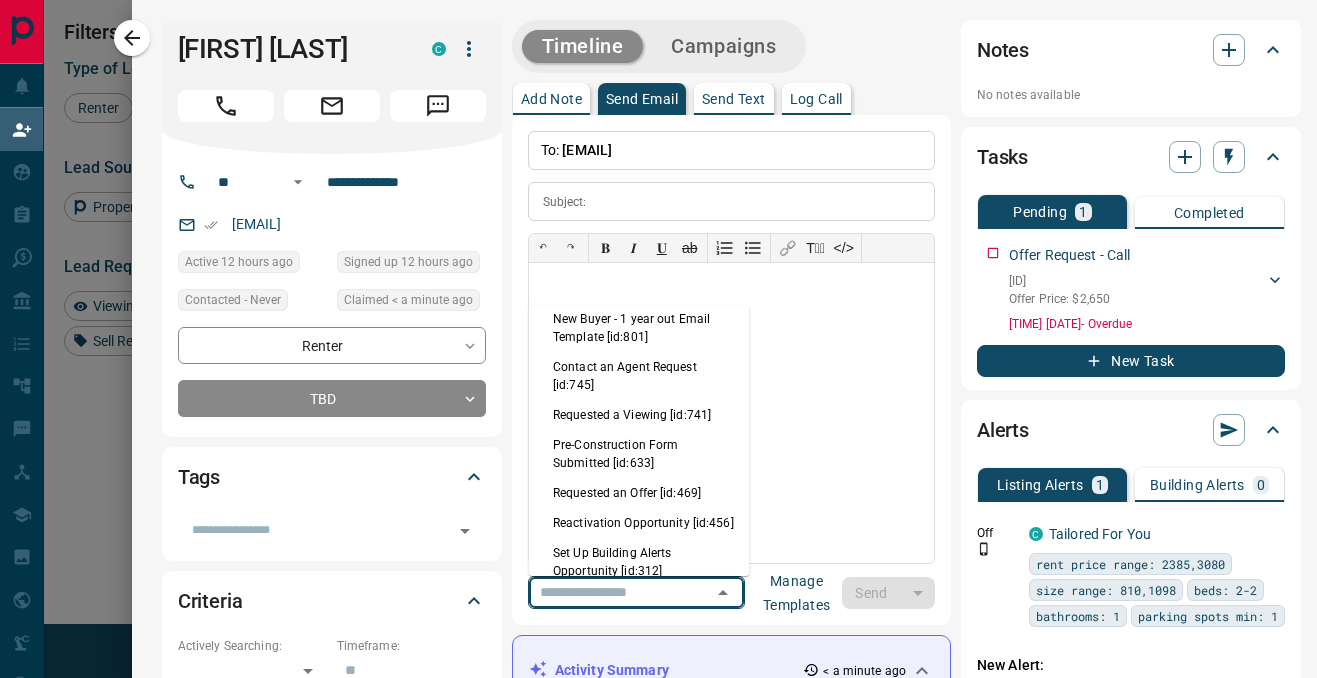 scroll, scrollTop: 1336, scrollLeft: 0, axis: vertical 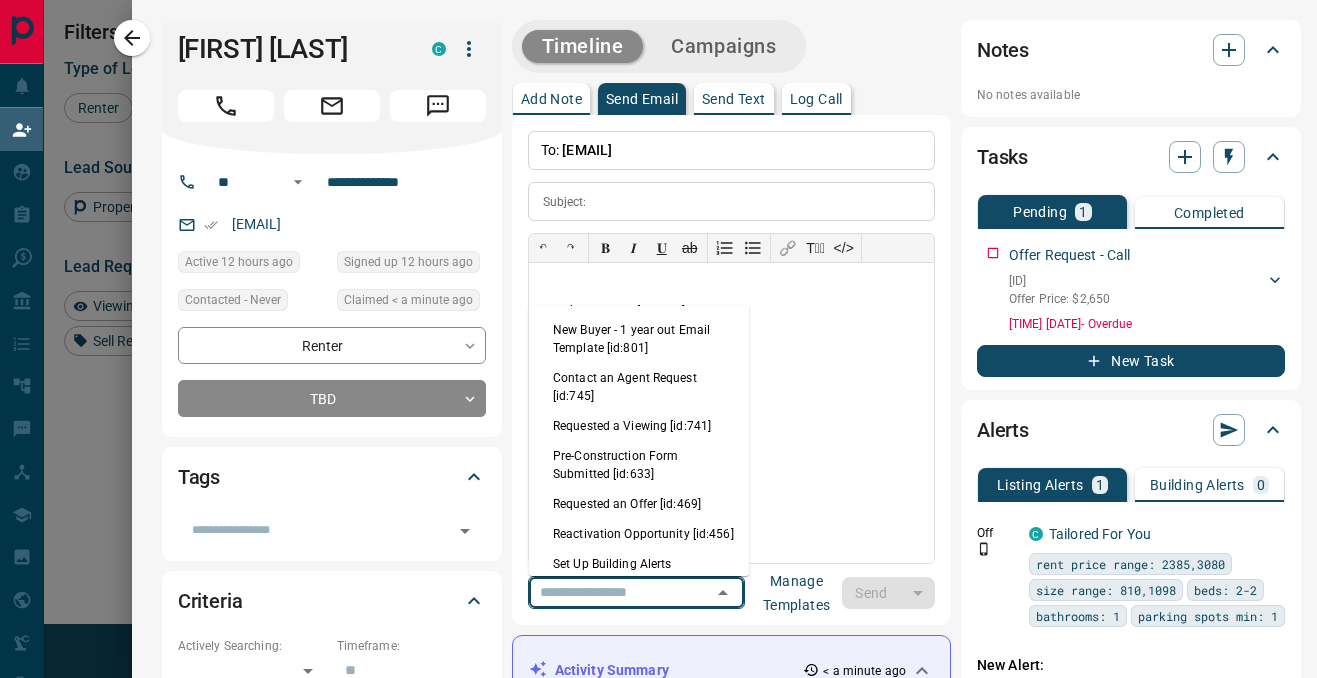 click on "Requested an Offer [id:469]" at bounding box center (639, 504) 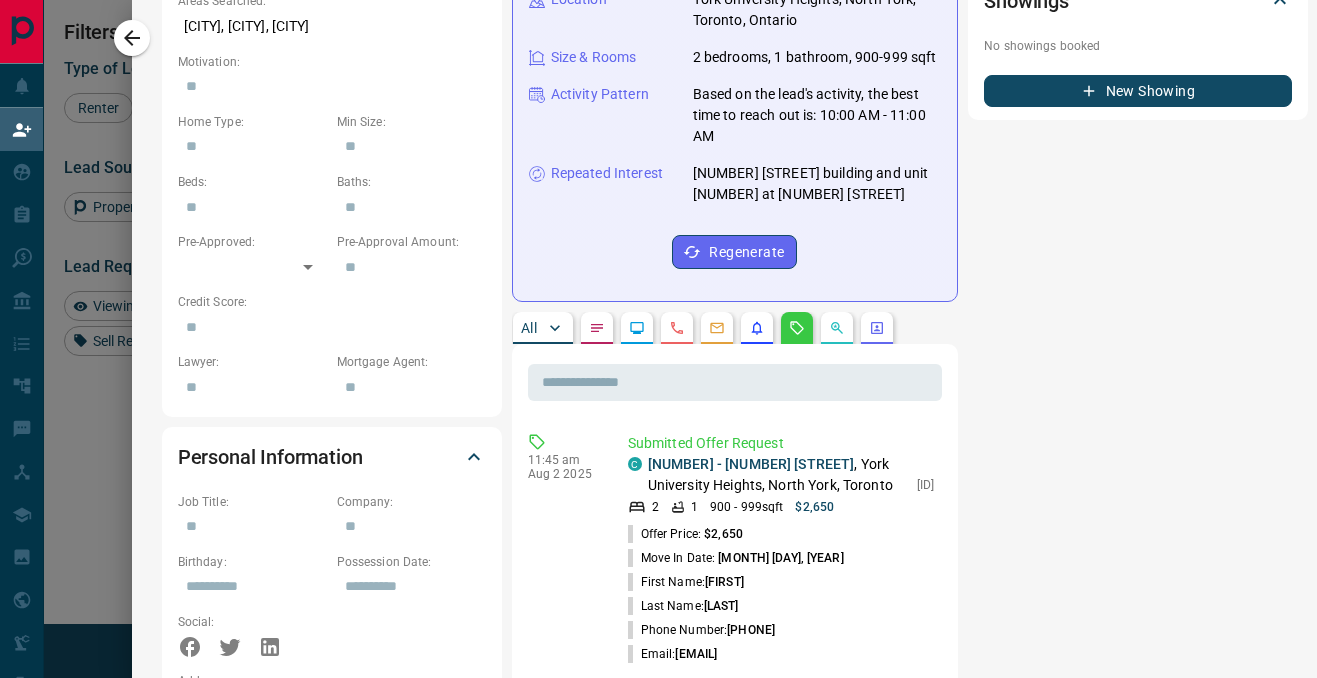 scroll, scrollTop: 867, scrollLeft: 0, axis: vertical 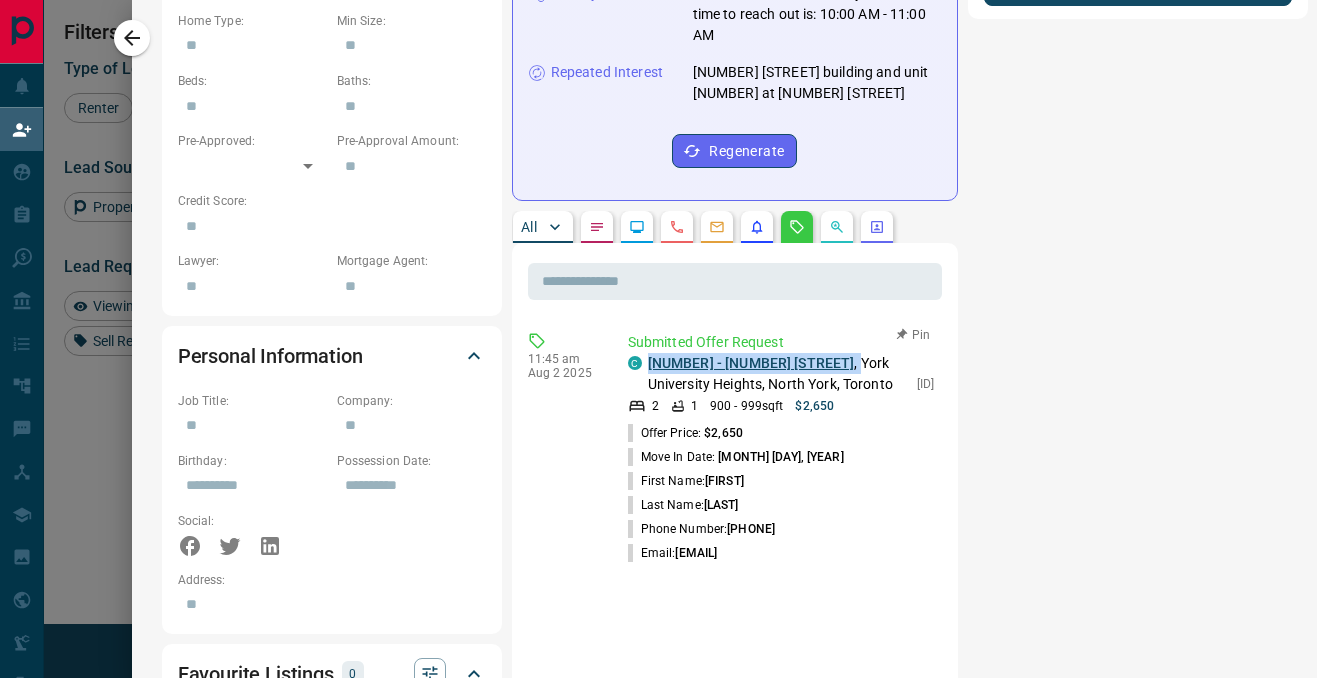 copy on "[NUMBER] - [NUMBER] [STREET] ," 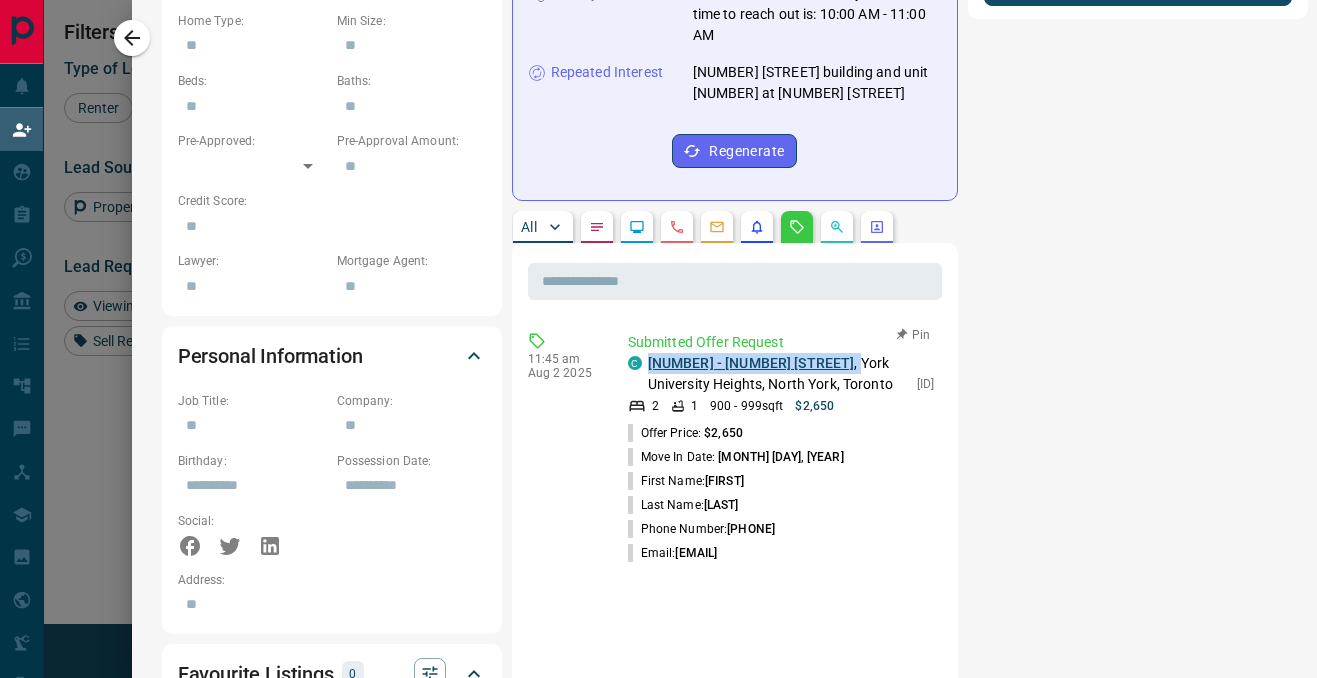 drag, startPoint x: 810, startPoint y: 361, endPoint x: 650, endPoint y: 358, distance: 160.02812 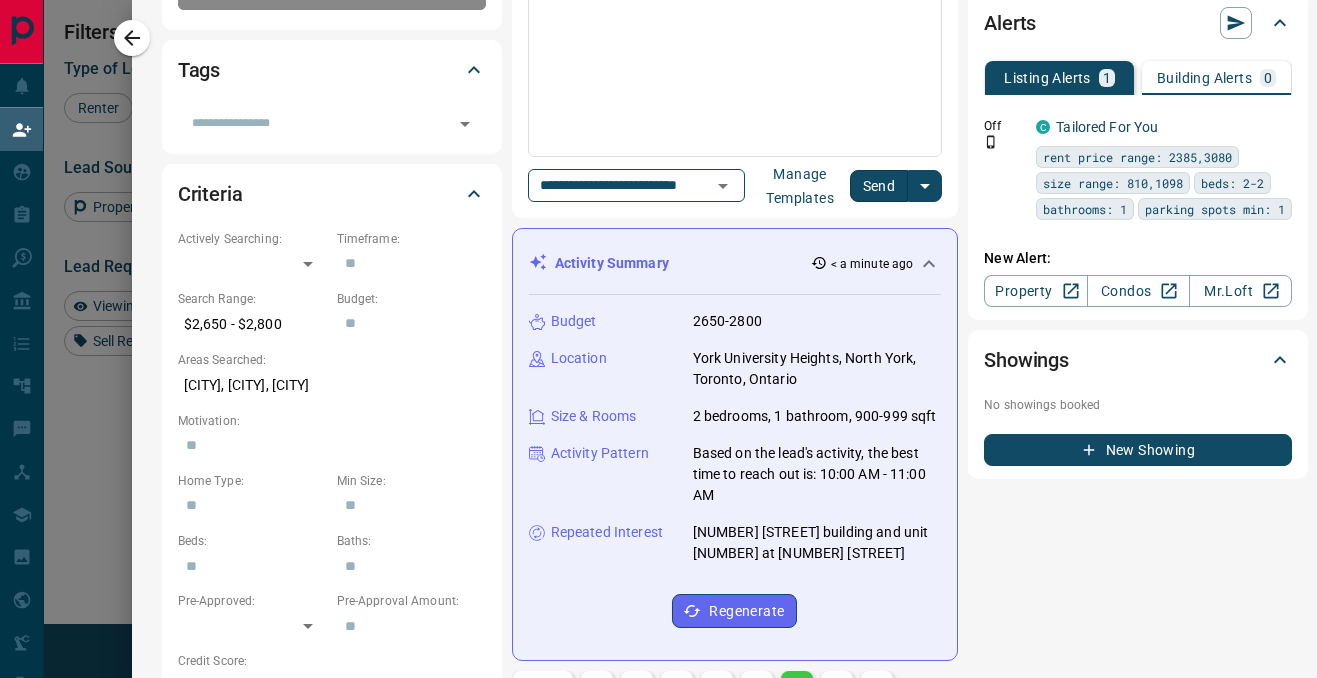 scroll, scrollTop: 106, scrollLeft: 0, axis: vertical 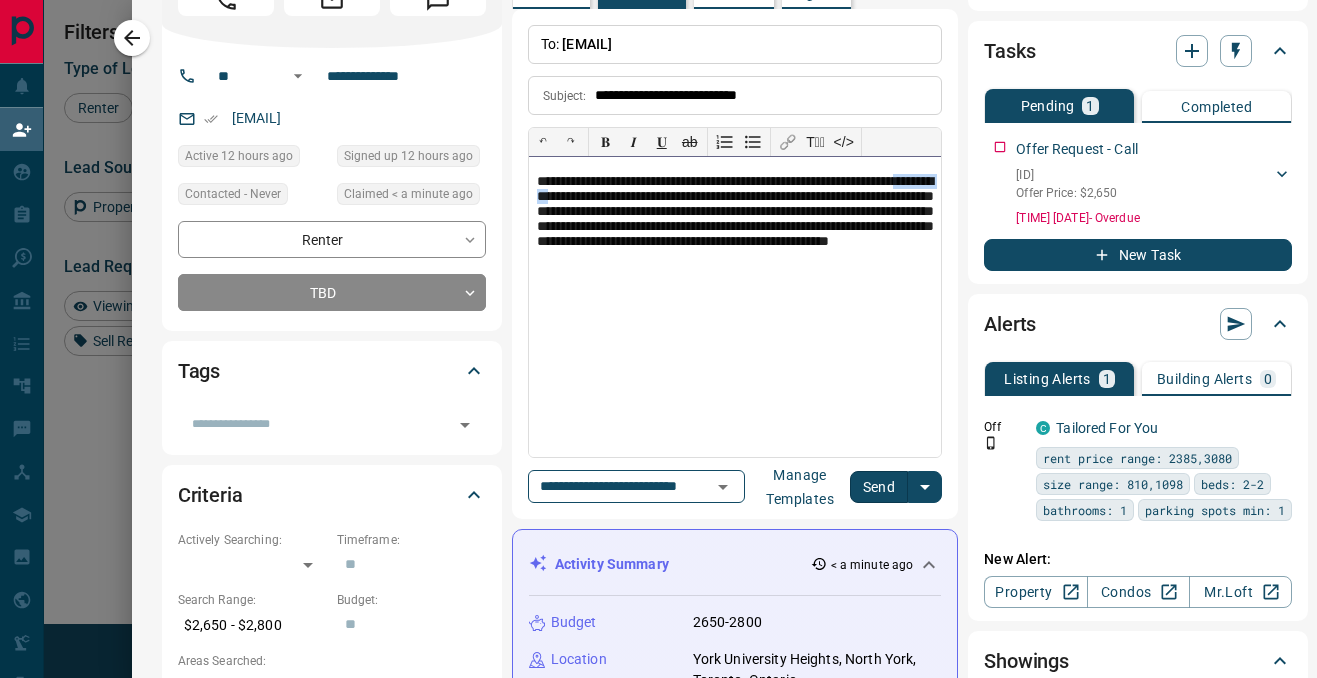 drag, startPoint x: 661, startPoint y: 201, endPoint x: 593, endPoint y: 200, distance: 68.007355 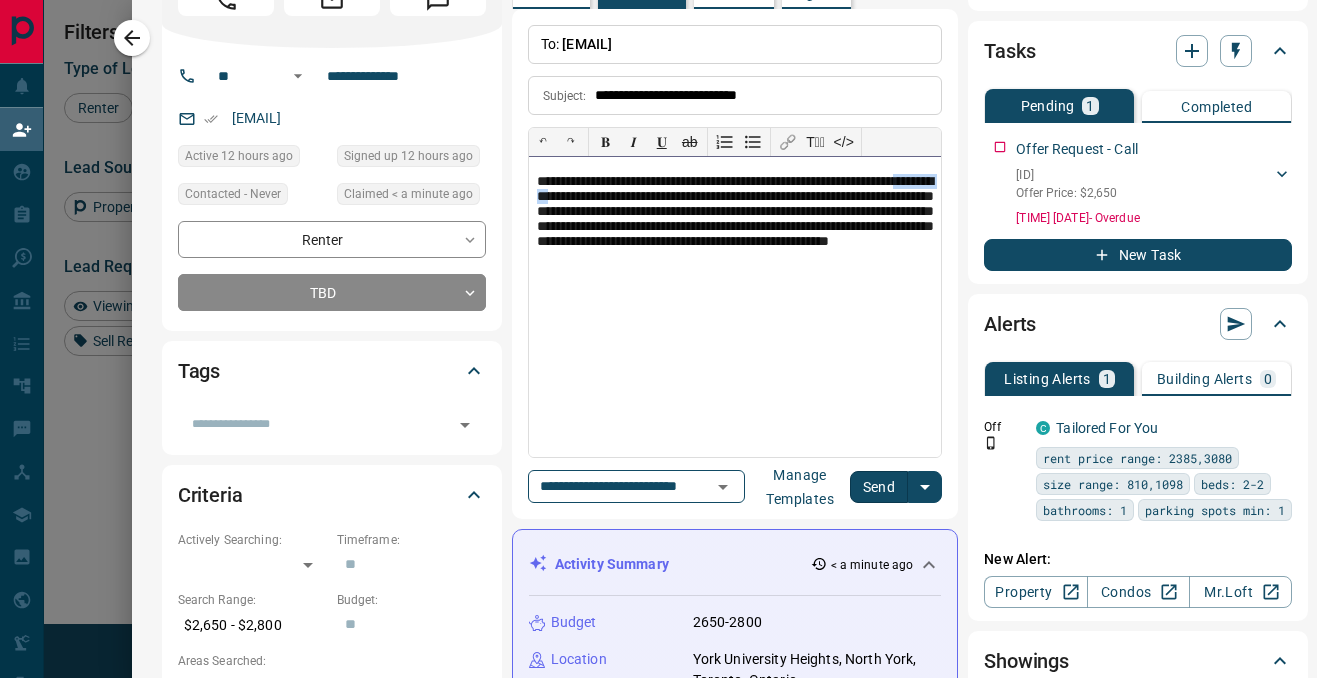 click on "**********" at bounding box center [735, 222] 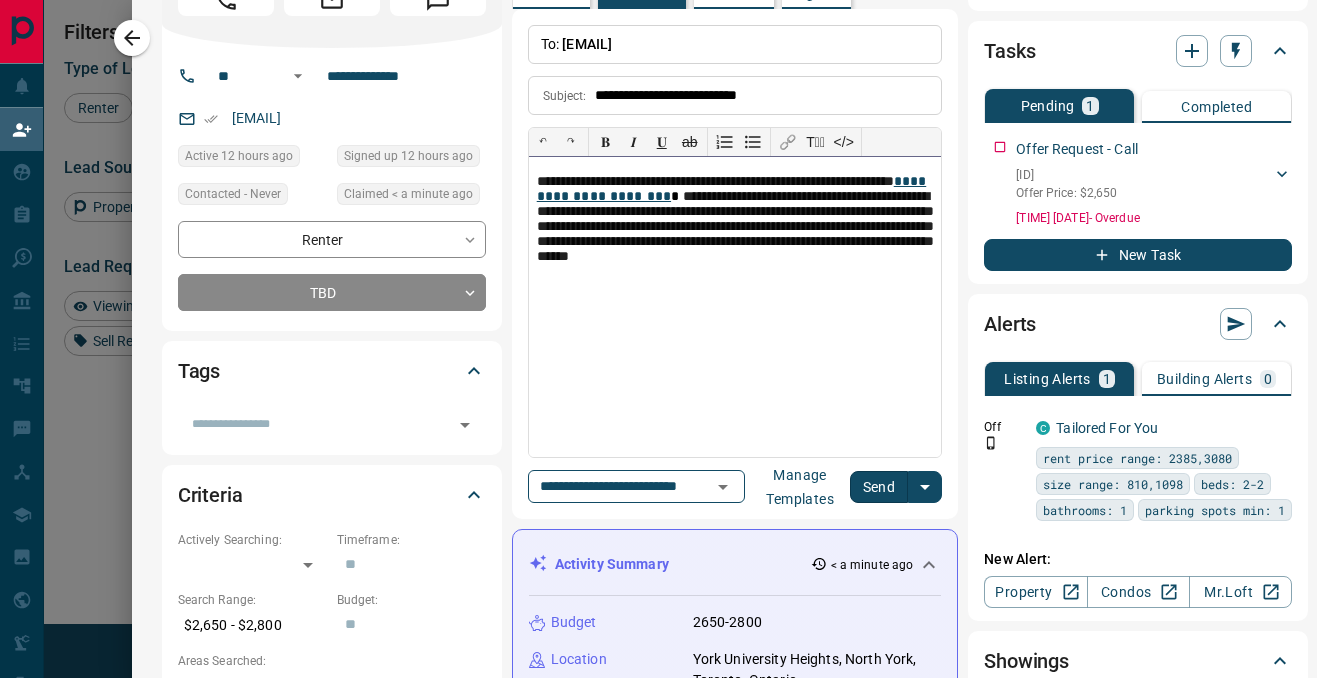 click on "**********" at bounding box center [735, 230] 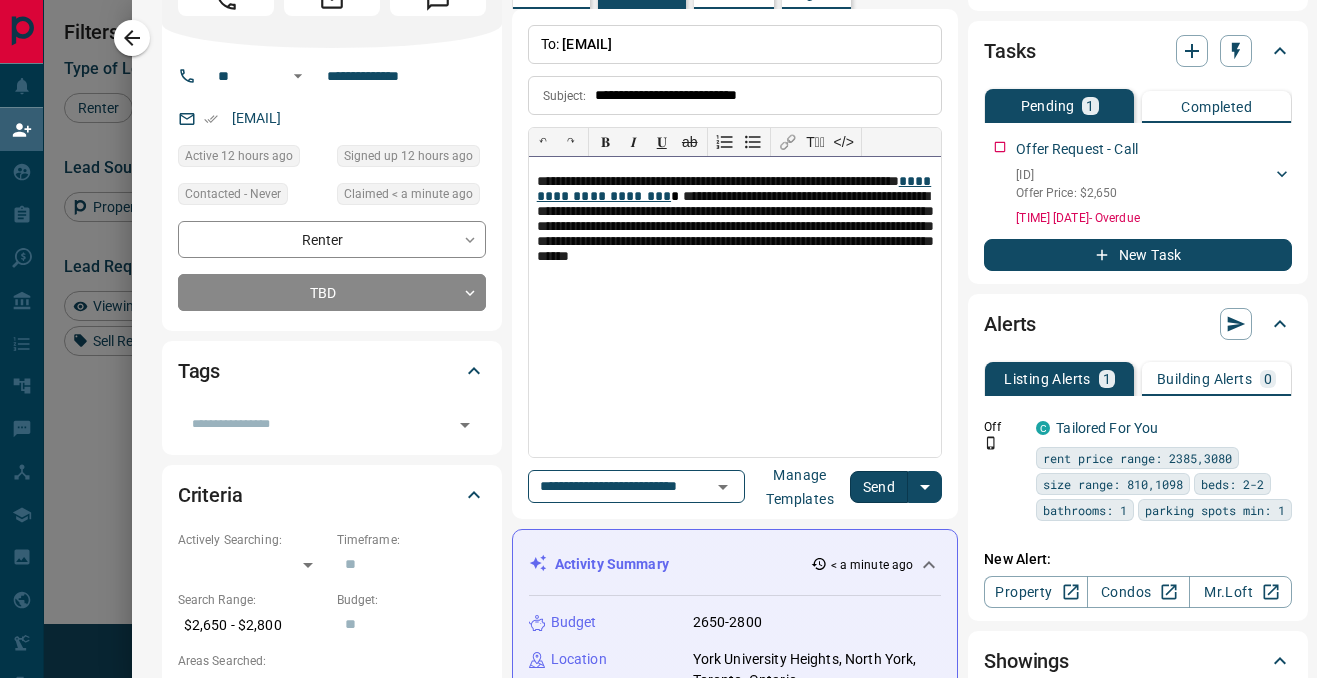click on "**********" at bounding box center (735, 230) 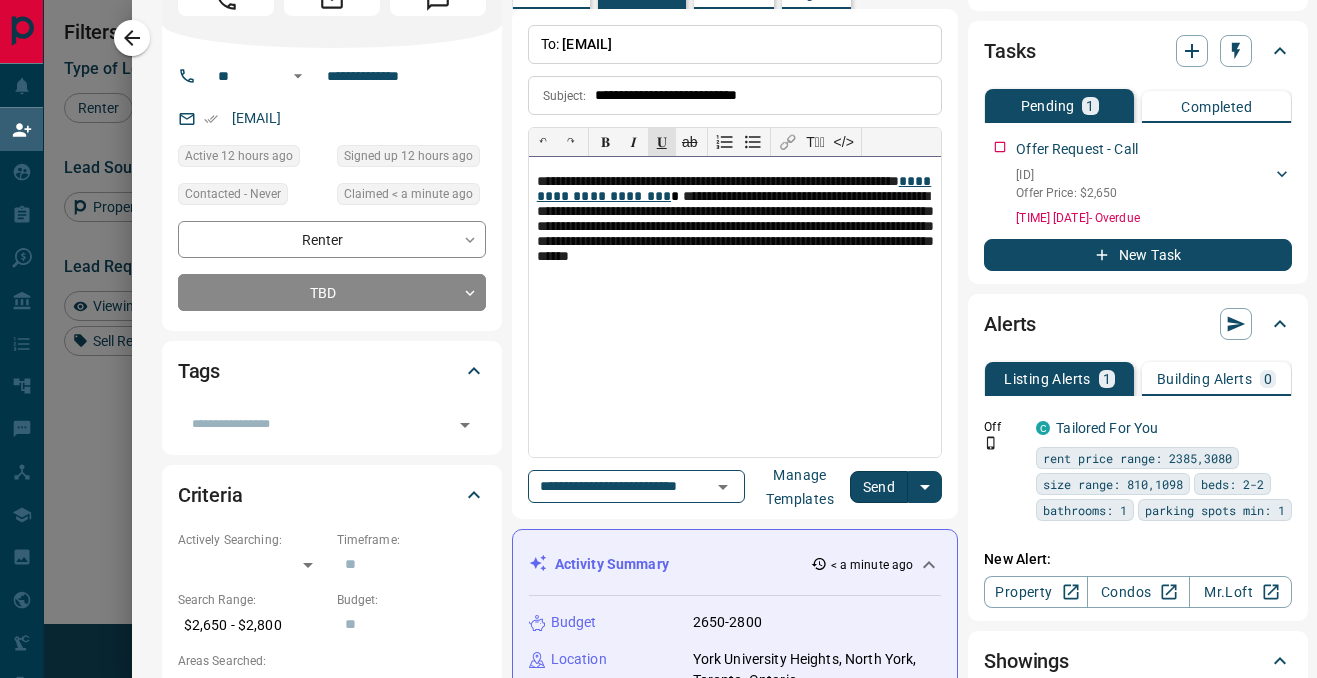 click on "**********" at bounding box center [735, 230] 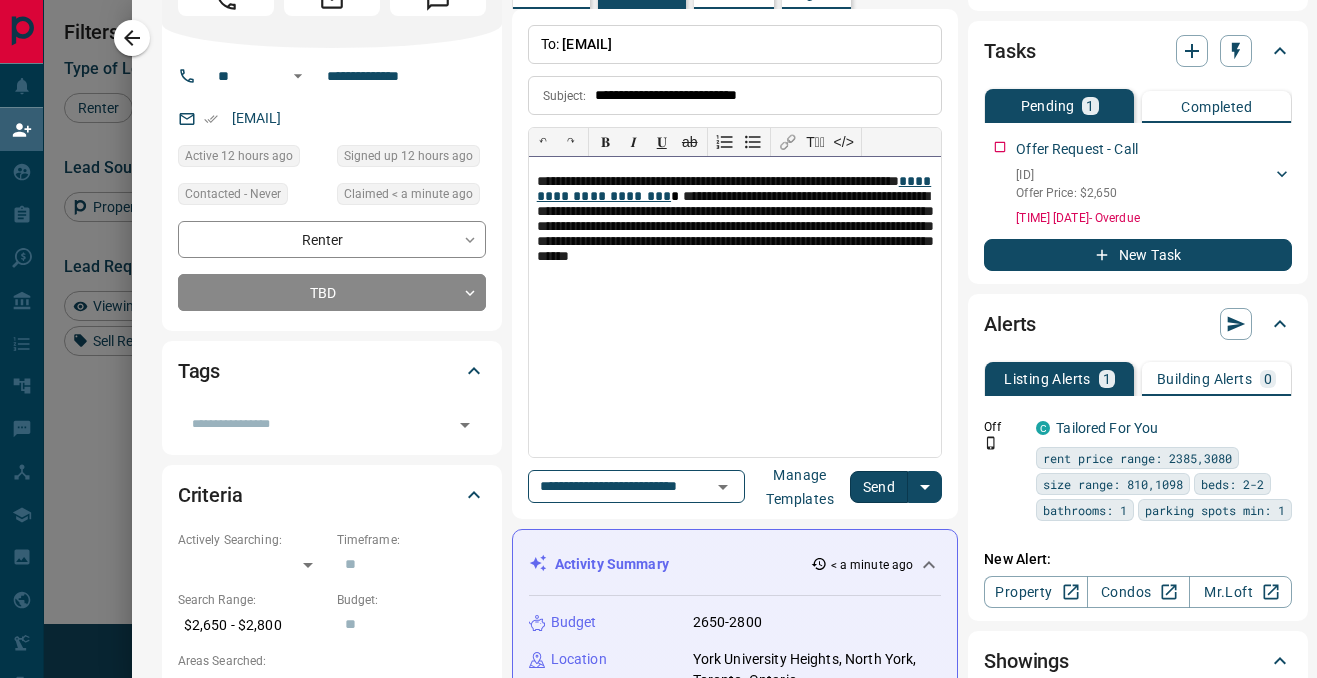 click on "**********" at bounding box center [735, 230] 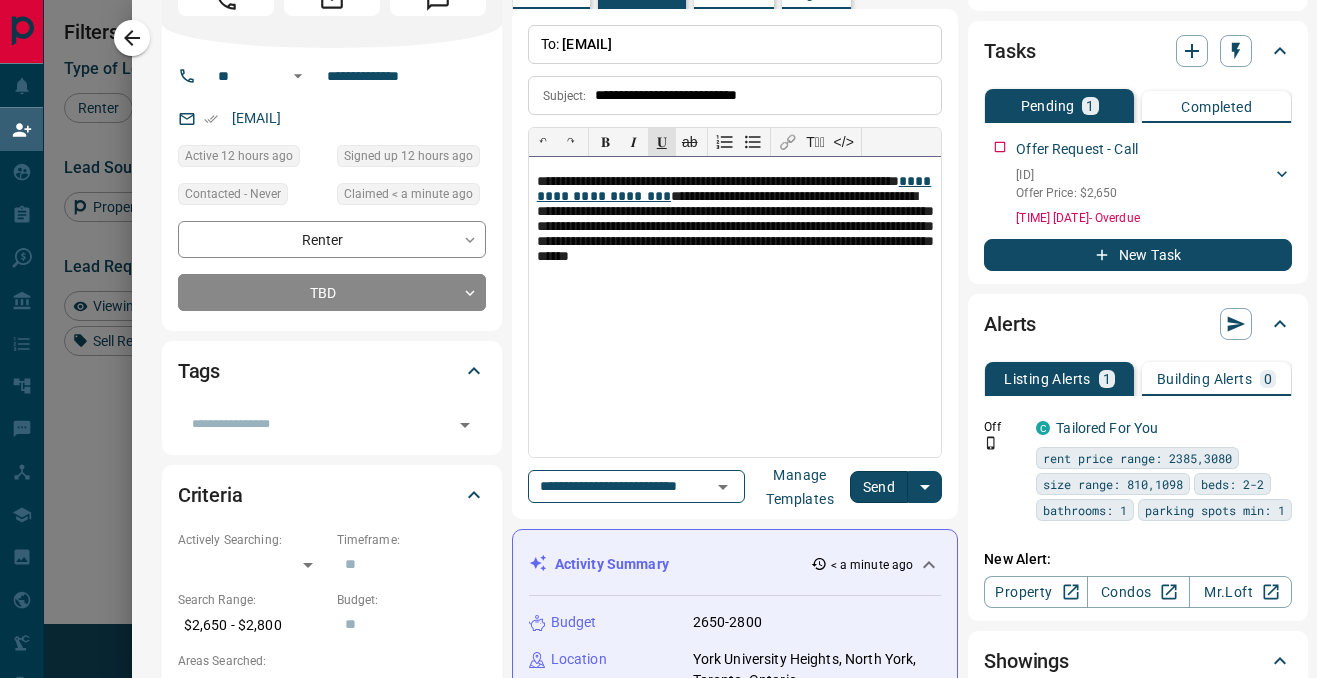 click on "**********" at bounding box center (735, 230) 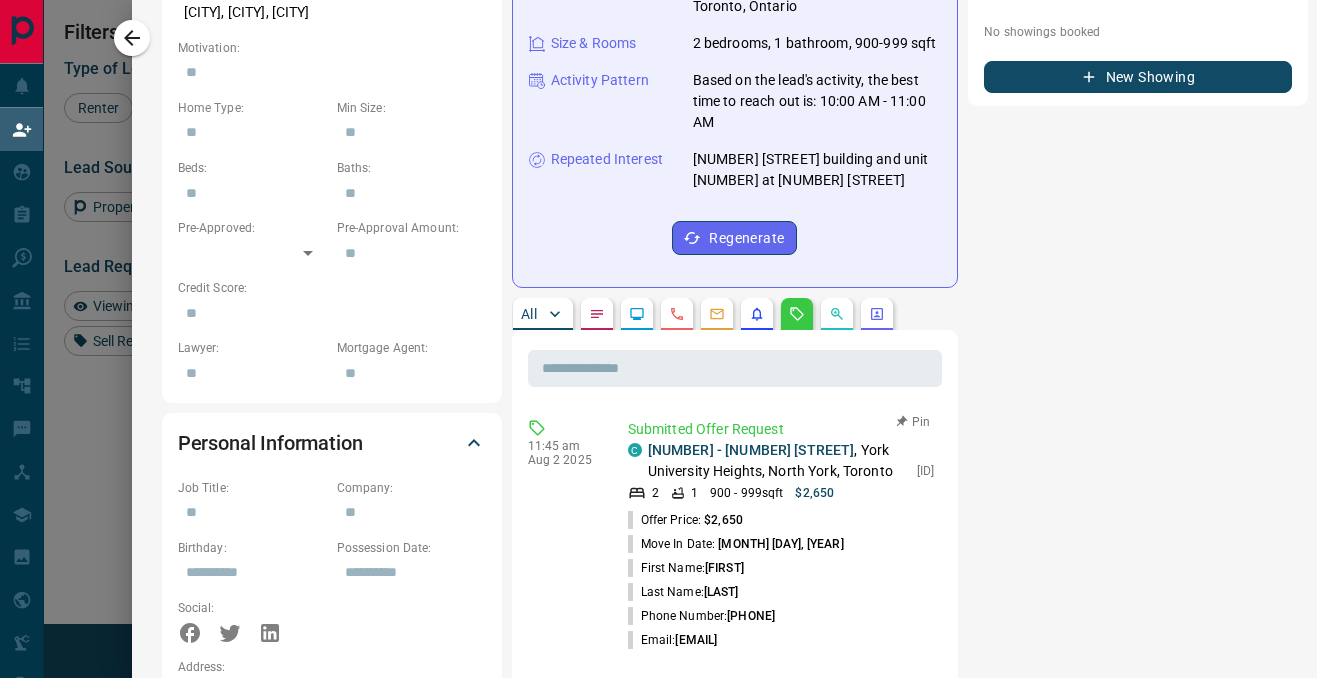 scroll, scrollTop: 926, scrollLeft: 0, axis: vertical 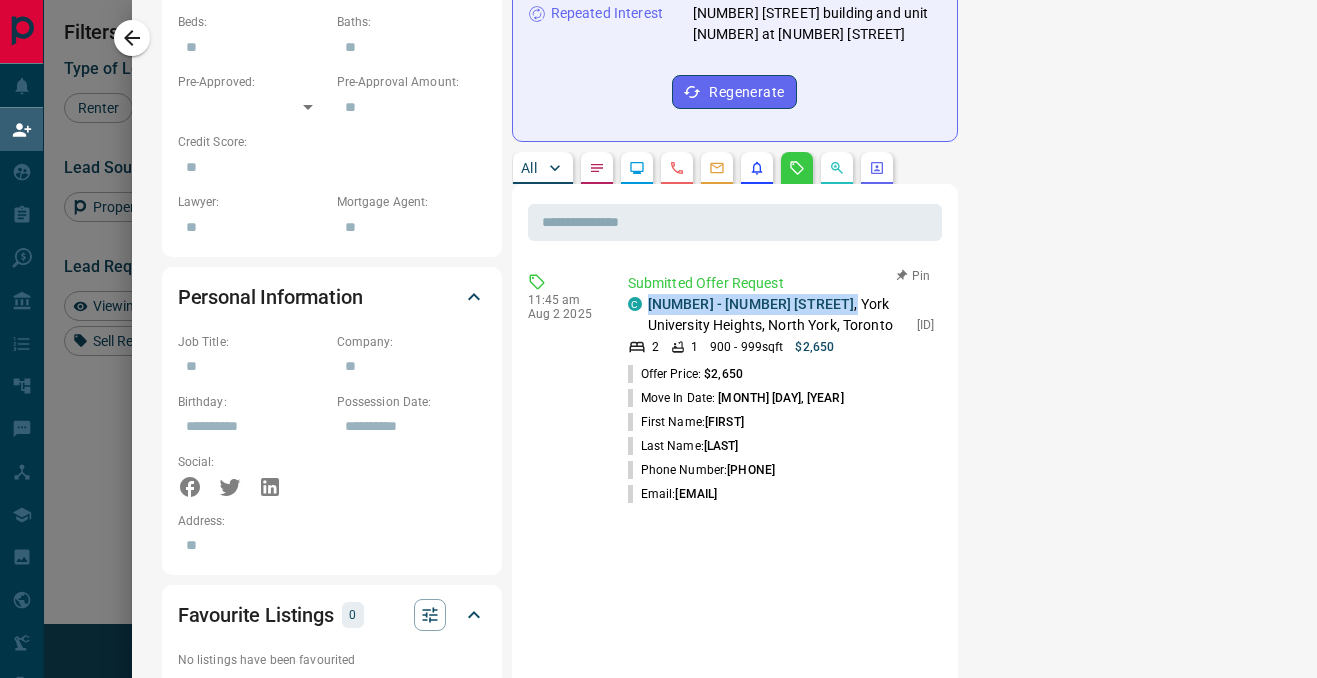 copy on "[NUMBER] - [NUMBER] [STREET] ," 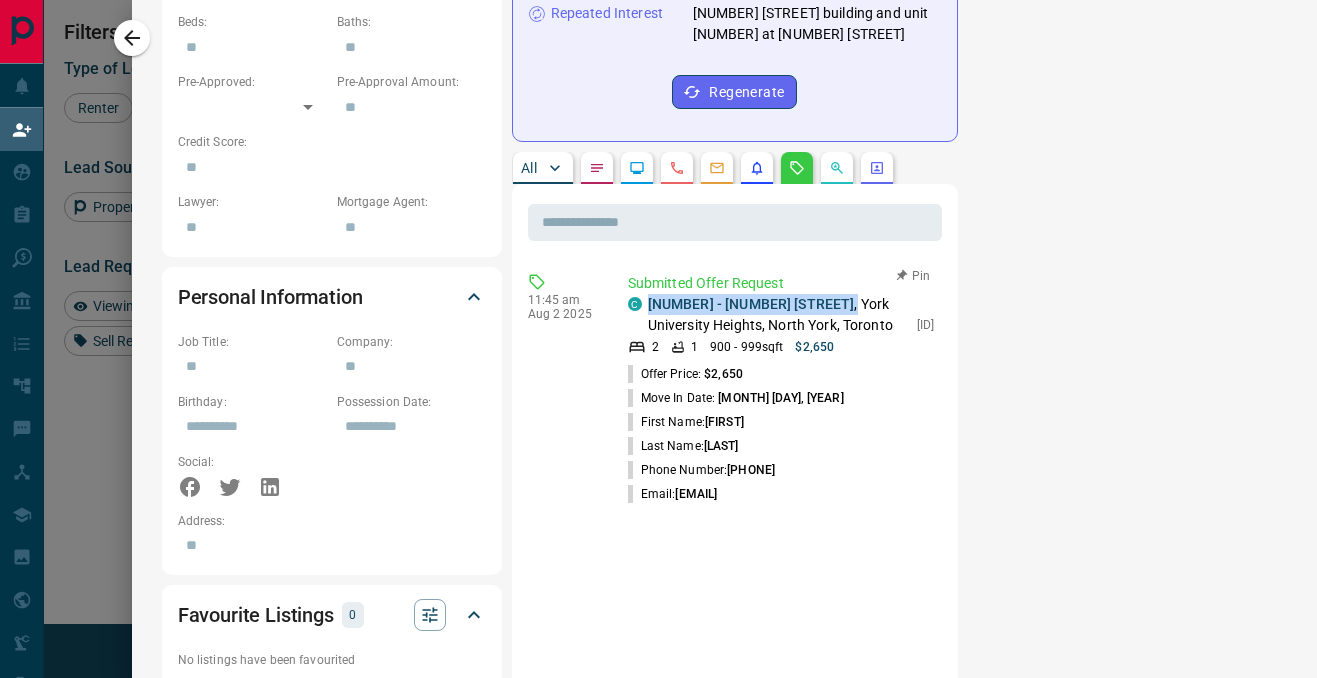 drag, startPoint x: 644, startPoint y: 308, endPoint x: 803, endPoint y: 307, distance: 159.00314 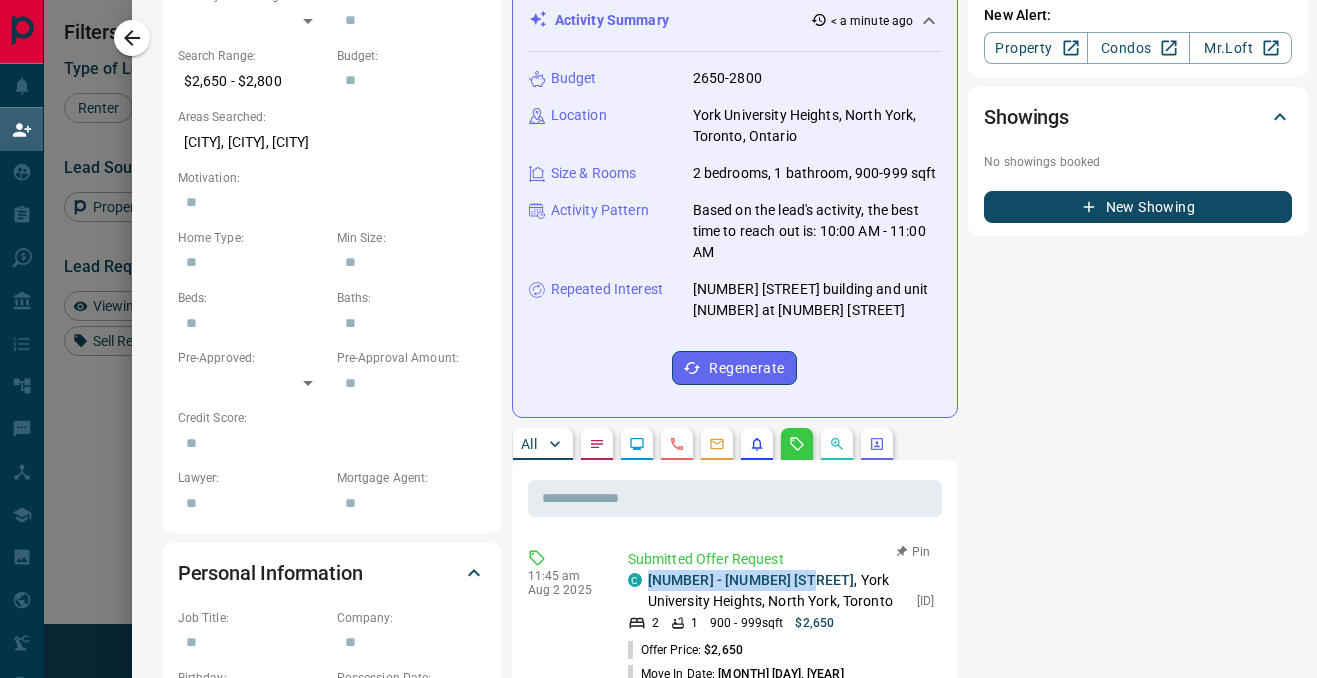scroll, scrollTop: 0, scrollLeft: 0, axis: both 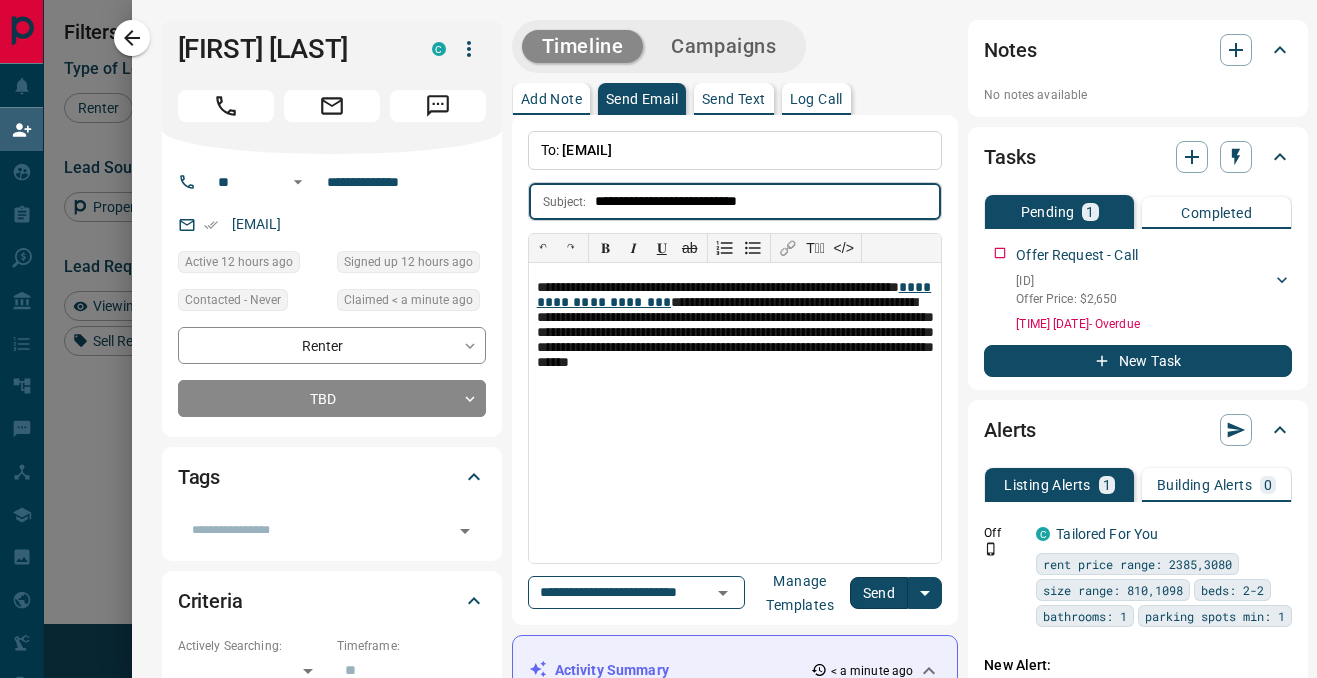 drag, startPoint x: 800, startPoint y: 199, endPoint x: 709, endPoint y: 199, distance: 91 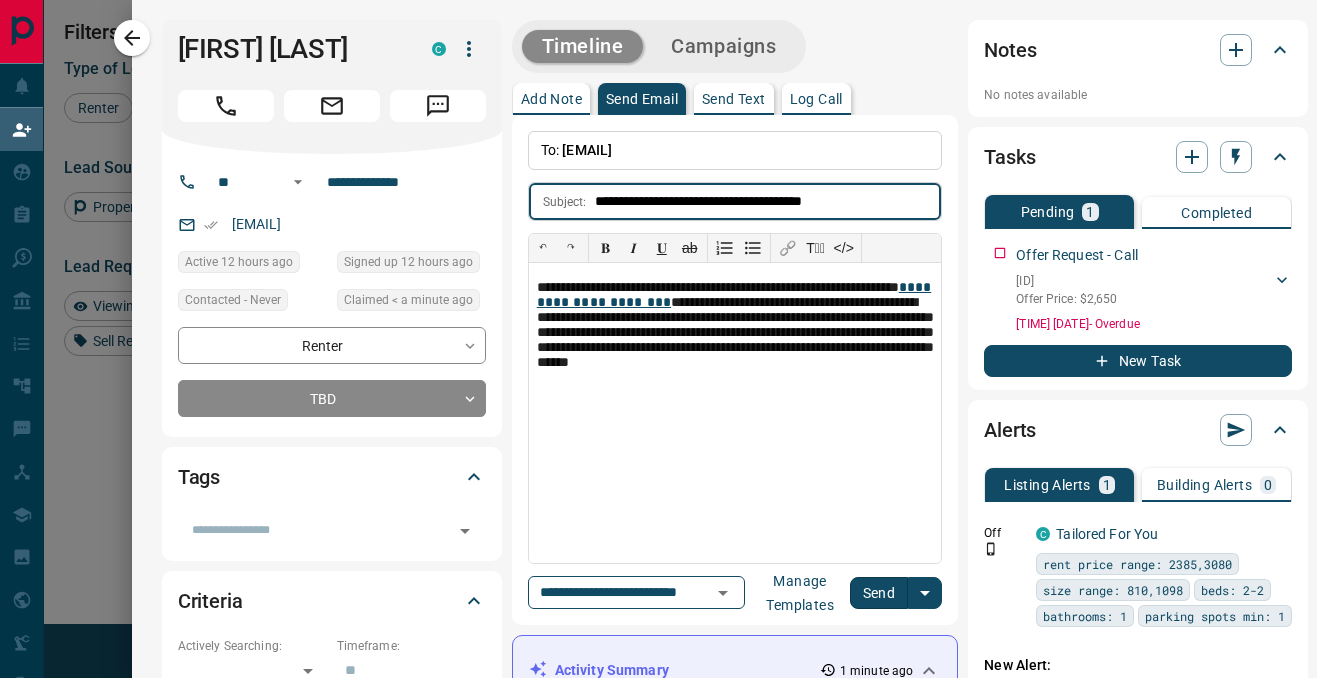 click on "**********" at bounding box center (768, 201) 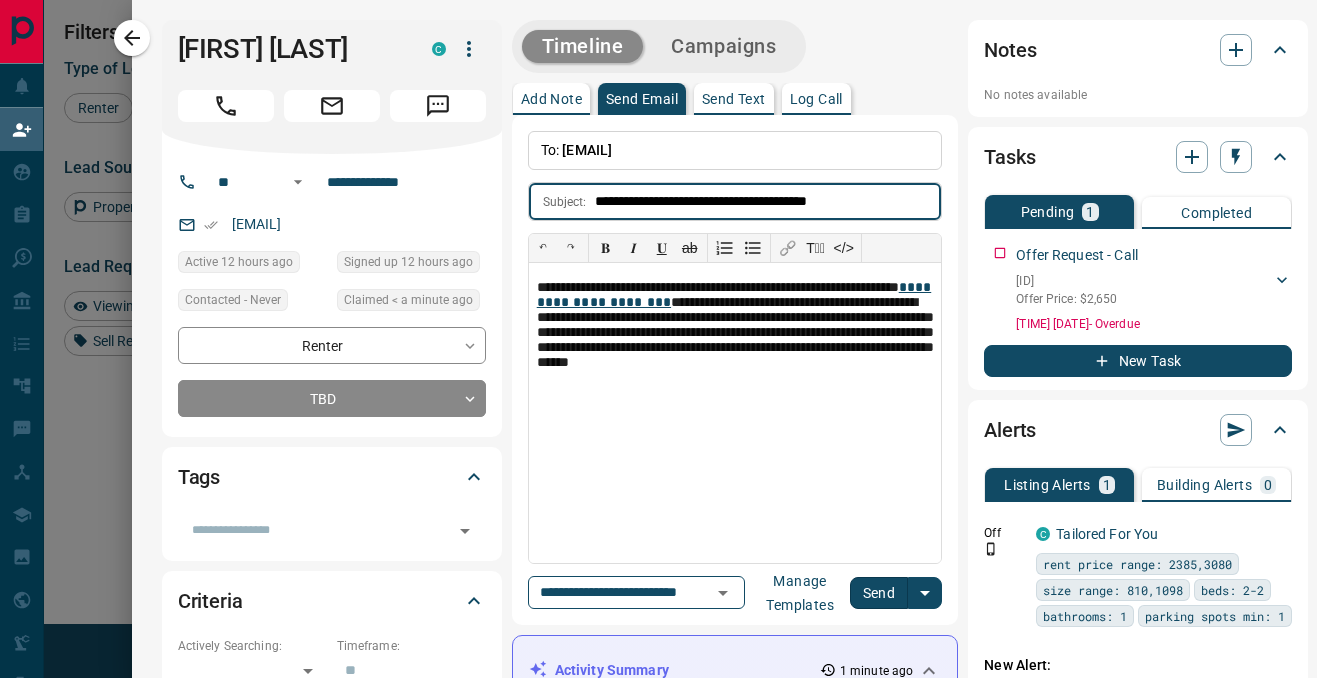 click on "**********" at bounding box center (768, 201) 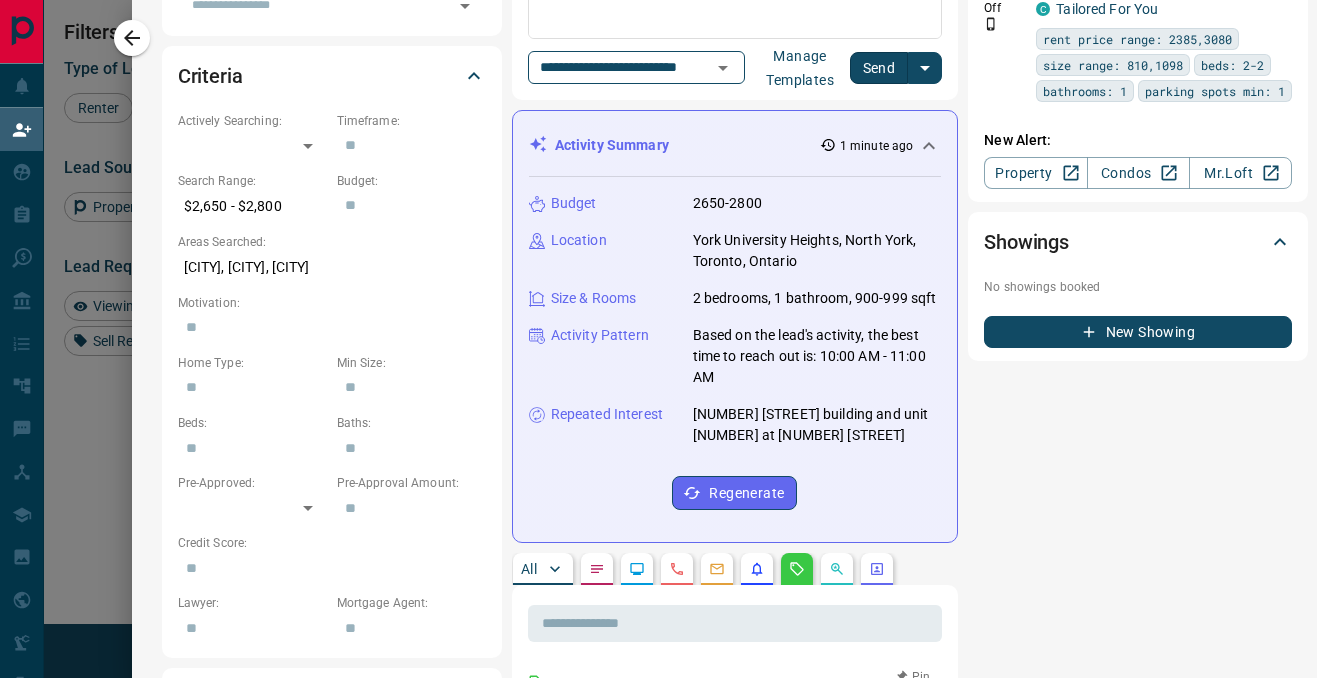 scroll, scrollTop: 0, scrollLeft: 0, axis: both 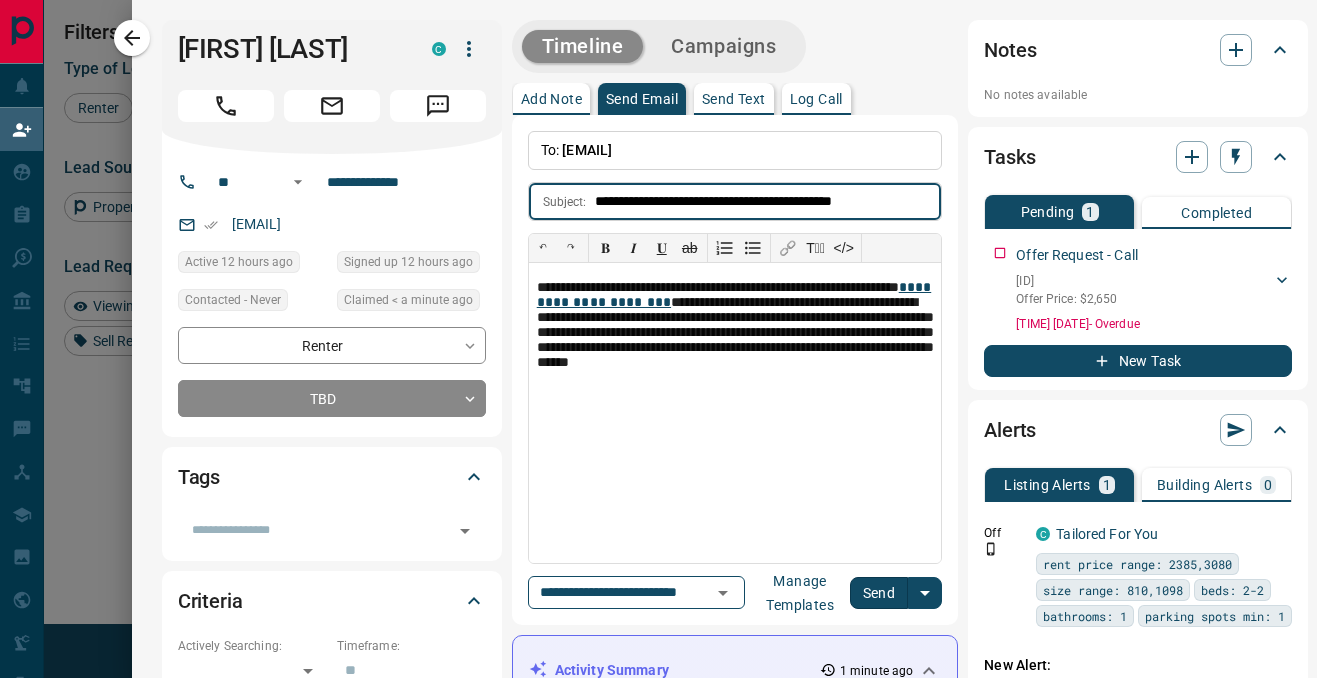 type on "**********" 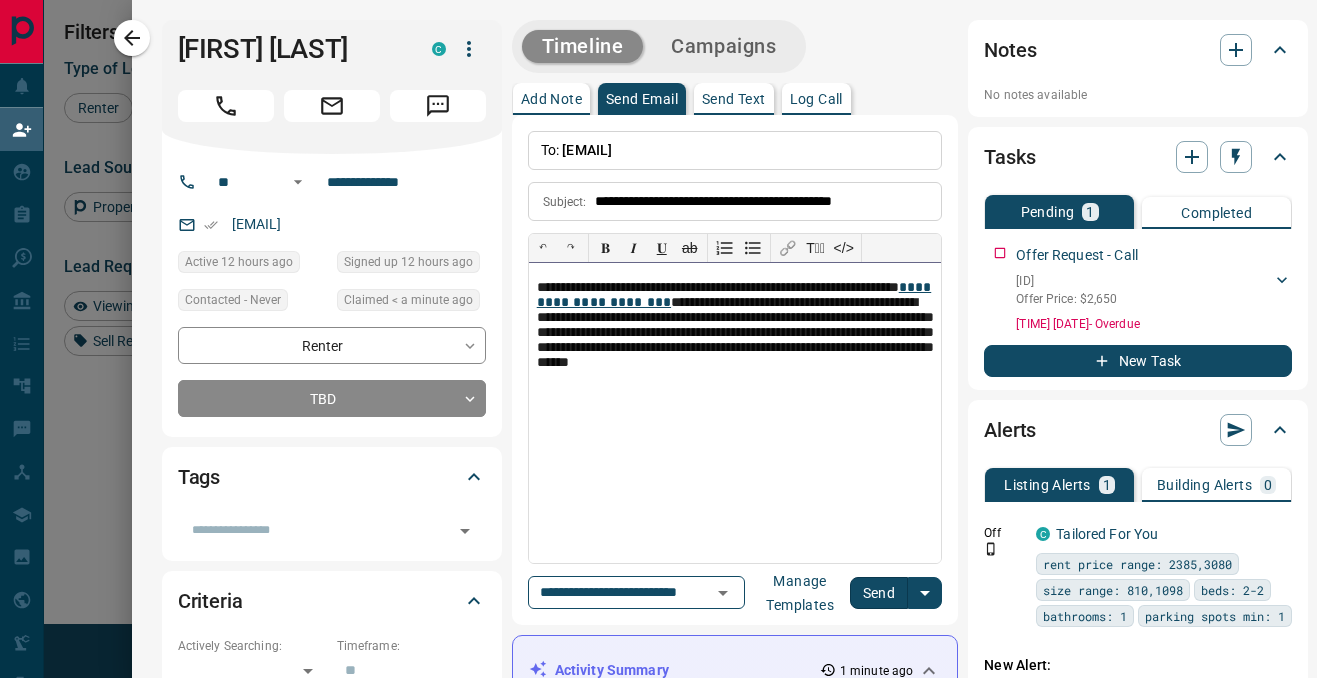 click on "**********" at bounding box center [735, 413] 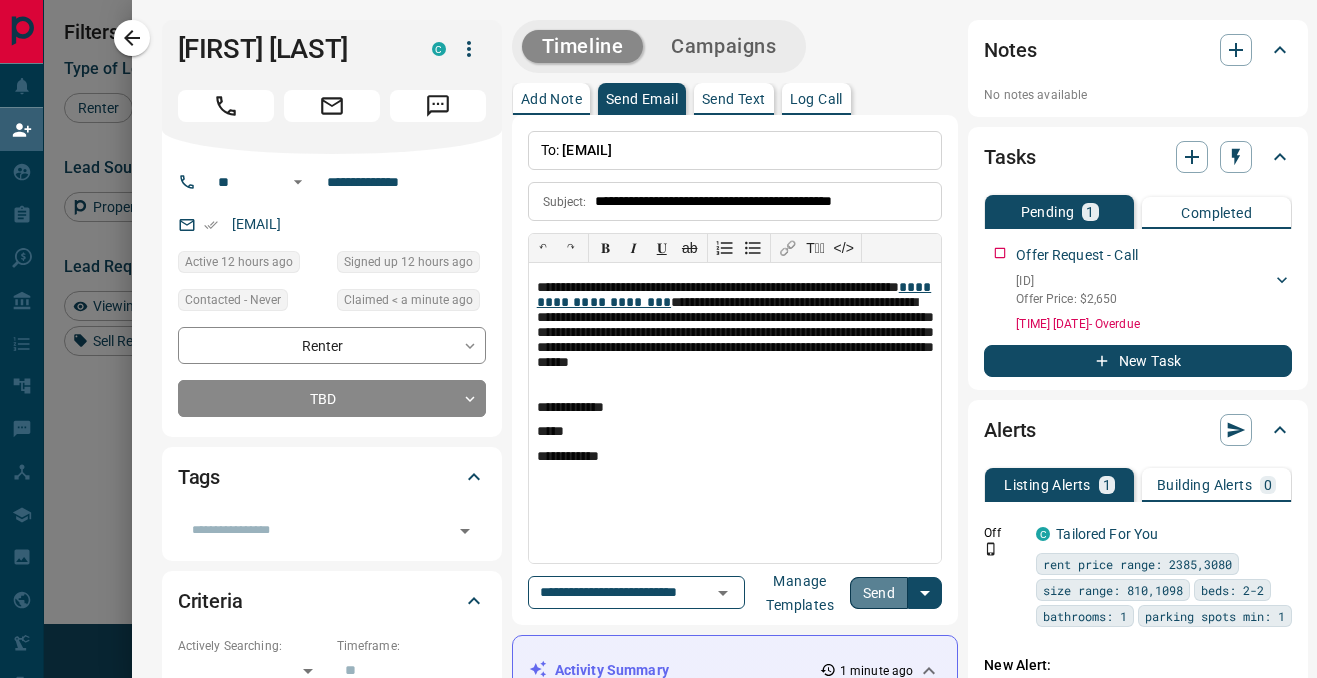 click on "Send" at bounding box center (879, 593) 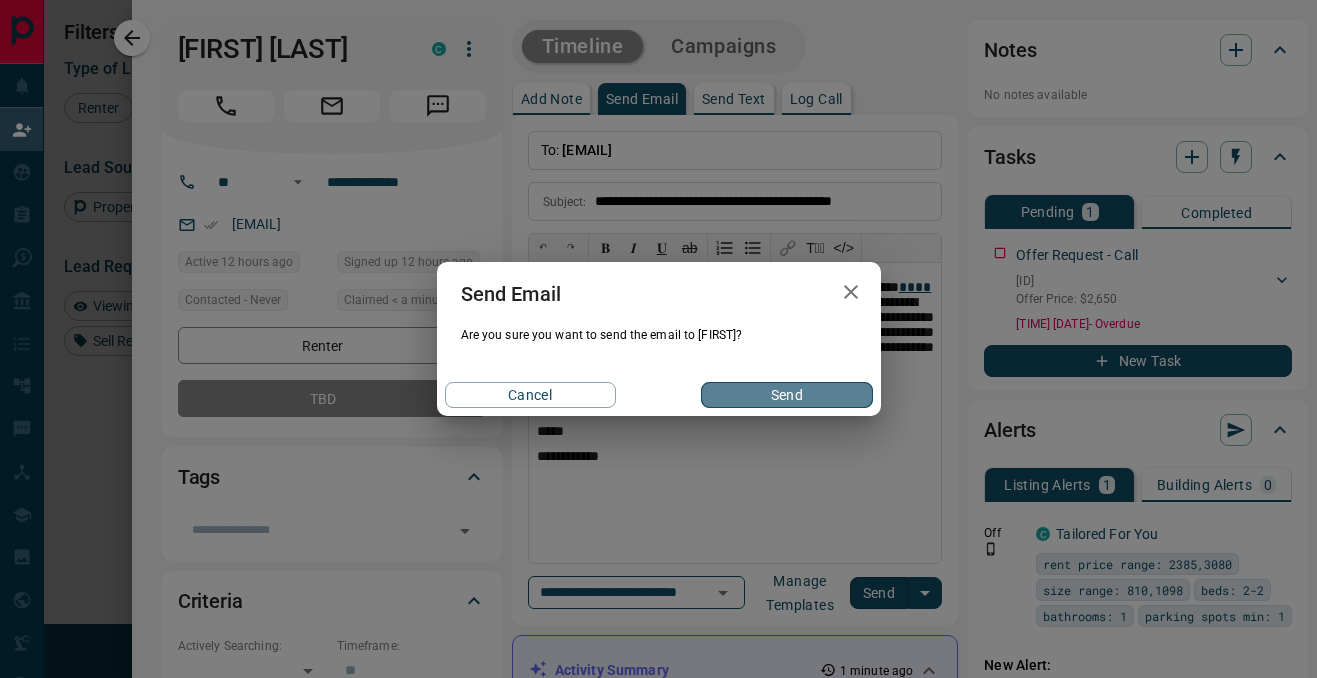 click on "Send" at bounding box center [786, 395] 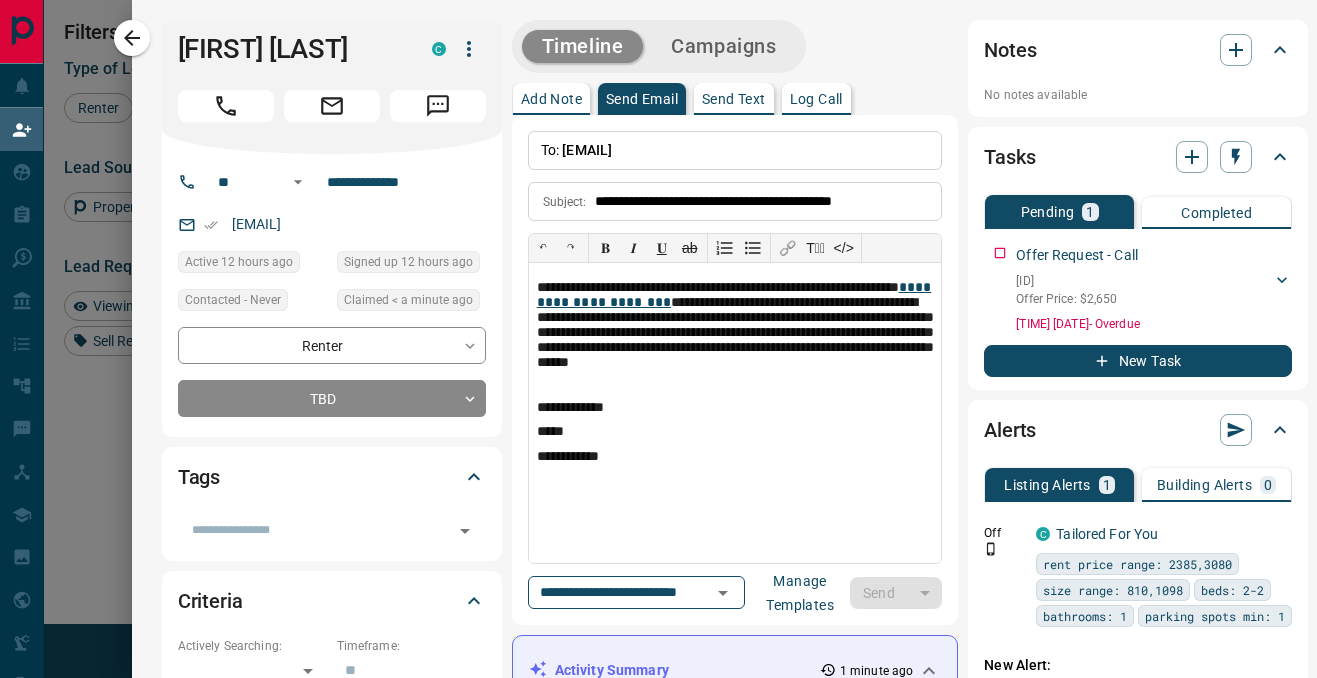 type 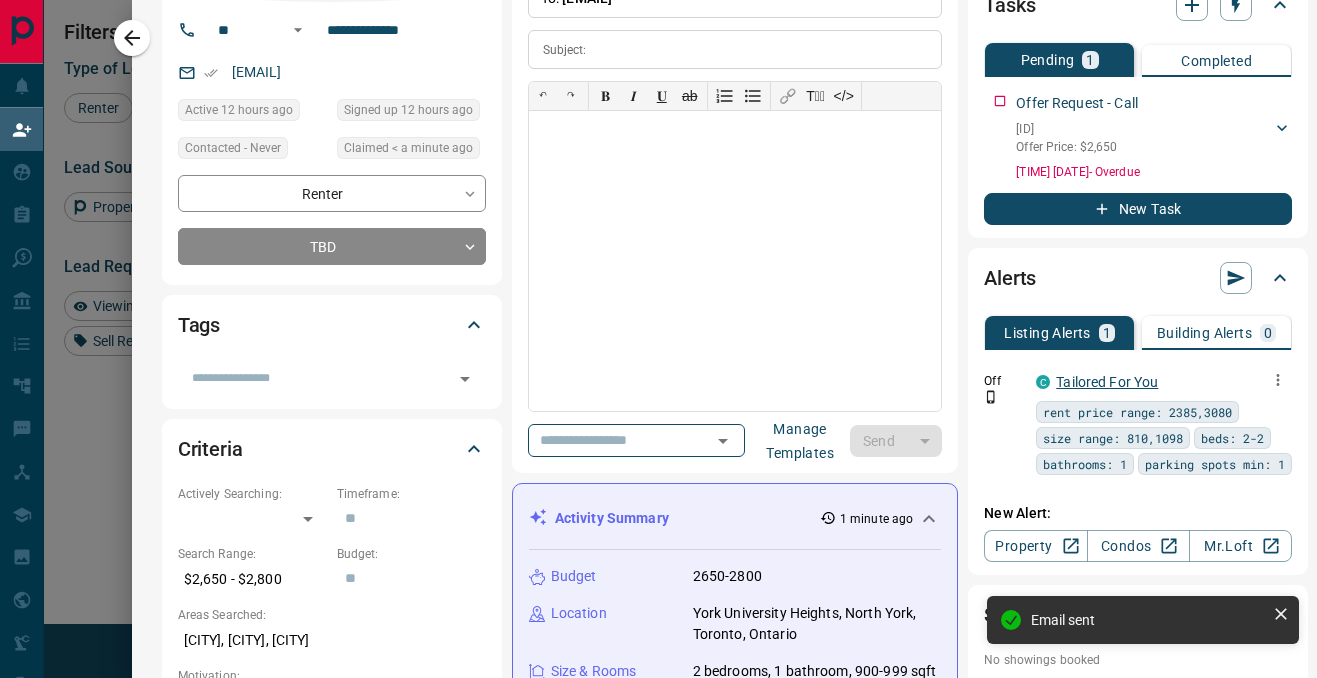 scroll, scrollTop: 157, scrollLeft: 0, axis: vertical 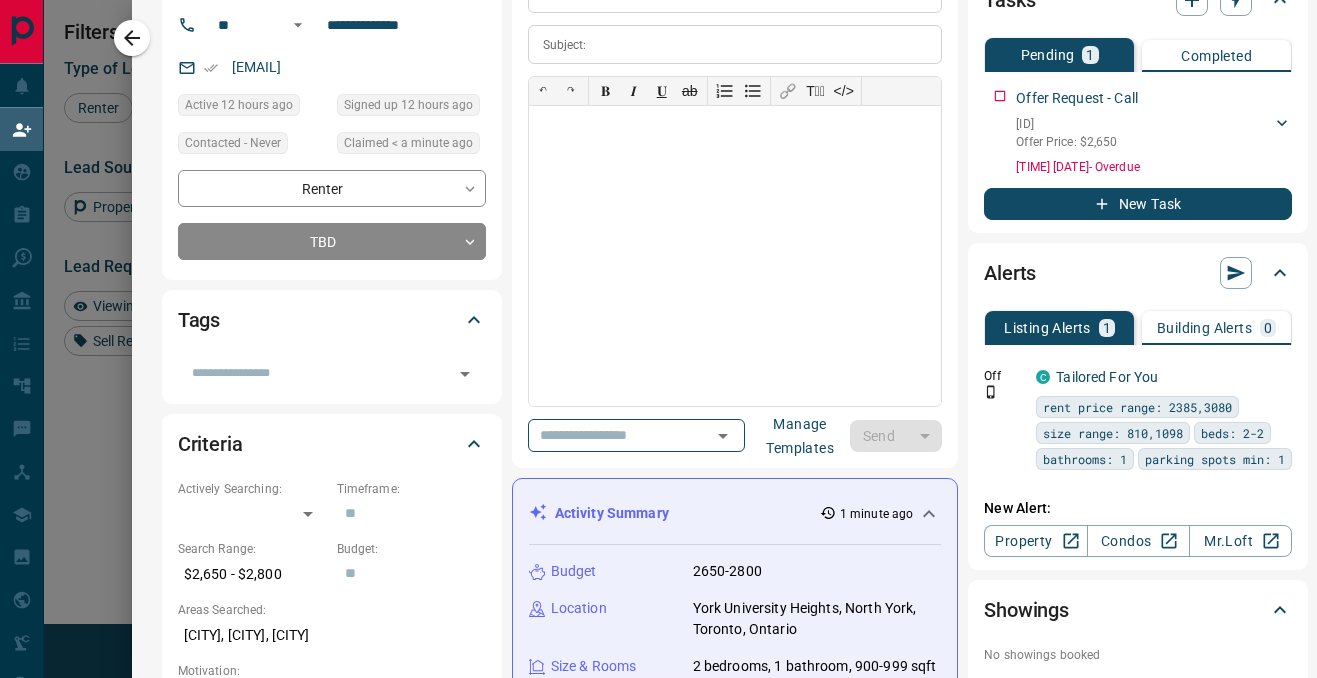 click on "New Task" at bounding box center (1138, 204) 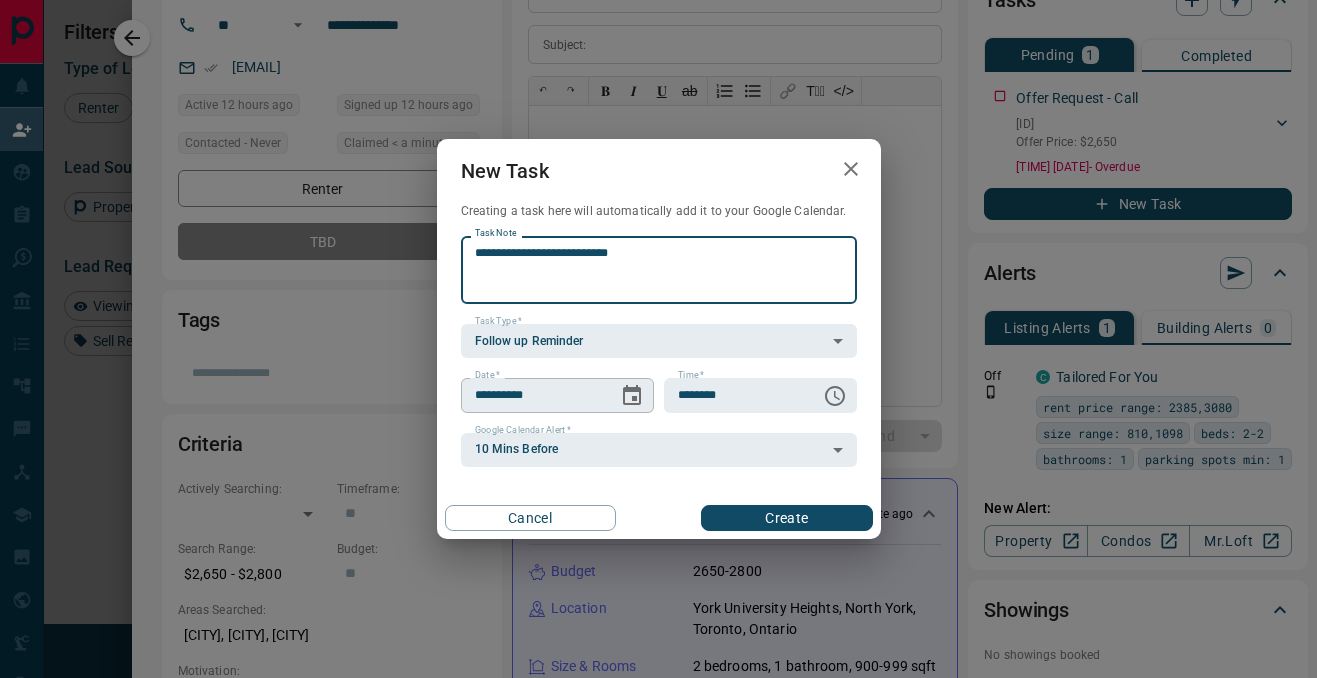 type on "**********" 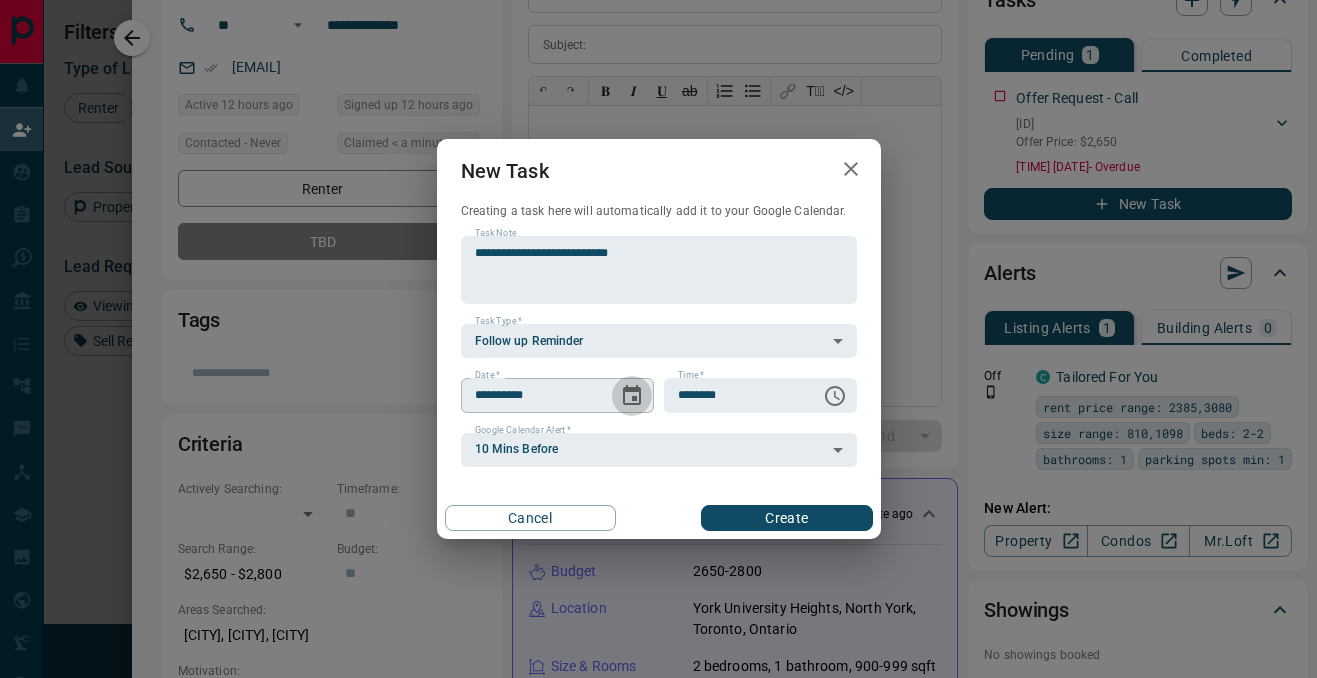 click 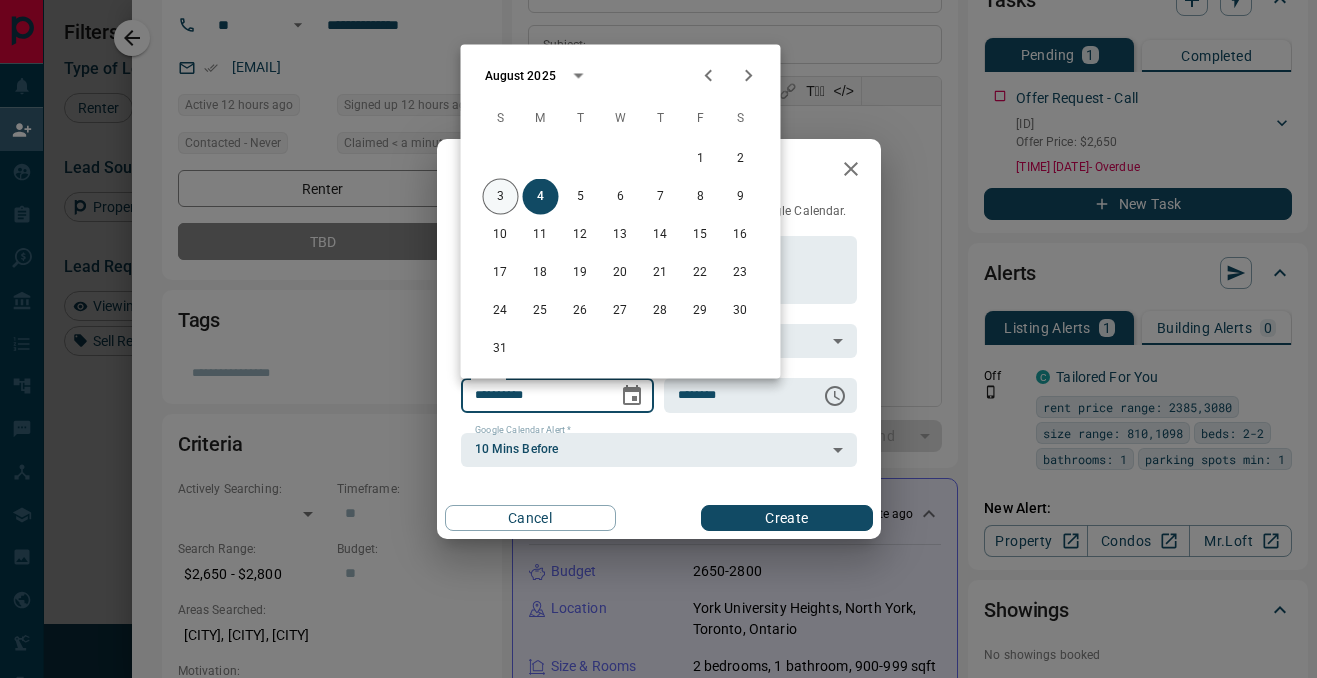 click on "3" at bounding box center [501, 197] 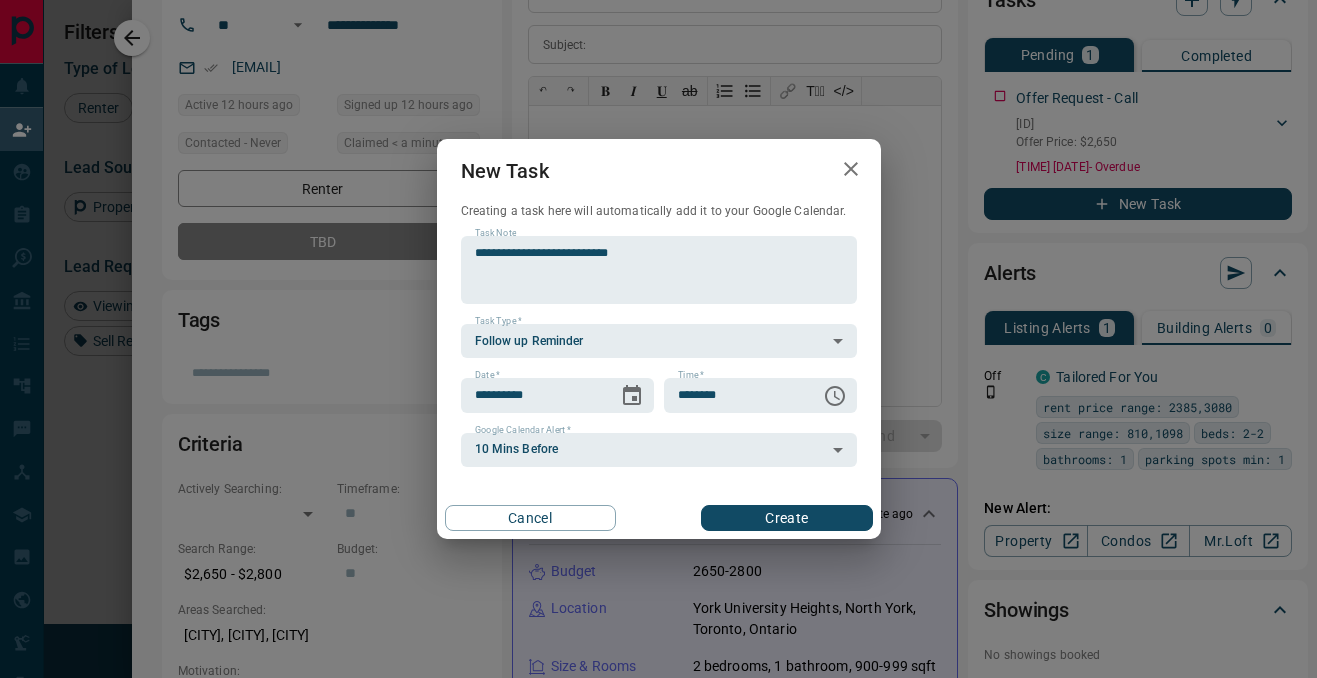 click on "Create" at bounding box center (786, 518) 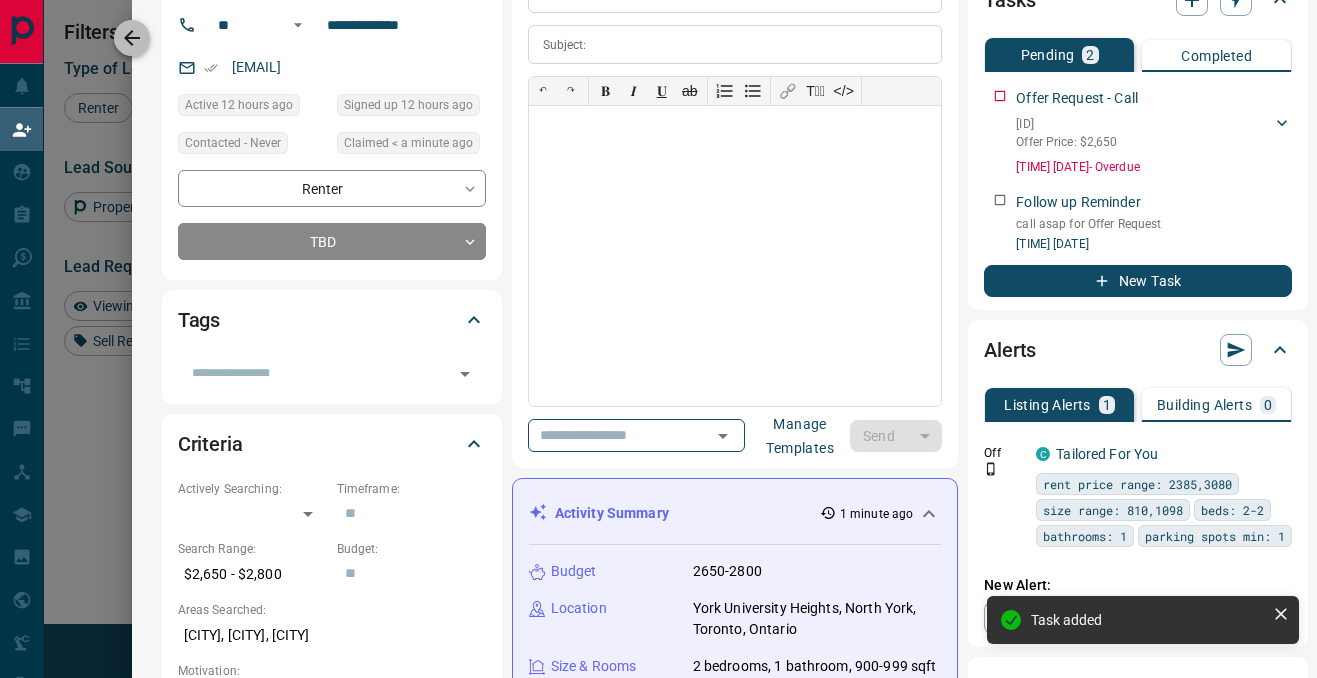 click 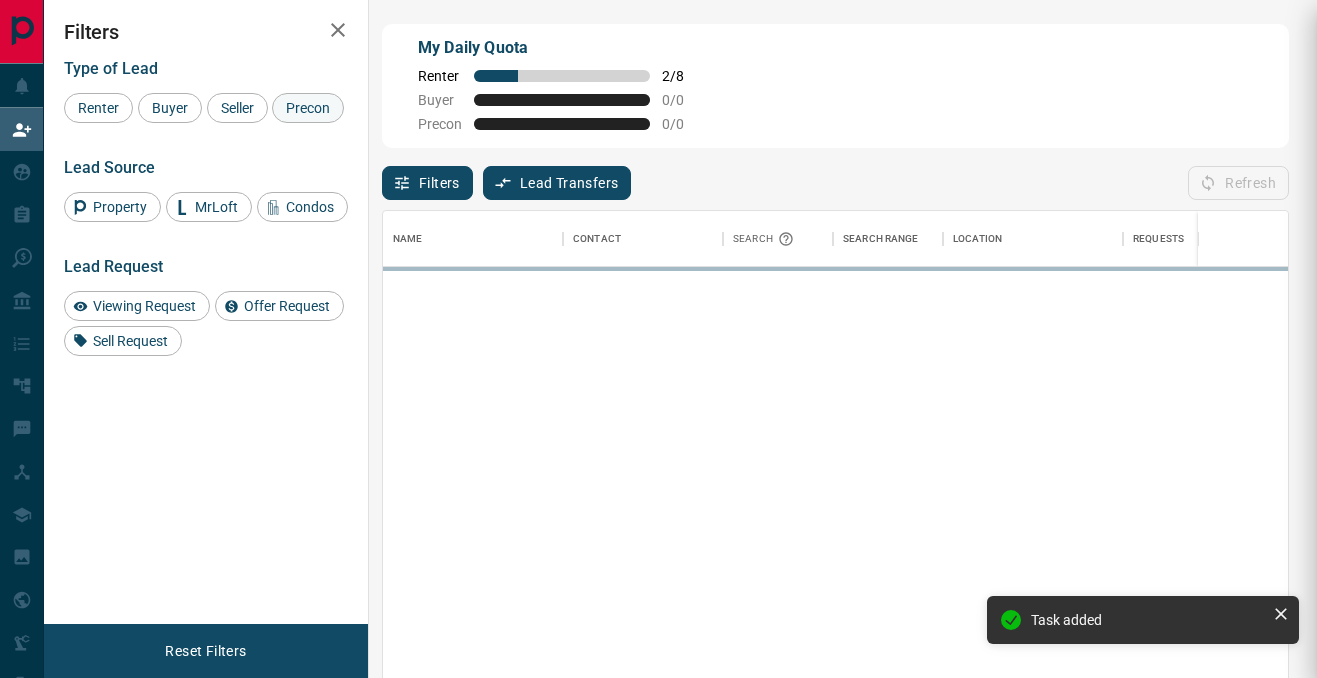 scroll, scrollTop: 0, scrollLeft: 1, axis: horizontal 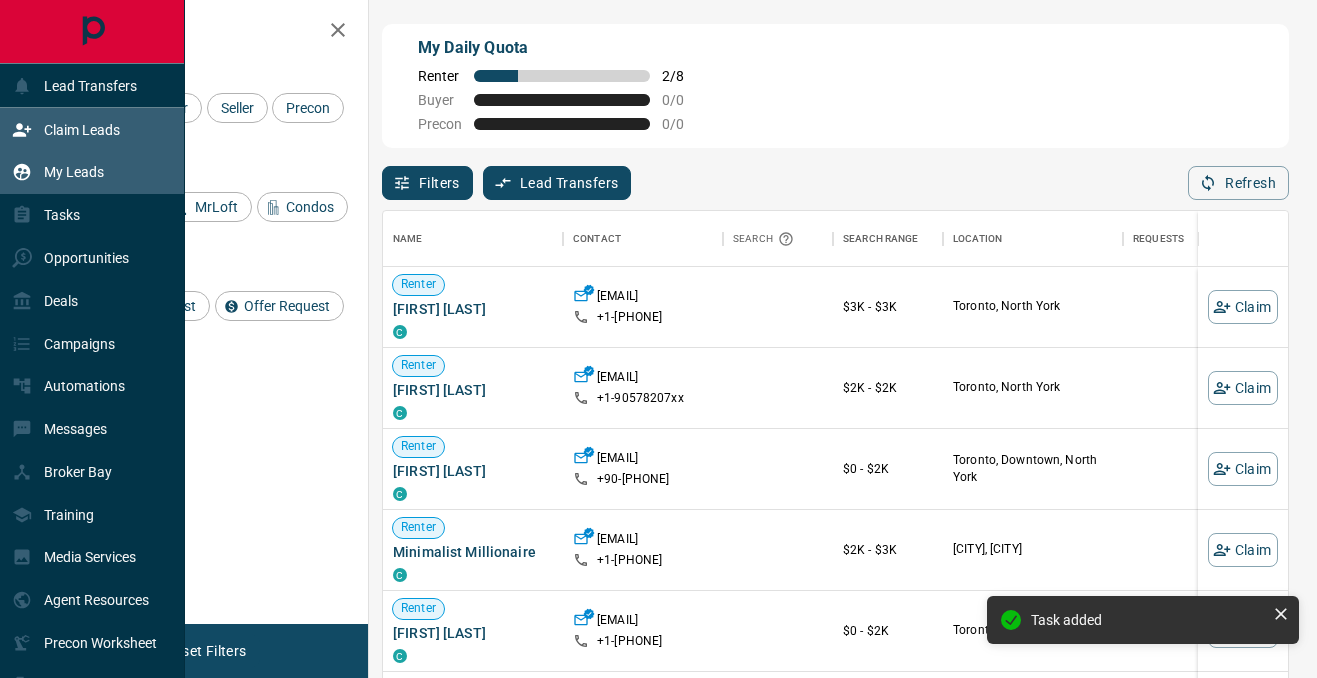 click on "My Leads" at bounding box center (74, 172) 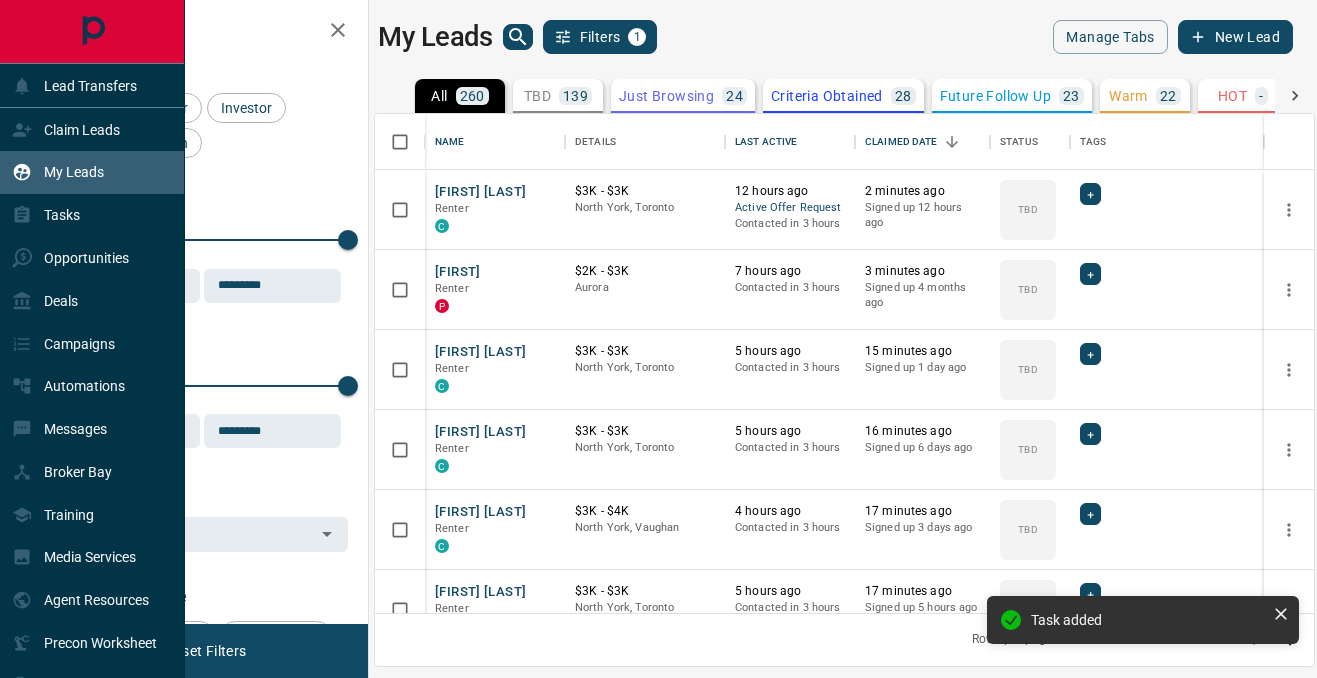 scroll, scrollTop: 1, scrollLeft: 1, axis: both 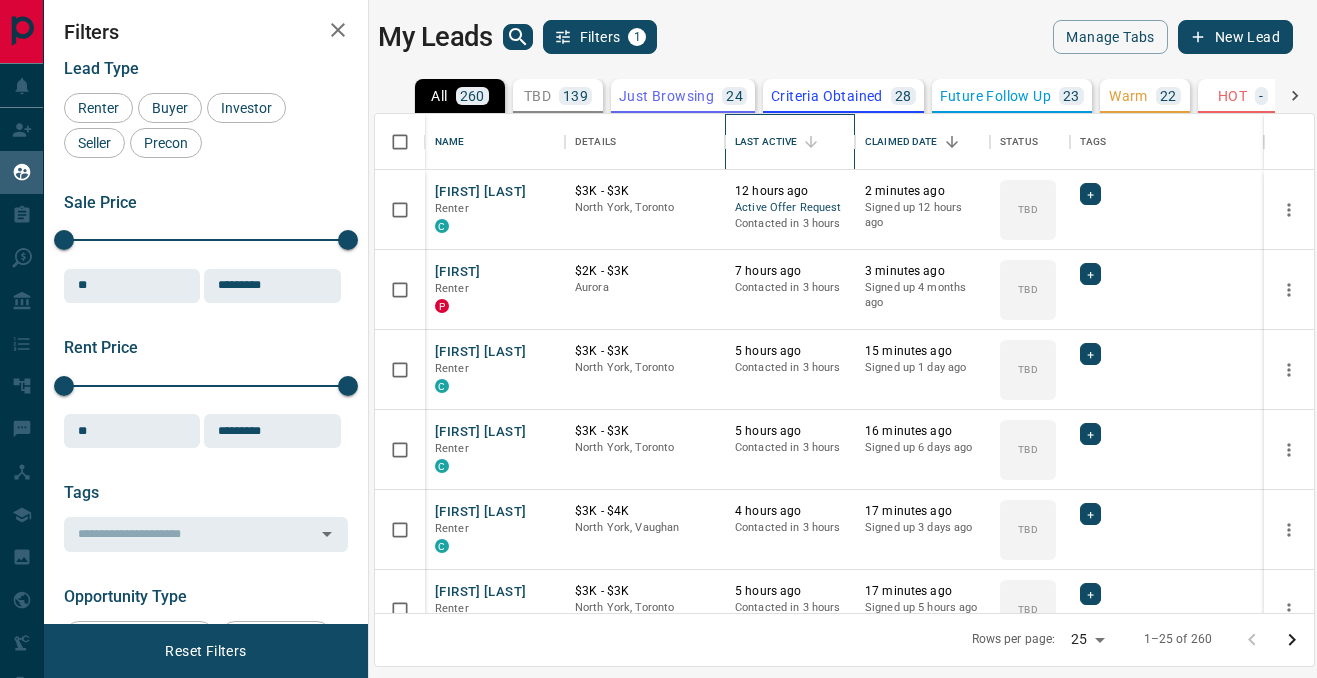 click on "Last Active" at bounding box center [766, 142] 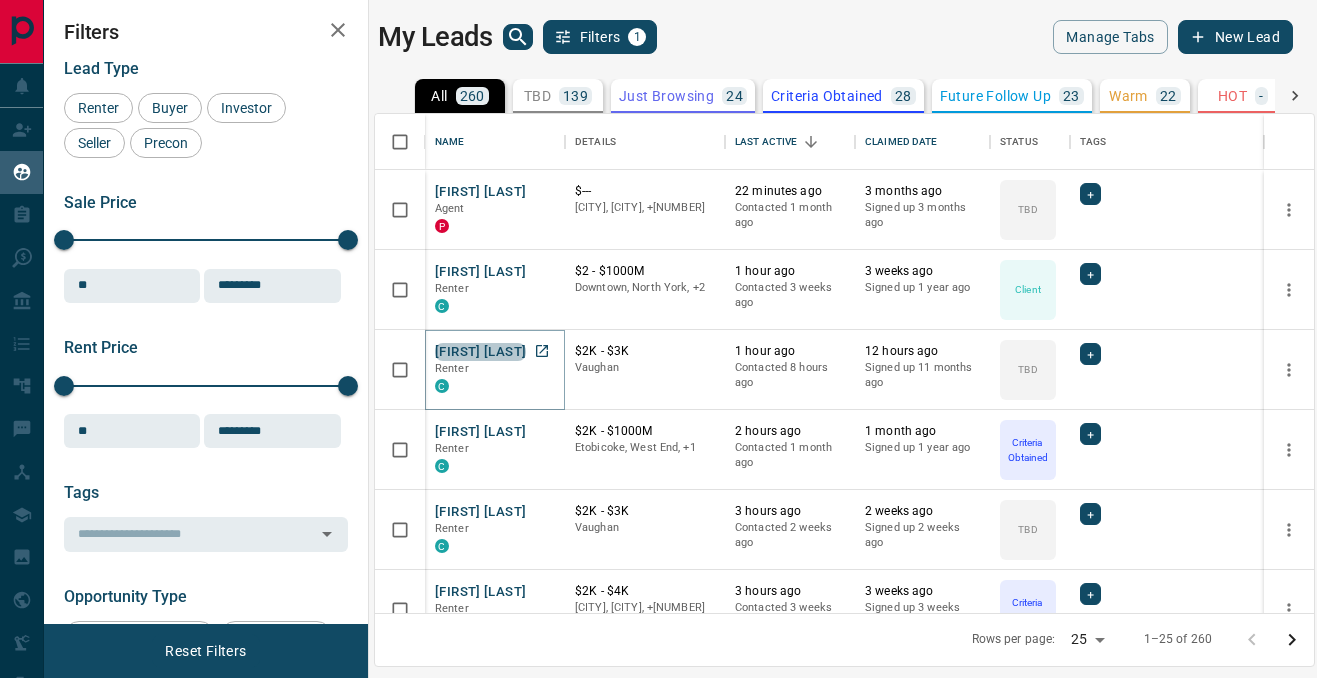click on "[FIRST] [LAST]" at bounding box center (480, 352) 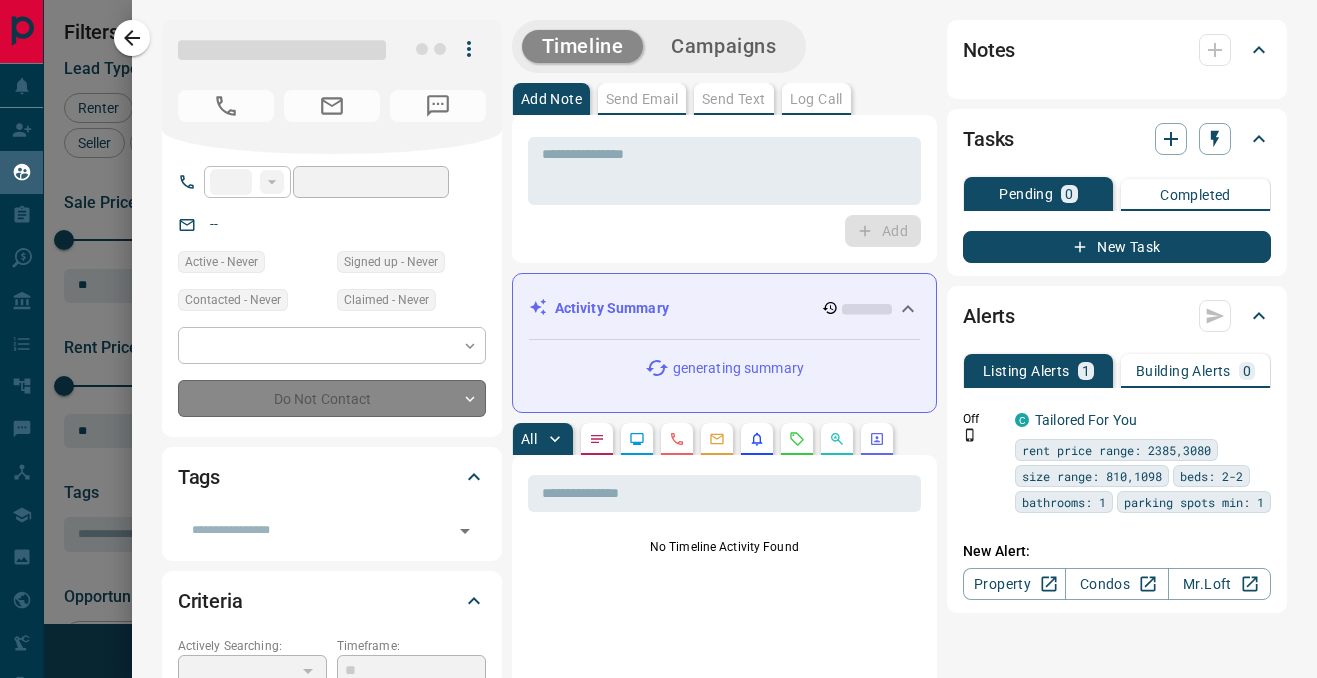 type on "**" 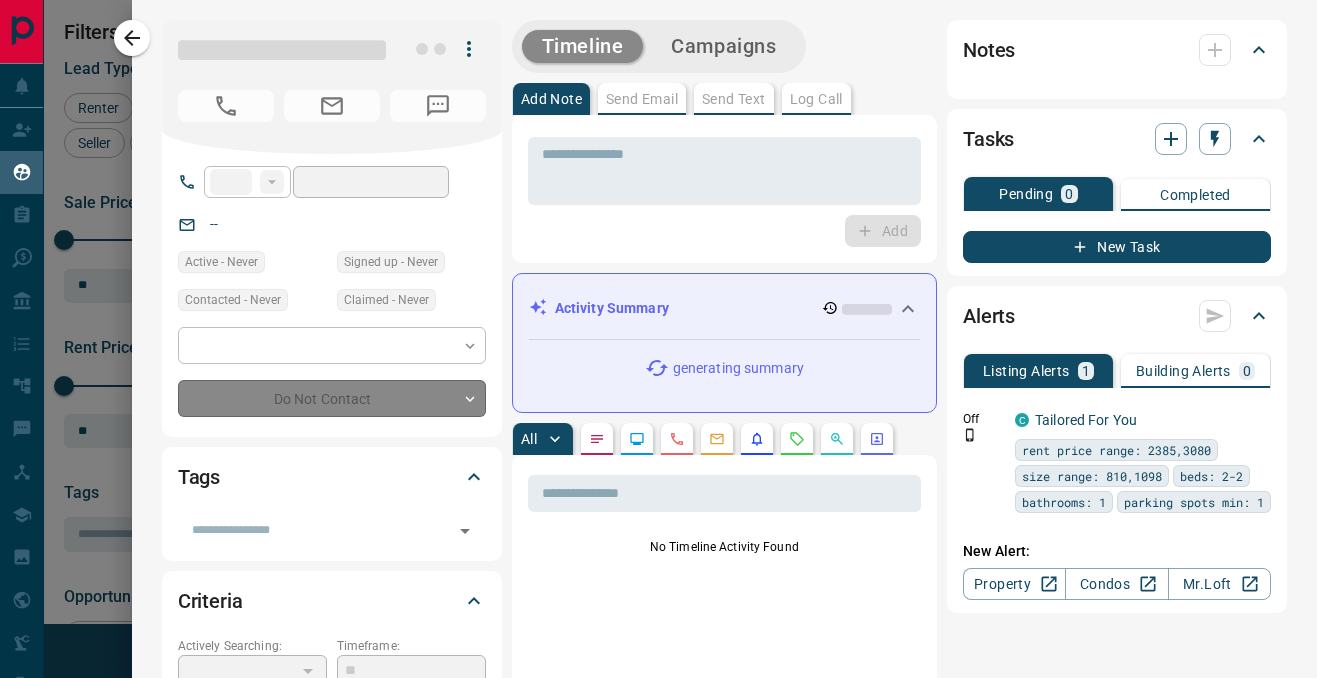 type on "**********" 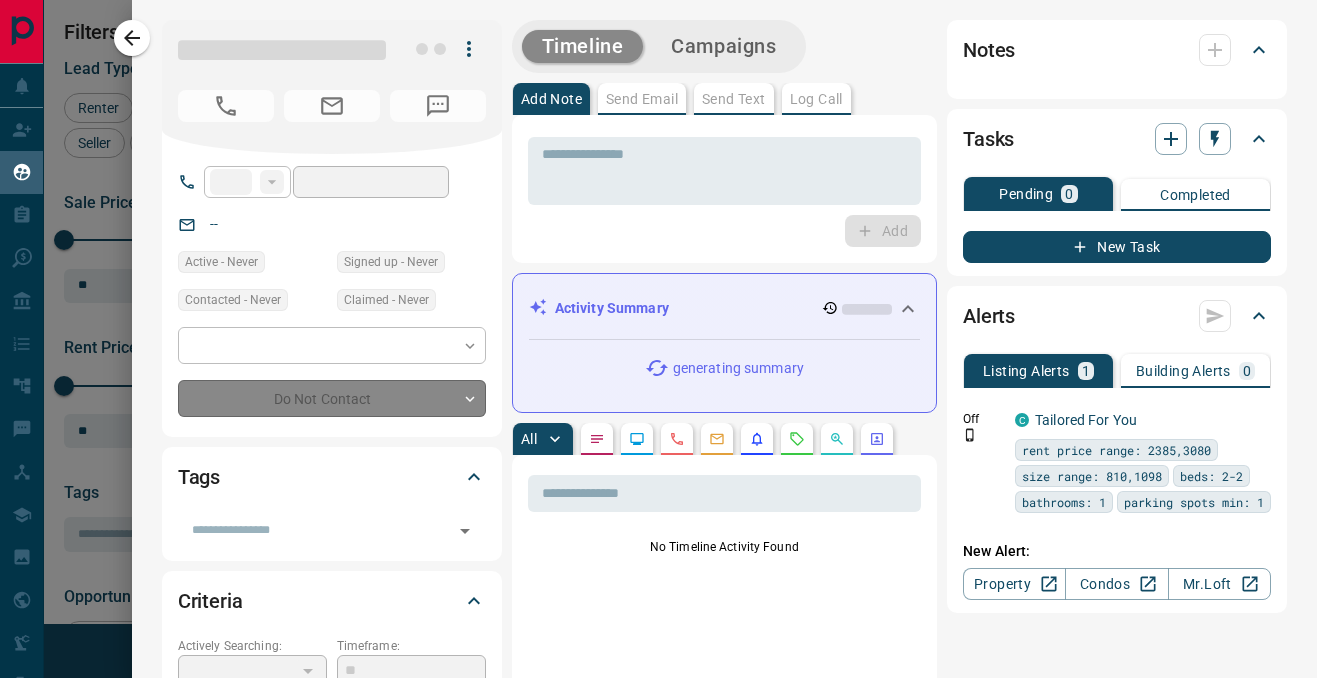 type on "**********" 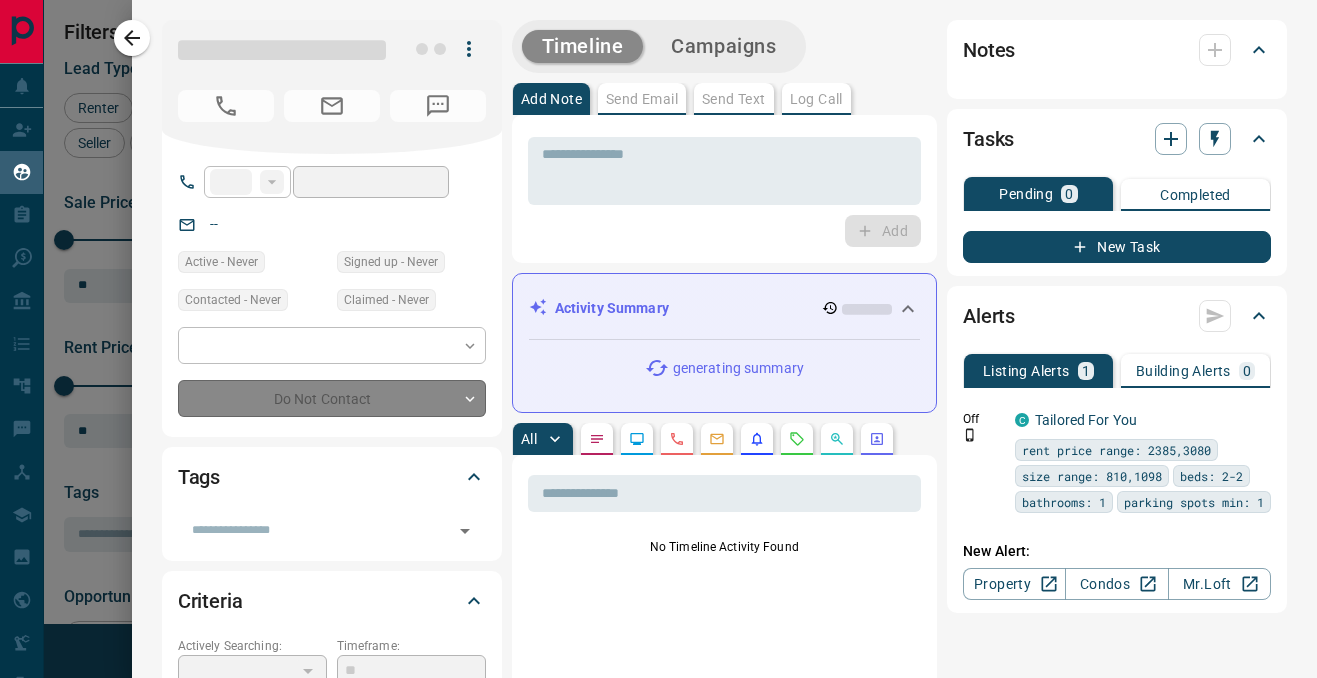 type on "**" 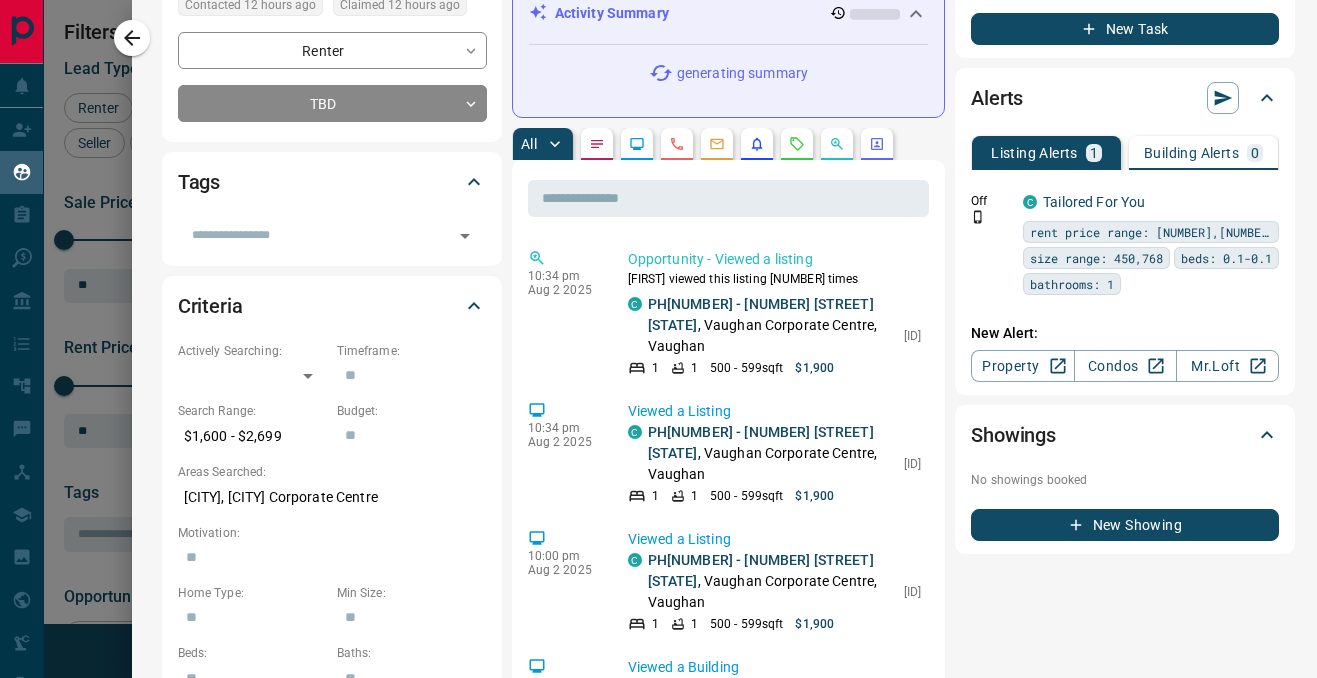scroll, scrollTop: 294, scrollLeft: 0, axis: vertical 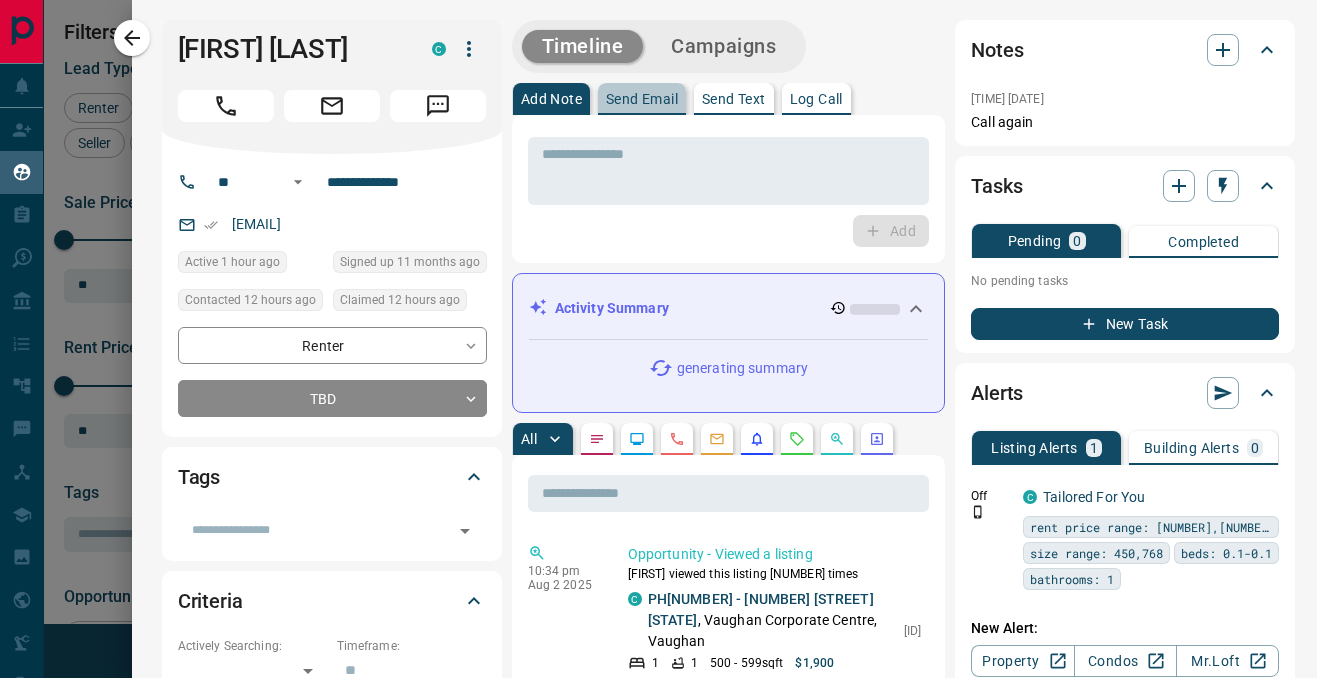 click on "Send Email" at bounding box center [642, 99] 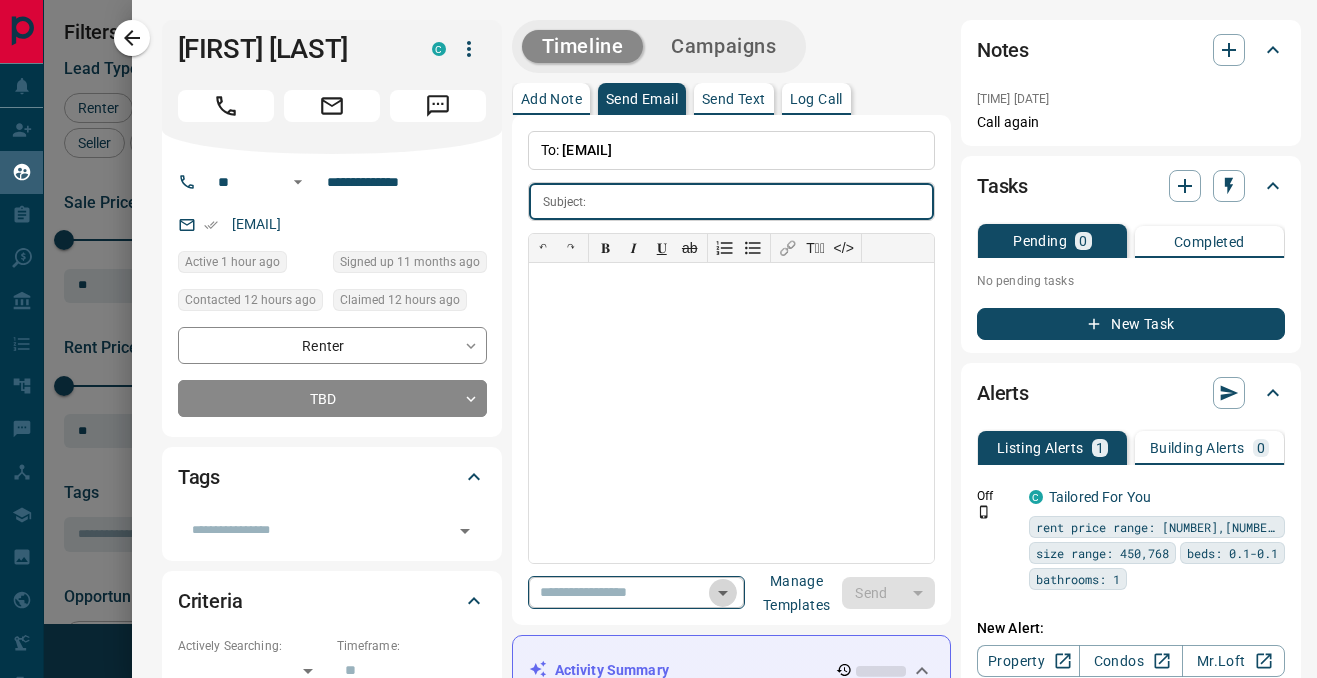 click 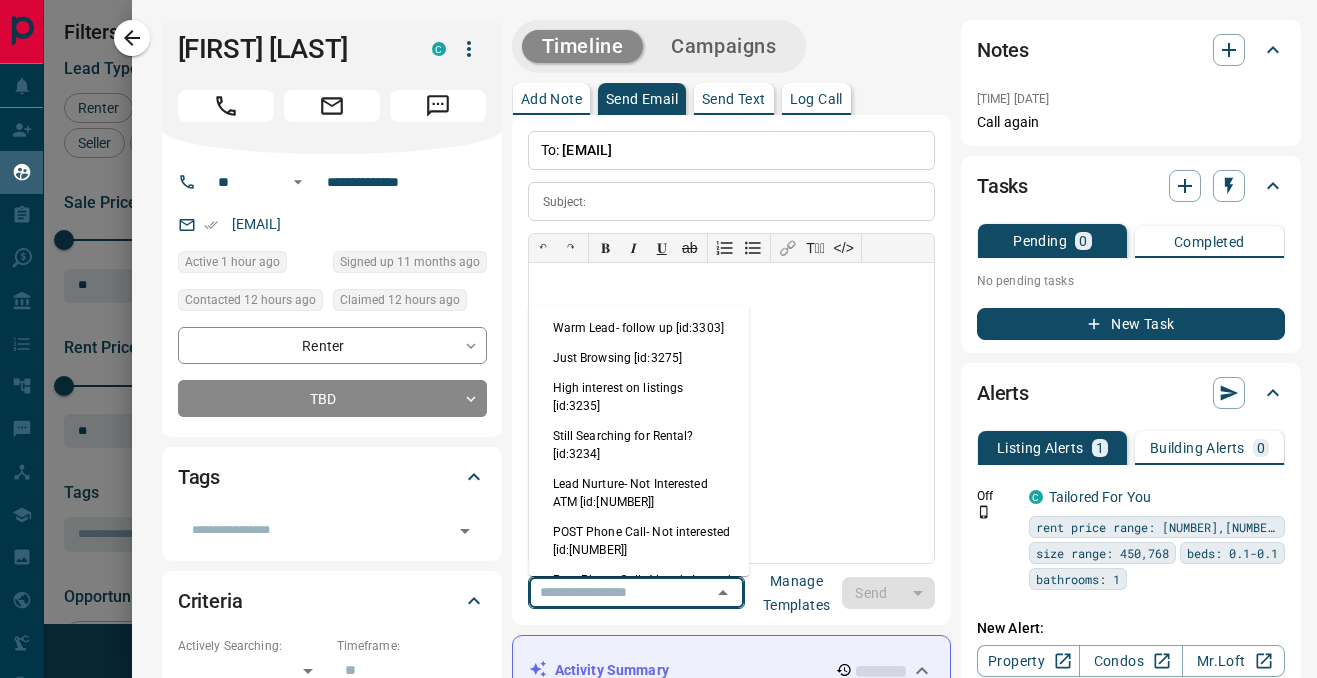 click on "High interest on listings [id:3235]" at bounding box center (639, 397) 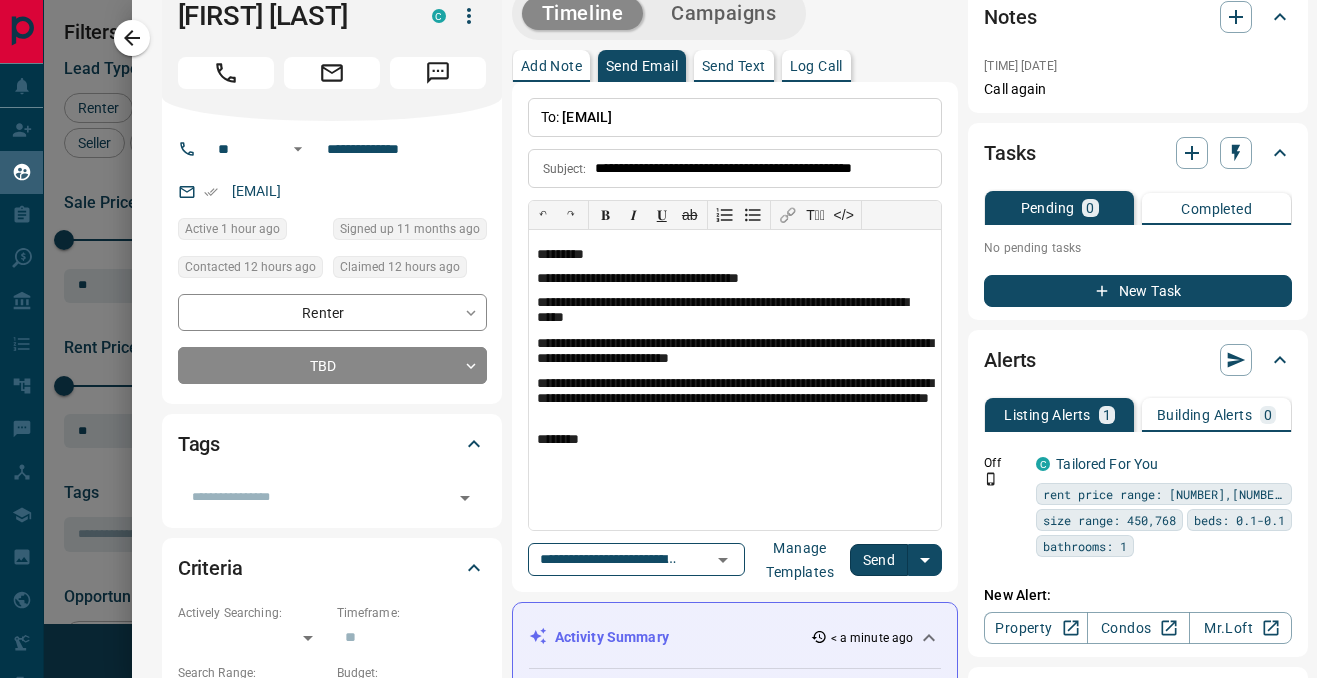 scroll, scrollTop: 42, scrollLeft: 0, axis: vertical 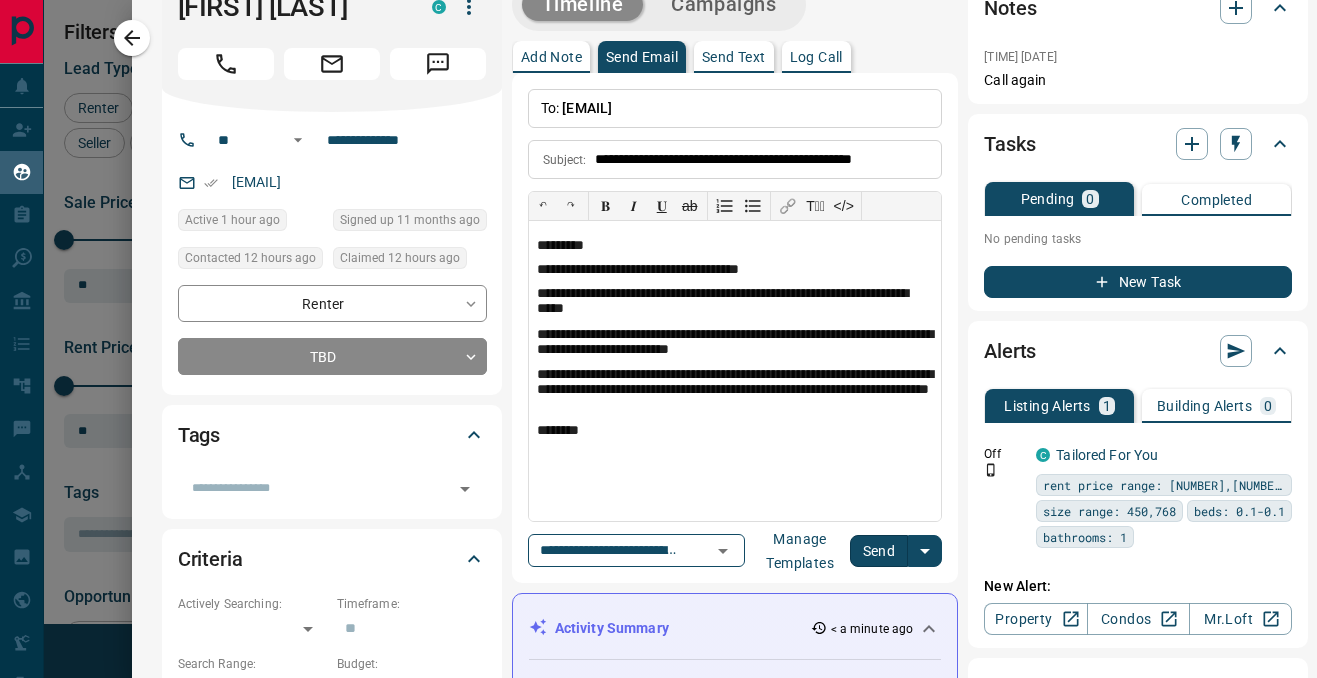 click on "Send" at bounding box center (879, 551) 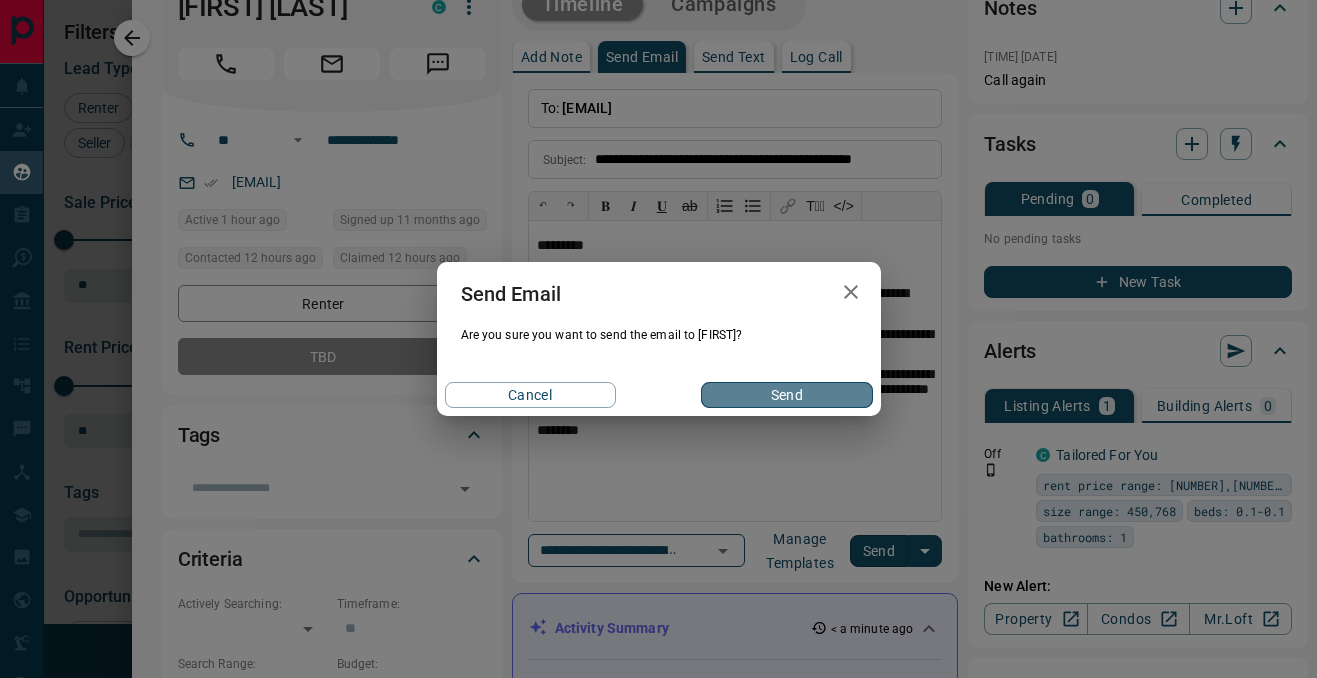 click on "Send" at bounding box center (786, 395) 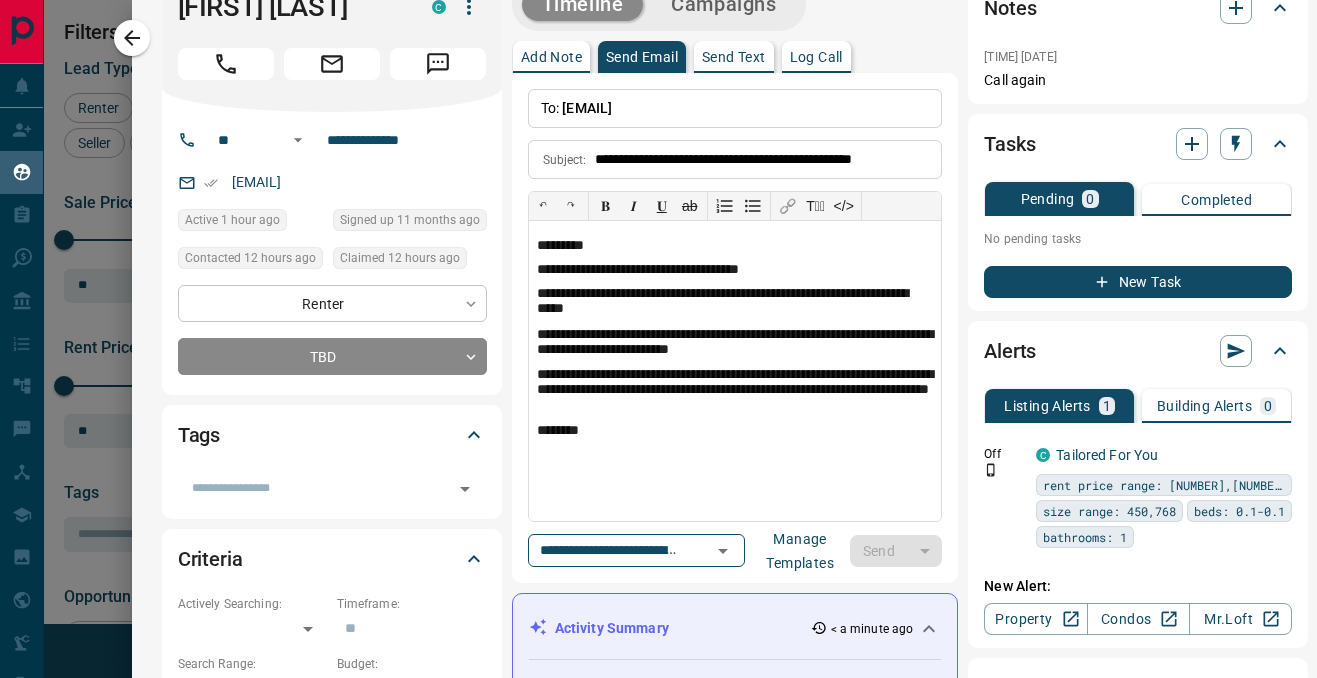 type 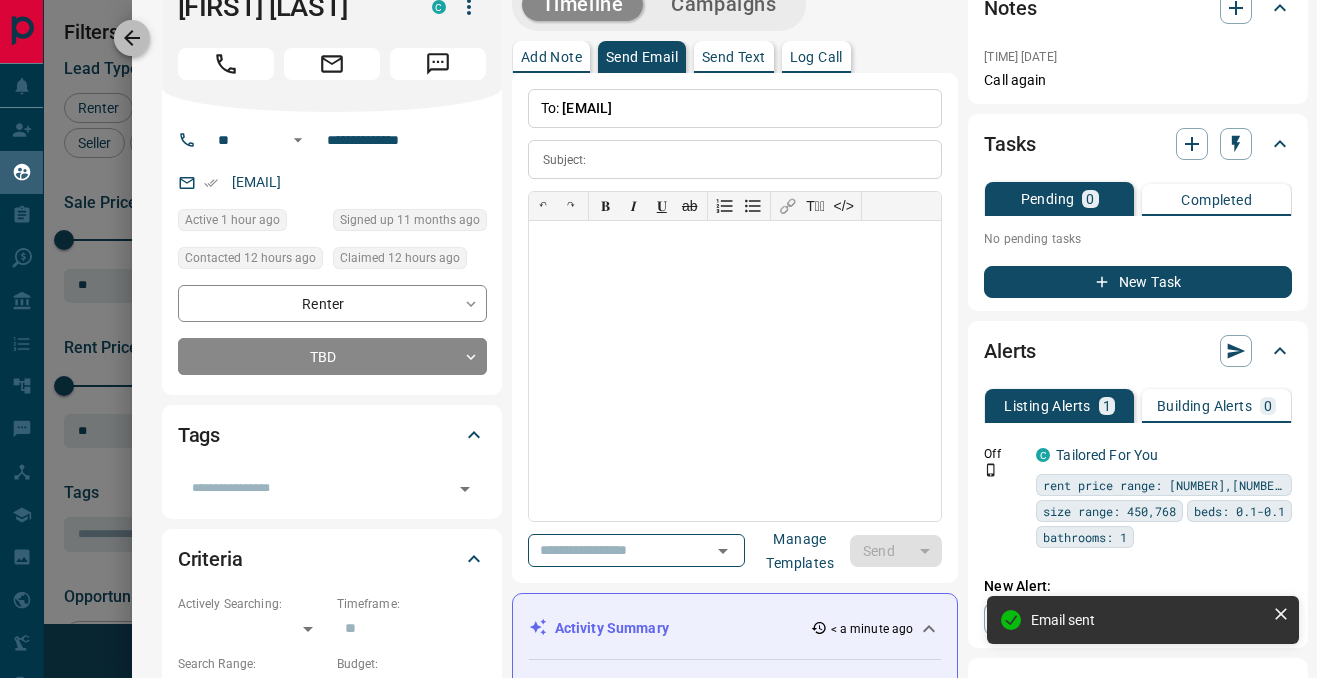 click at bounding box center [132, 38] 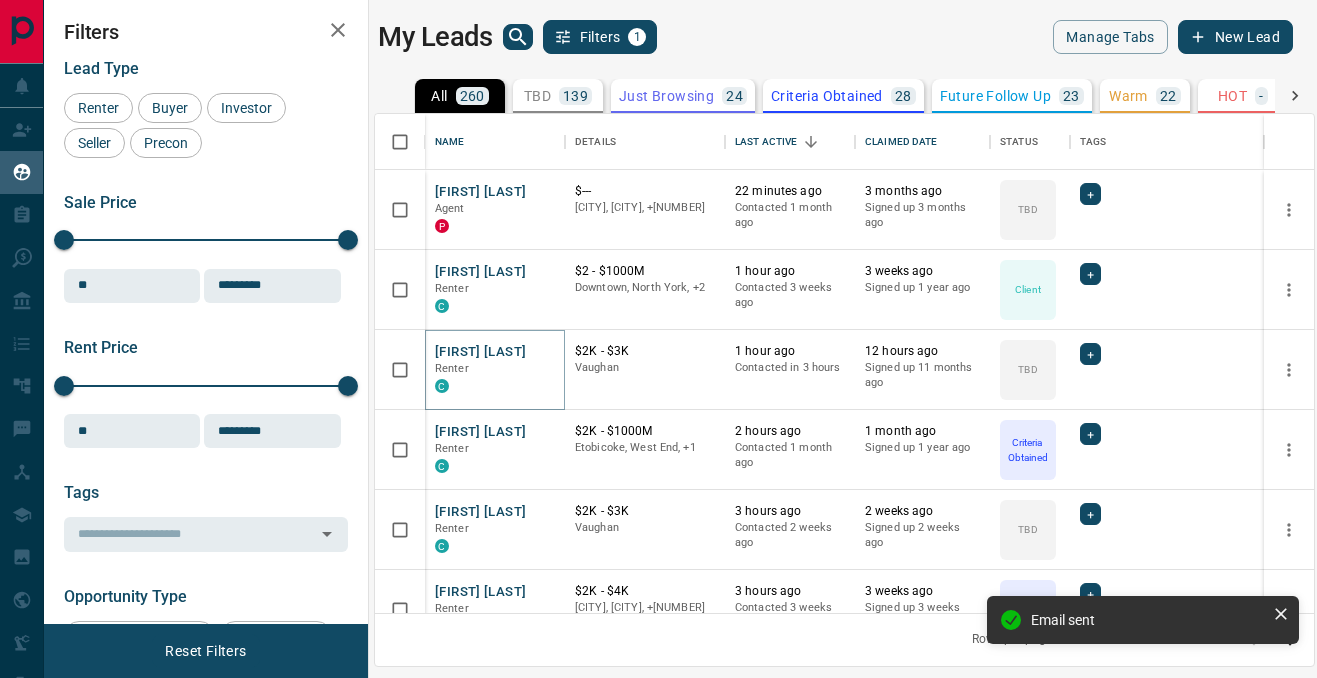 scroll, scrollTop: 145, scrollLeft: 0, axis: vertical 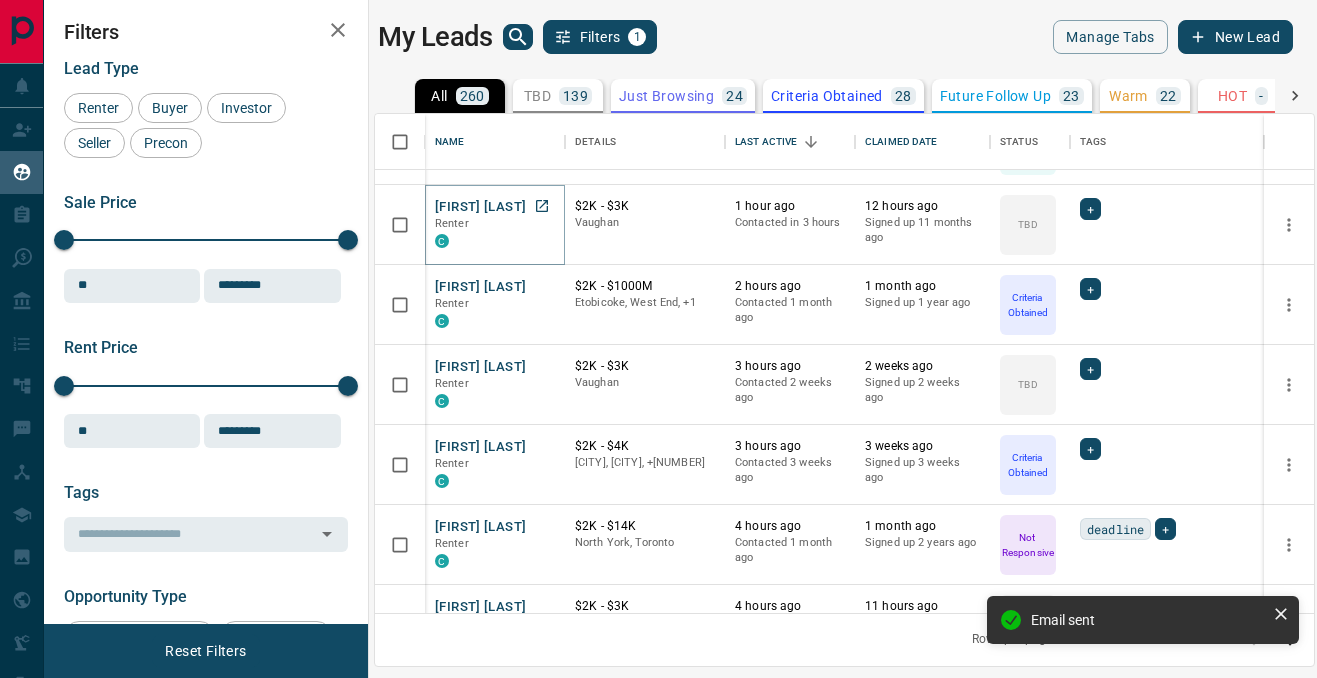 click on "[FIRST] [LAST]" at bounding box center (480, 207) 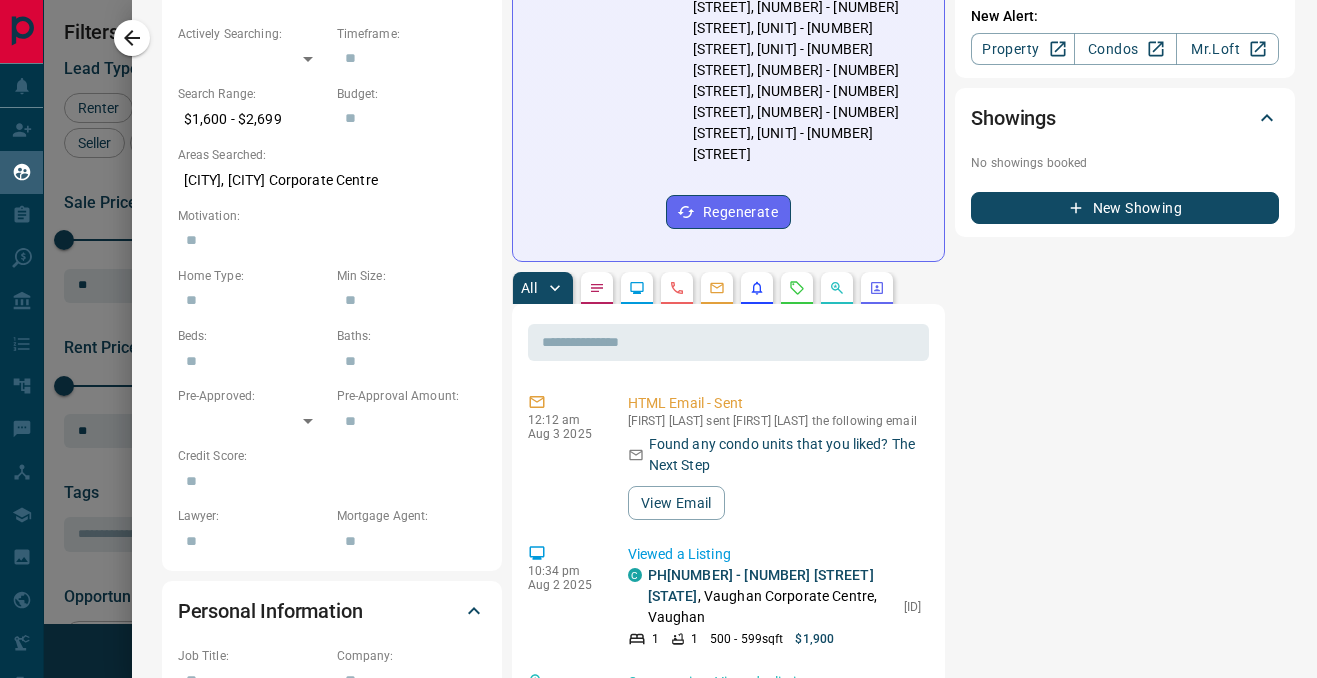 scroll, scrollTop: 0, scrollLeft: 0, axis: both 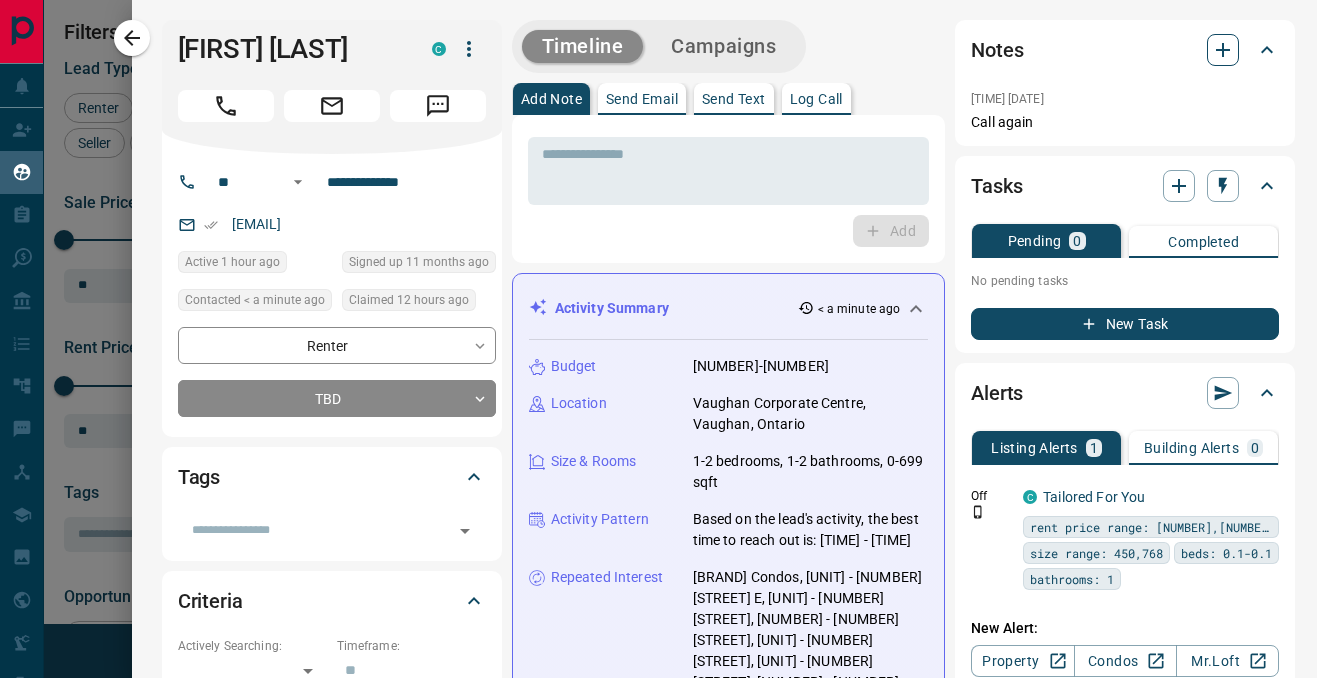 click 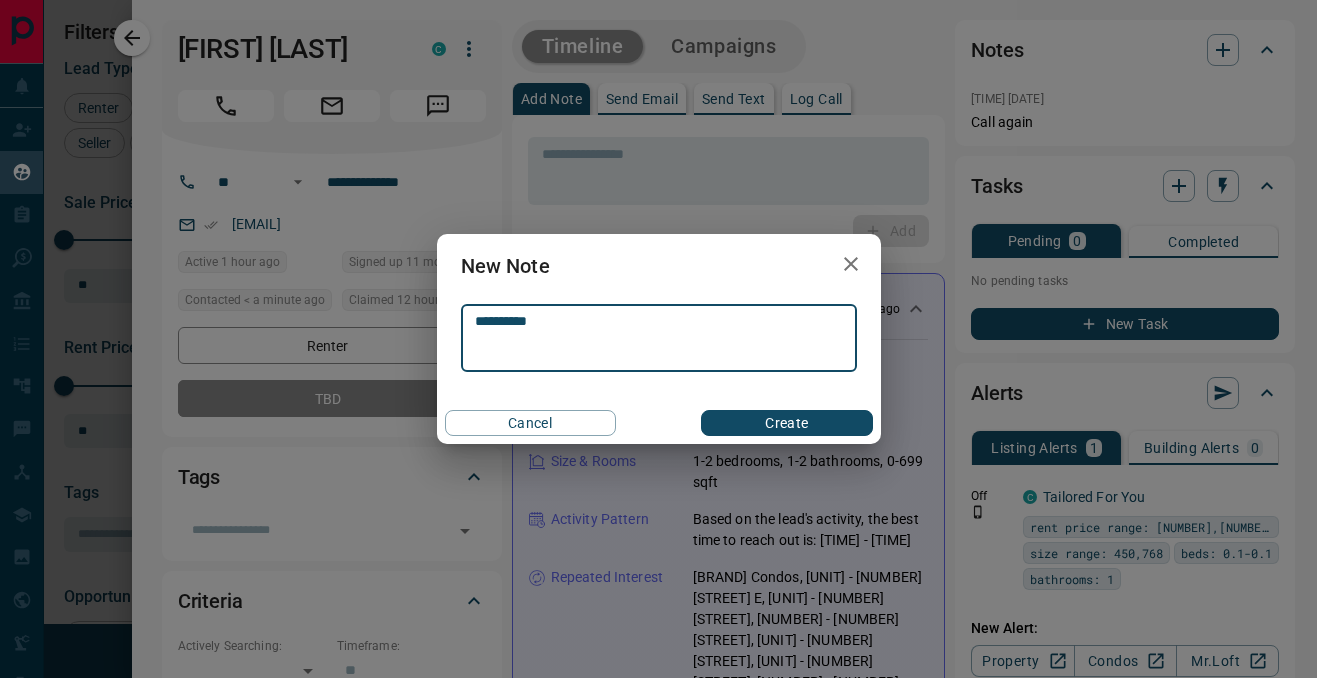 type on "**********" 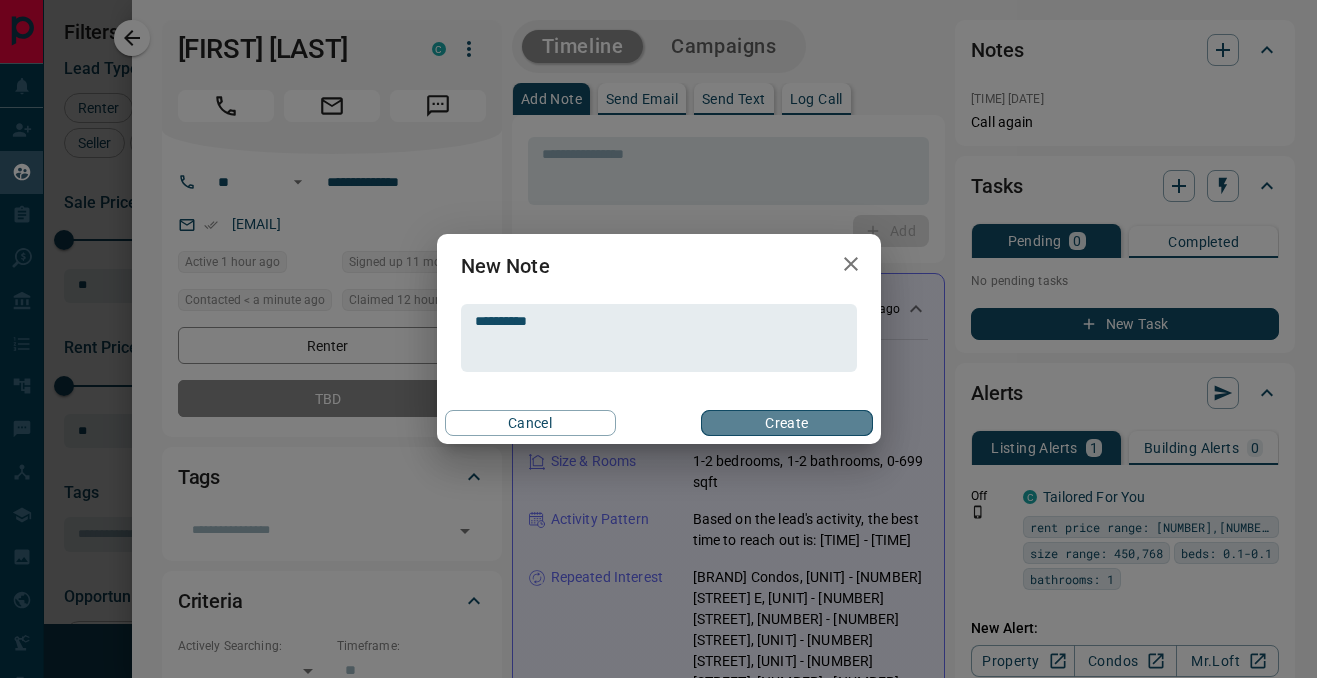 click on "Create" at bounding box center (786, 423) 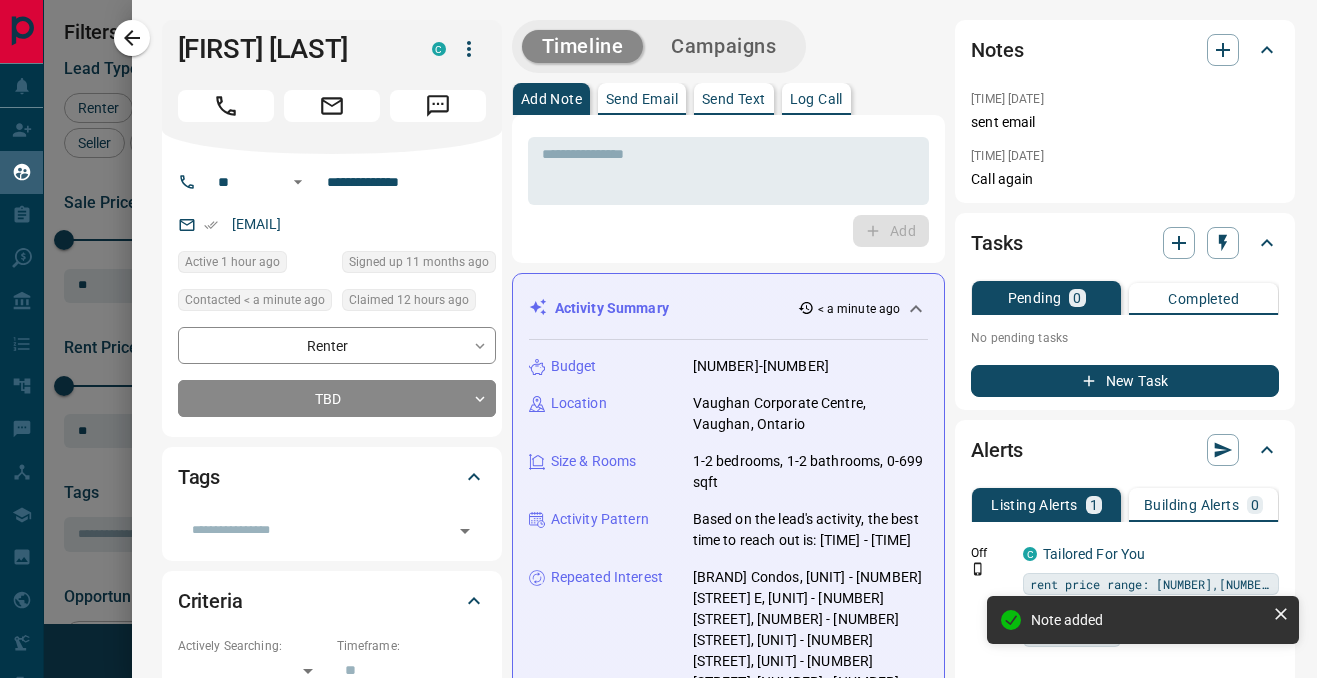 click at bounding box center [658, 339] 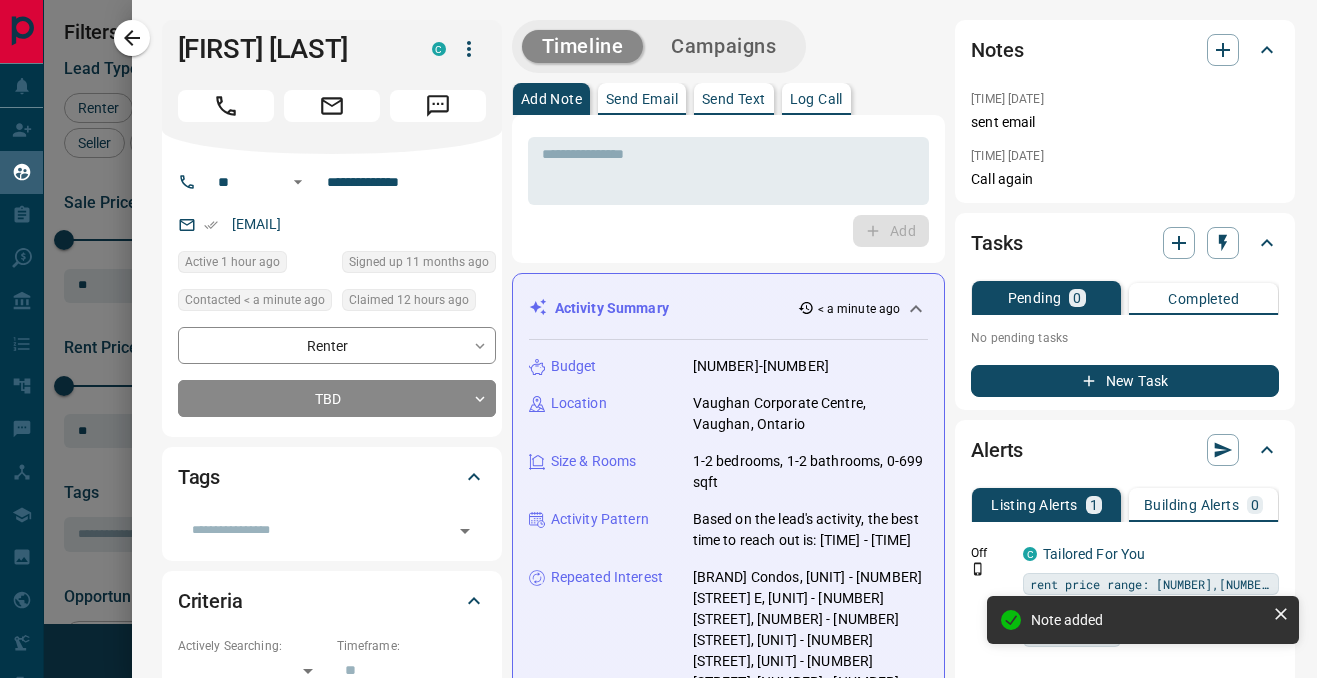 click at bounding box center (658, 339) 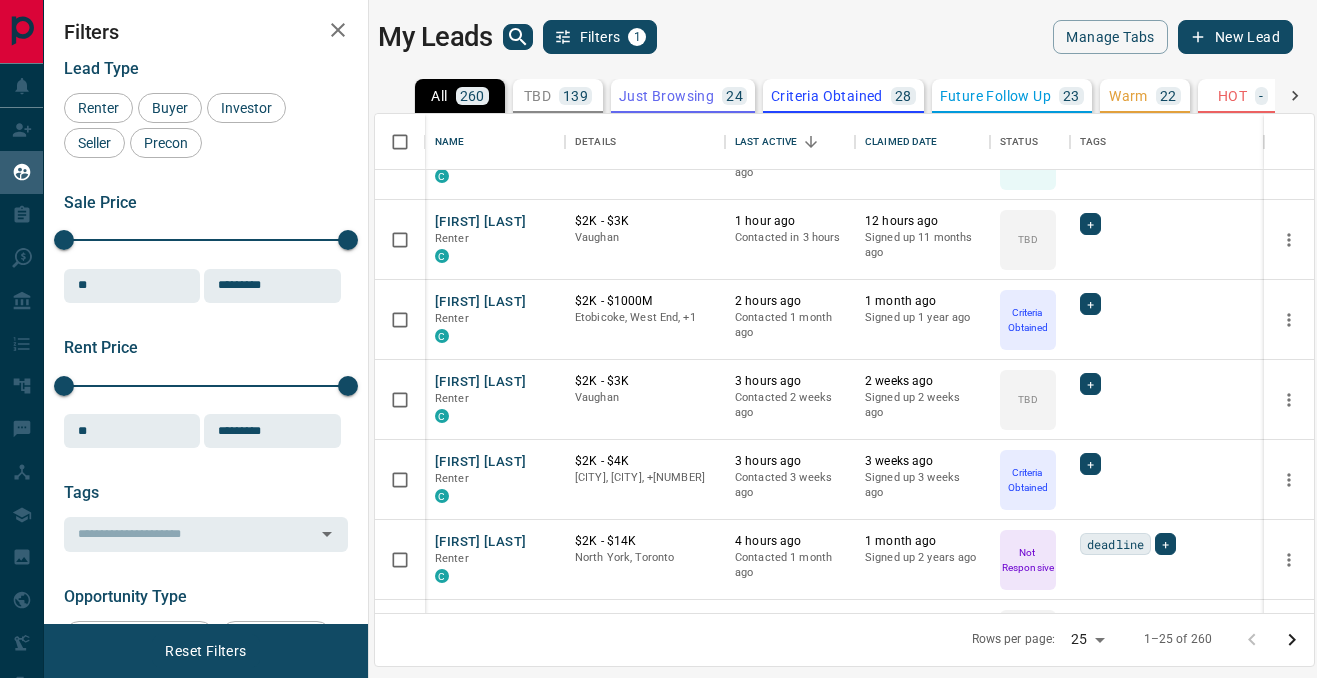 scroll, scrollTop: 153, scrollLeft: 0, axis: vertical 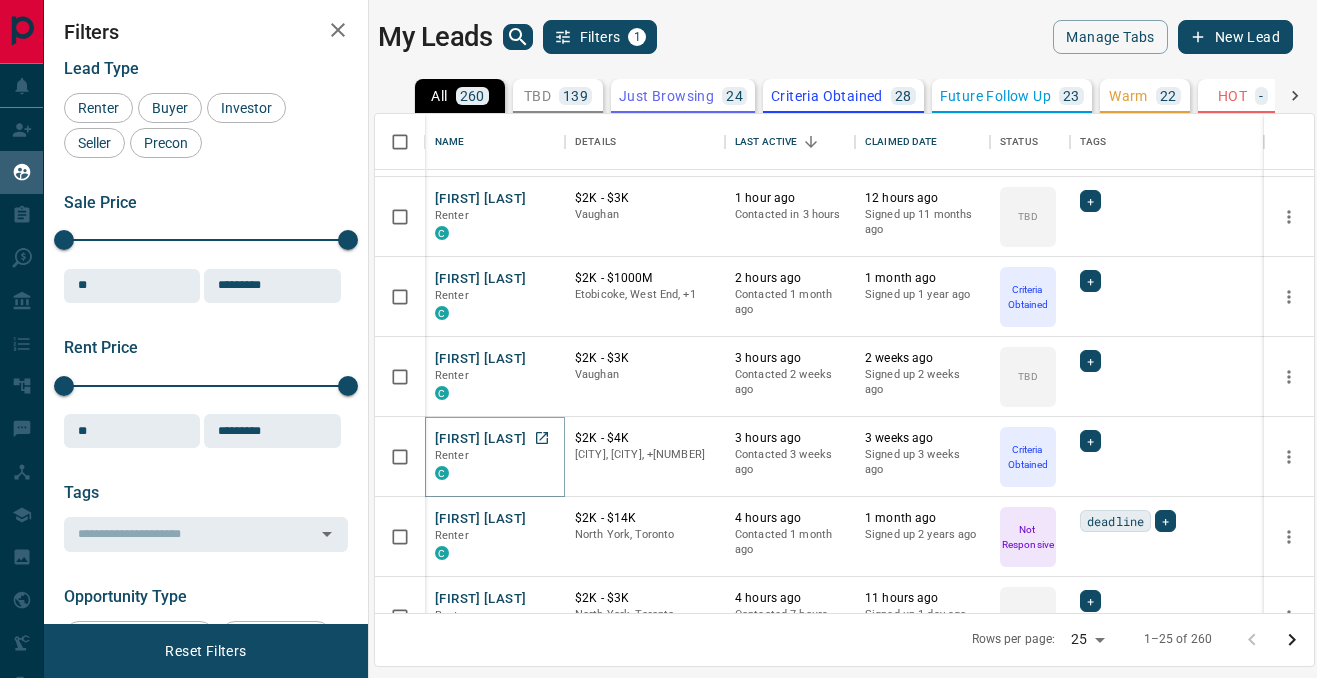 click on "[FIRST] [LAST]" at bounding box center (480, 439) 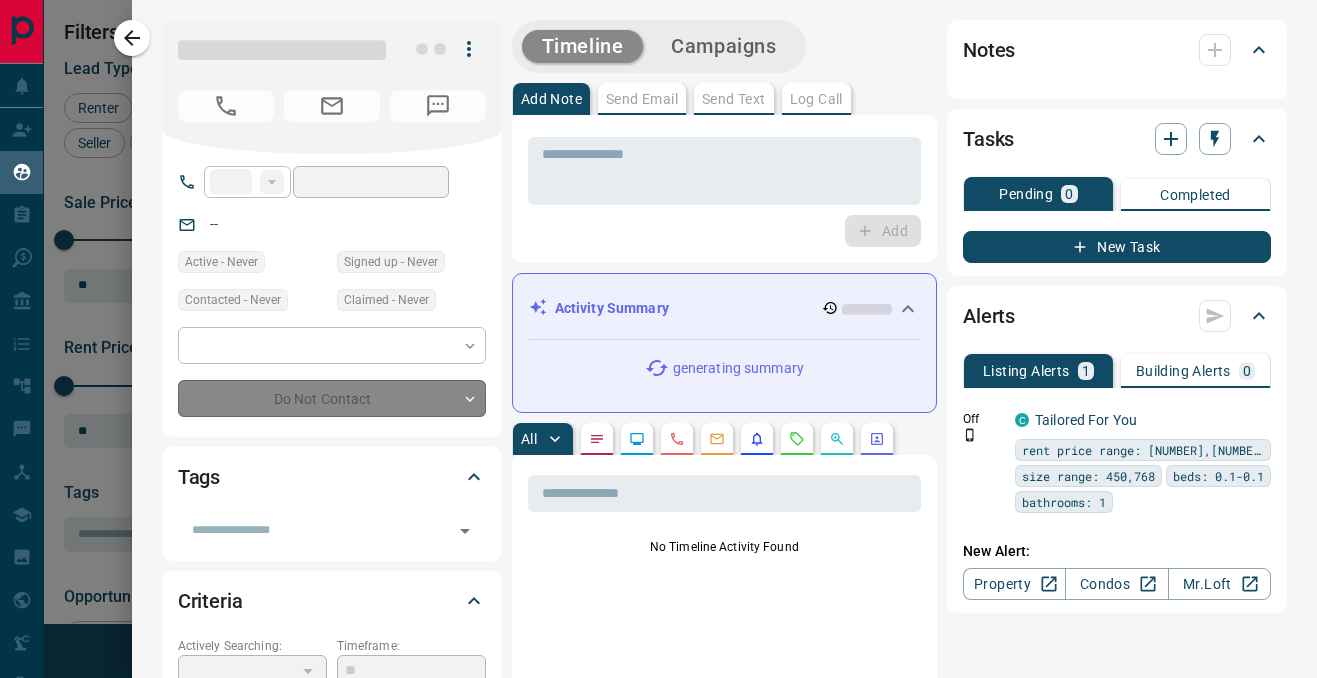 type on "**" 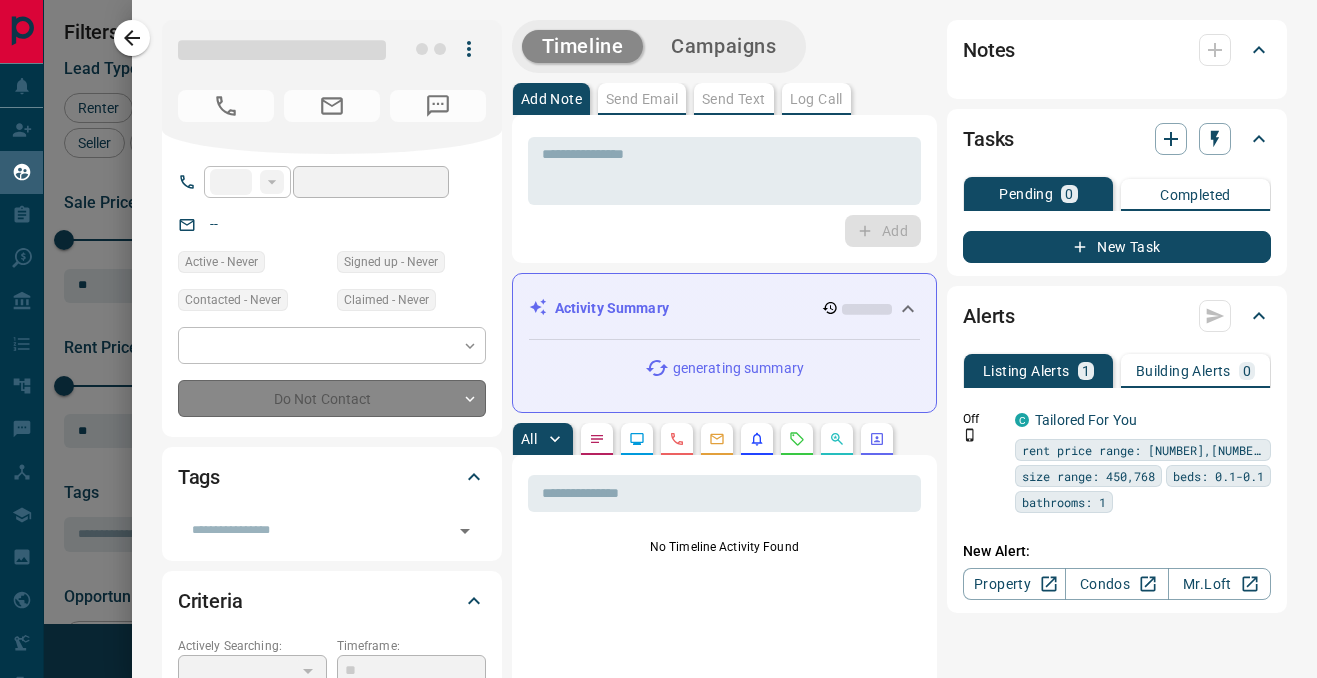 type on "**********" 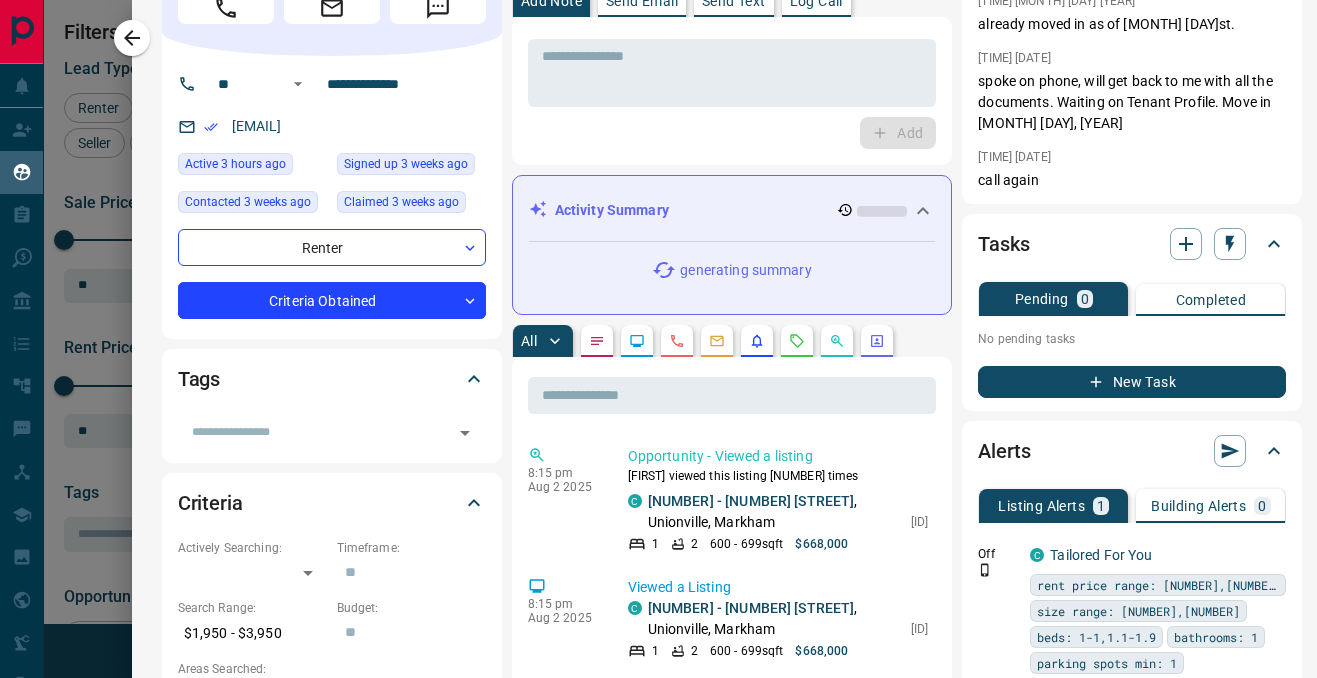 scroll, scrollTop: 0, scrollLeft: 0, axis: both 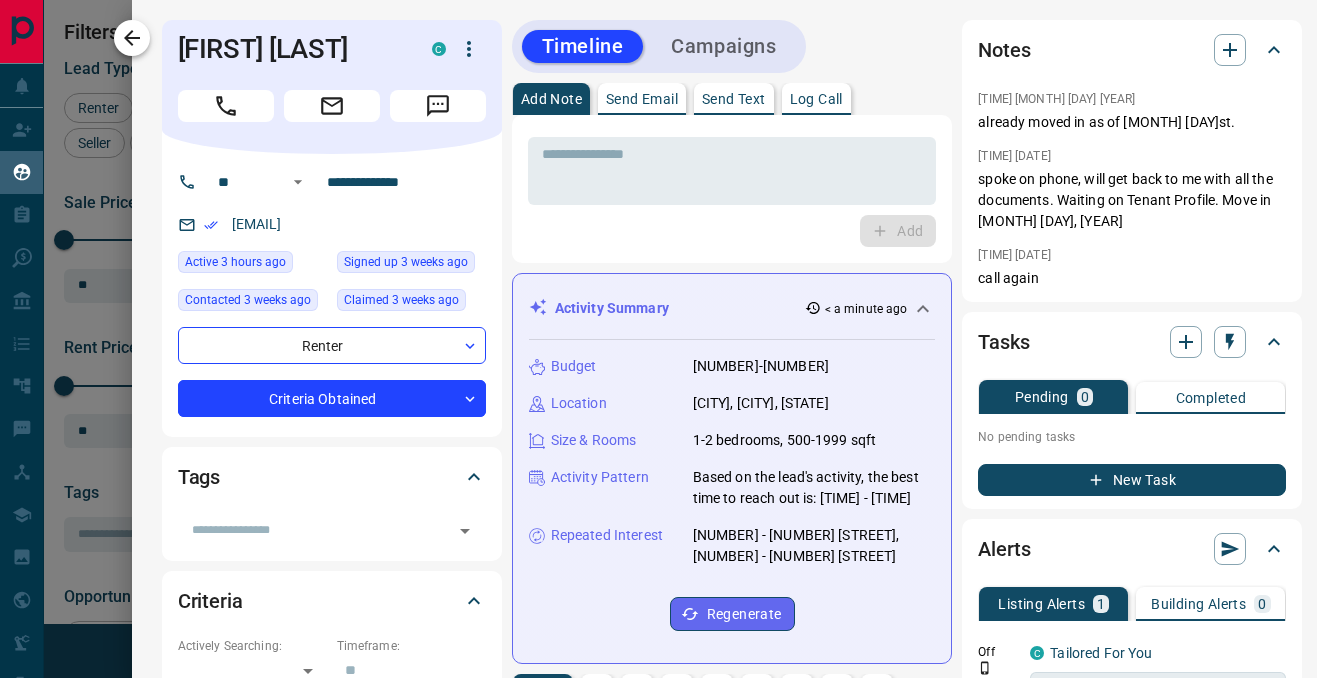 click at bounding box center [132, 38] 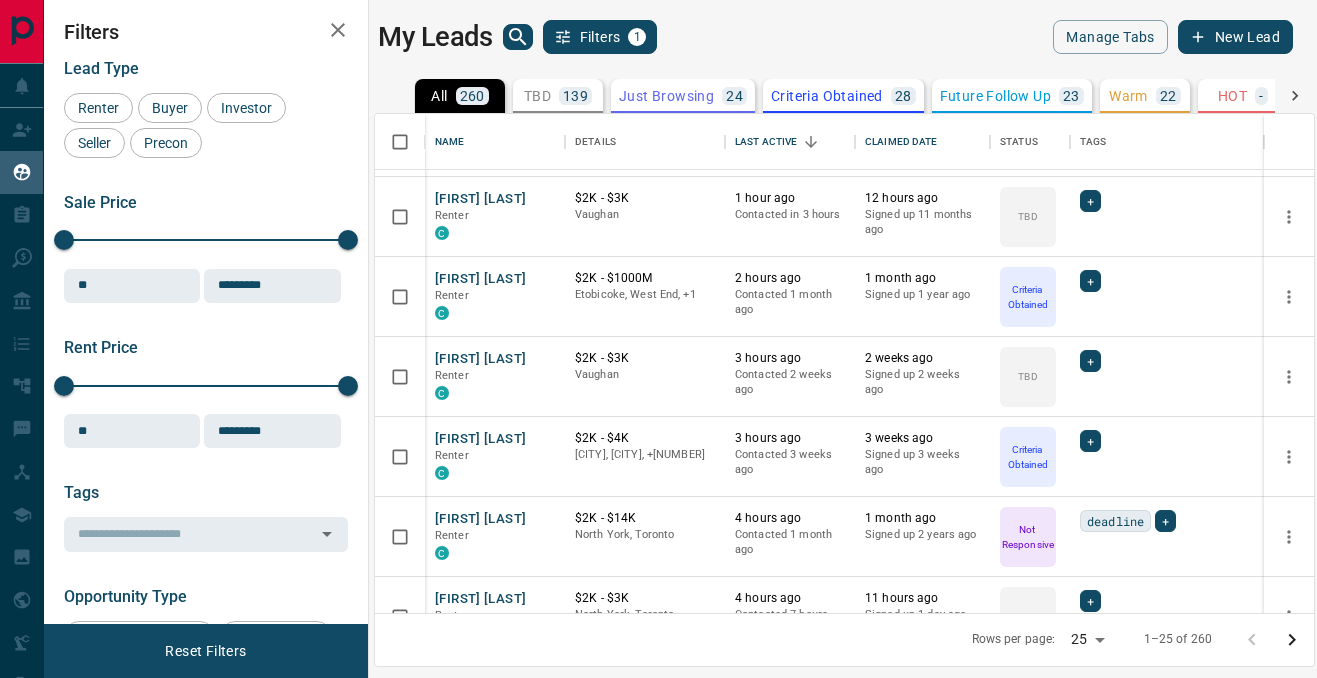 click 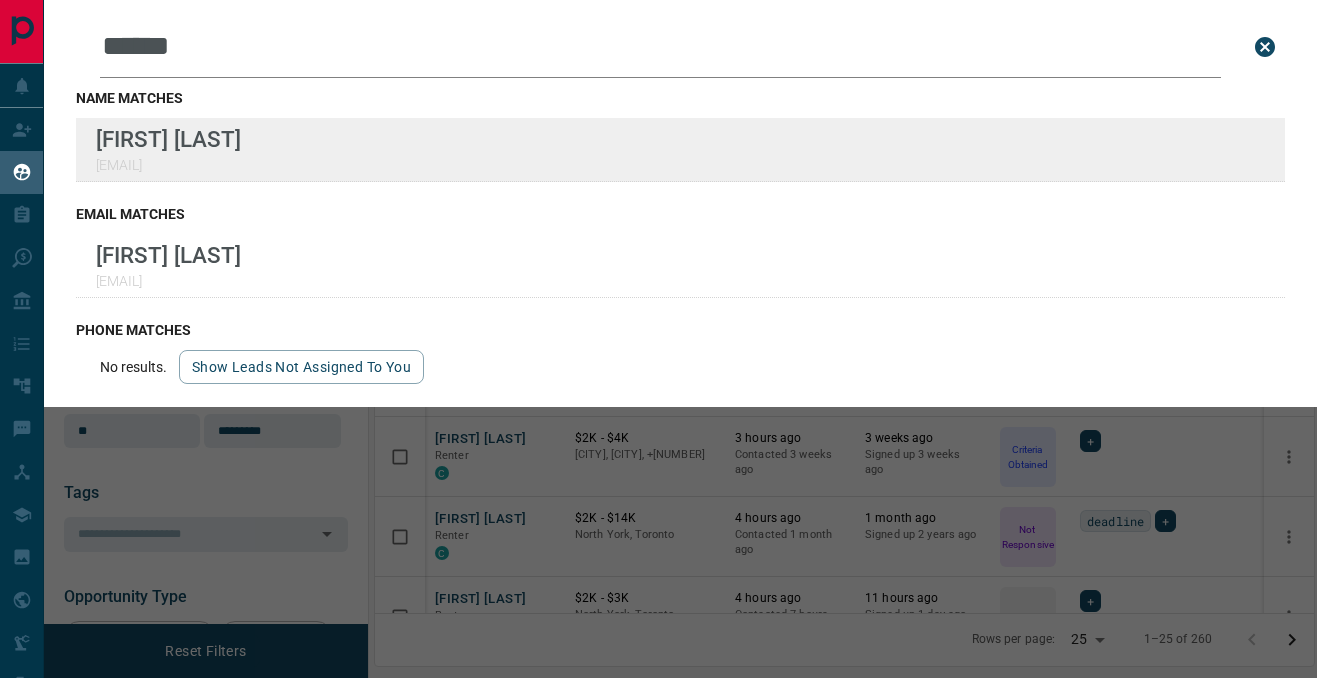 type on "******" 